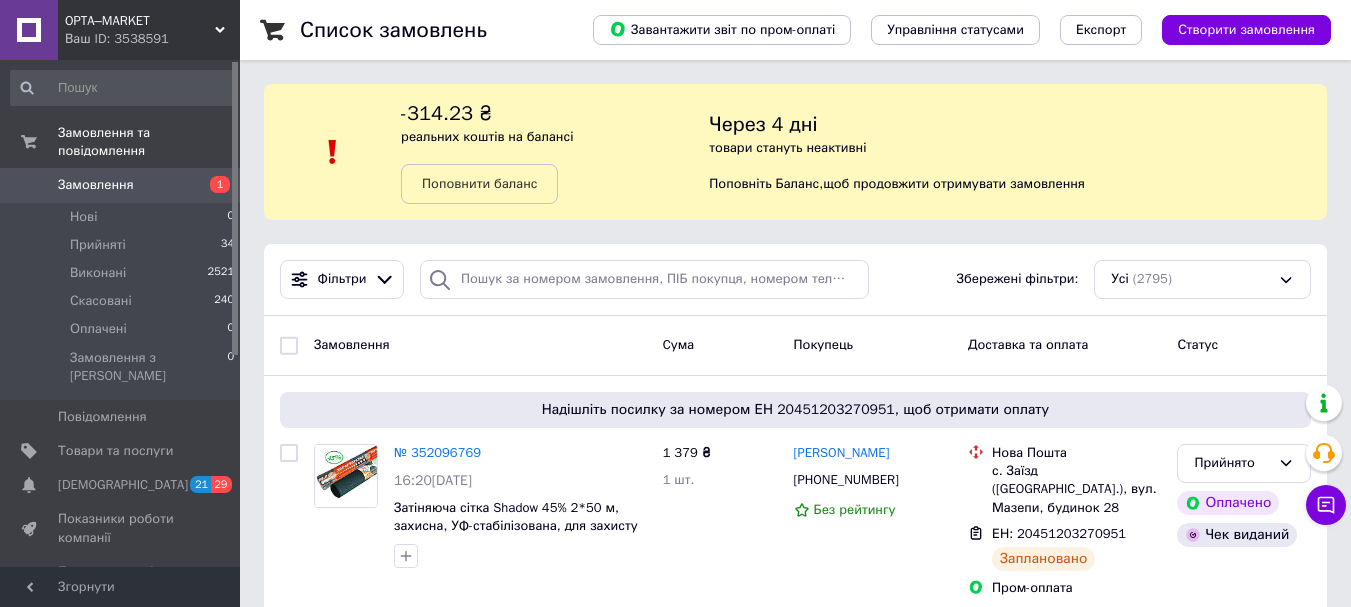 scroll, scrollTop: 0, scrollLeft: 0, axis: both 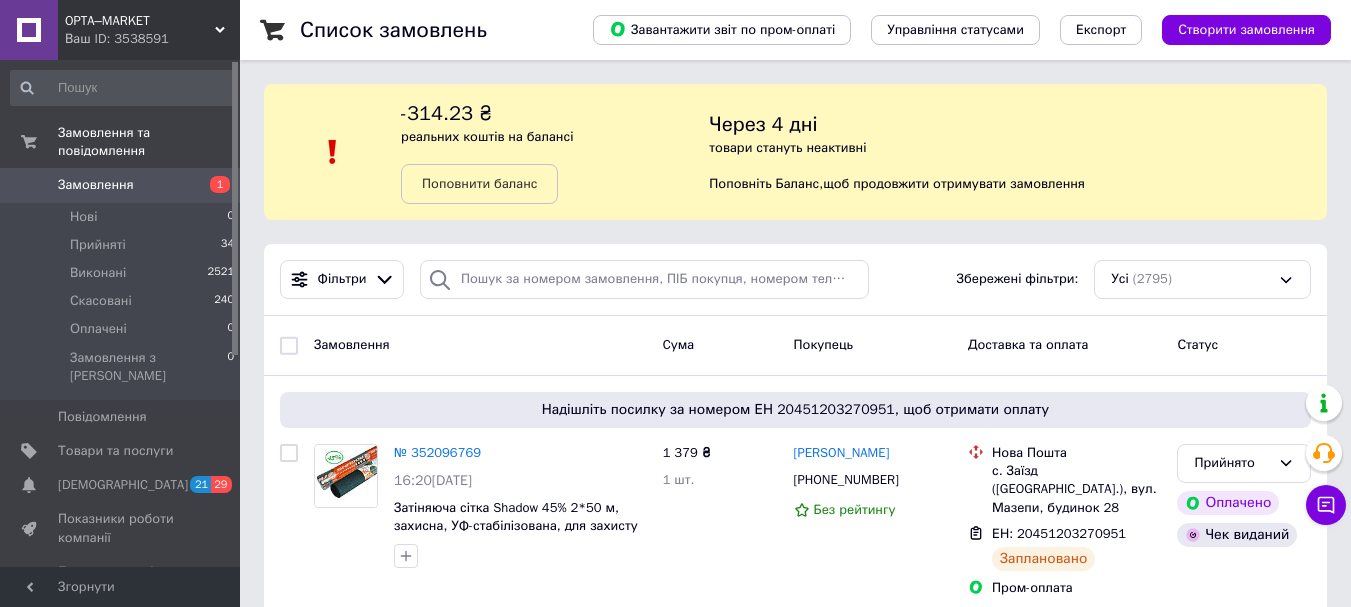 click on "Створити замовлення" at bounding box center (1246, 30) 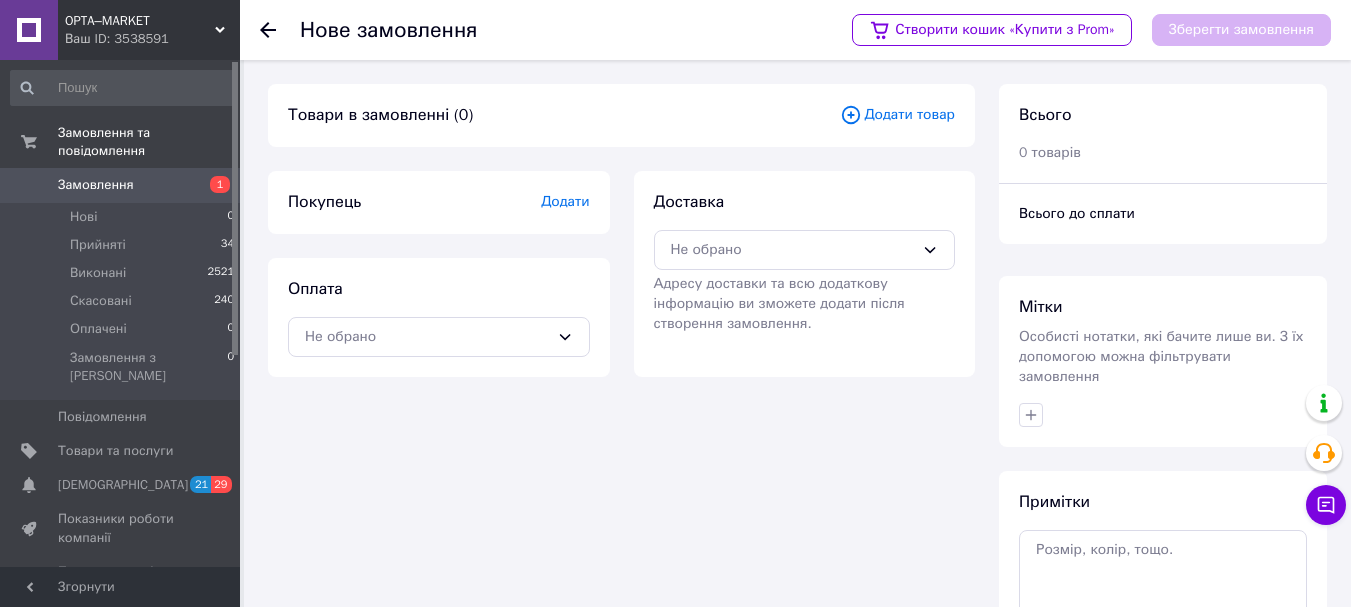 click on "Додати" at bounding box center (565, 201) 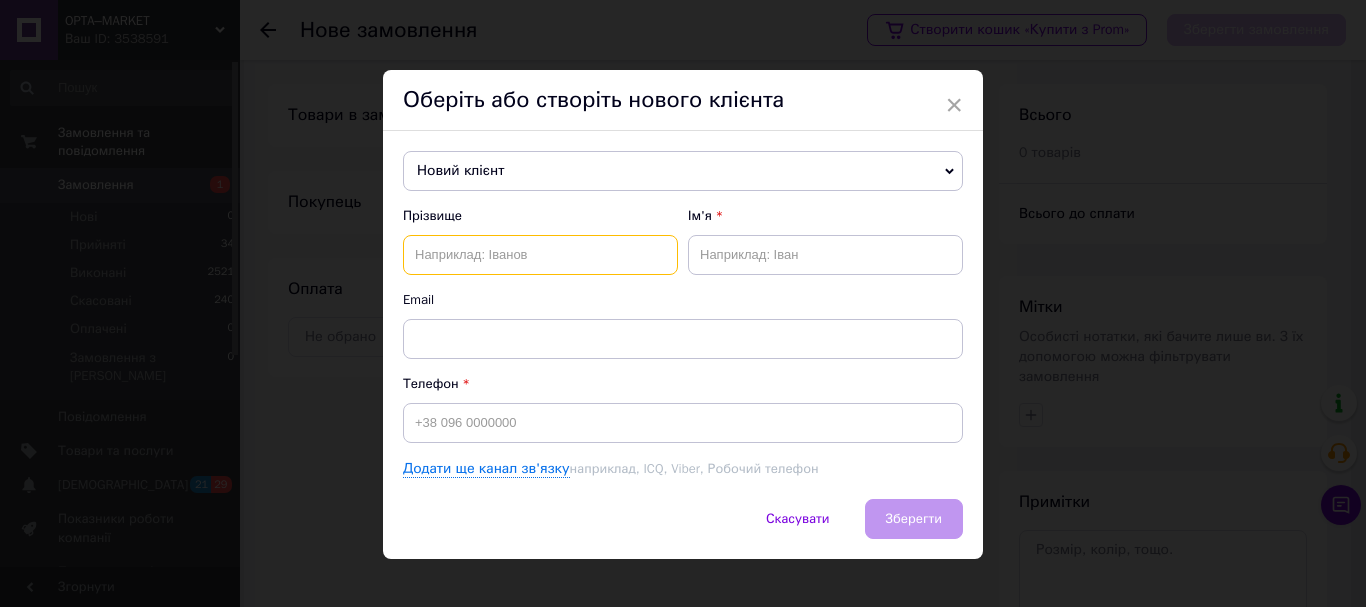 click at bounding box center [540, 255] 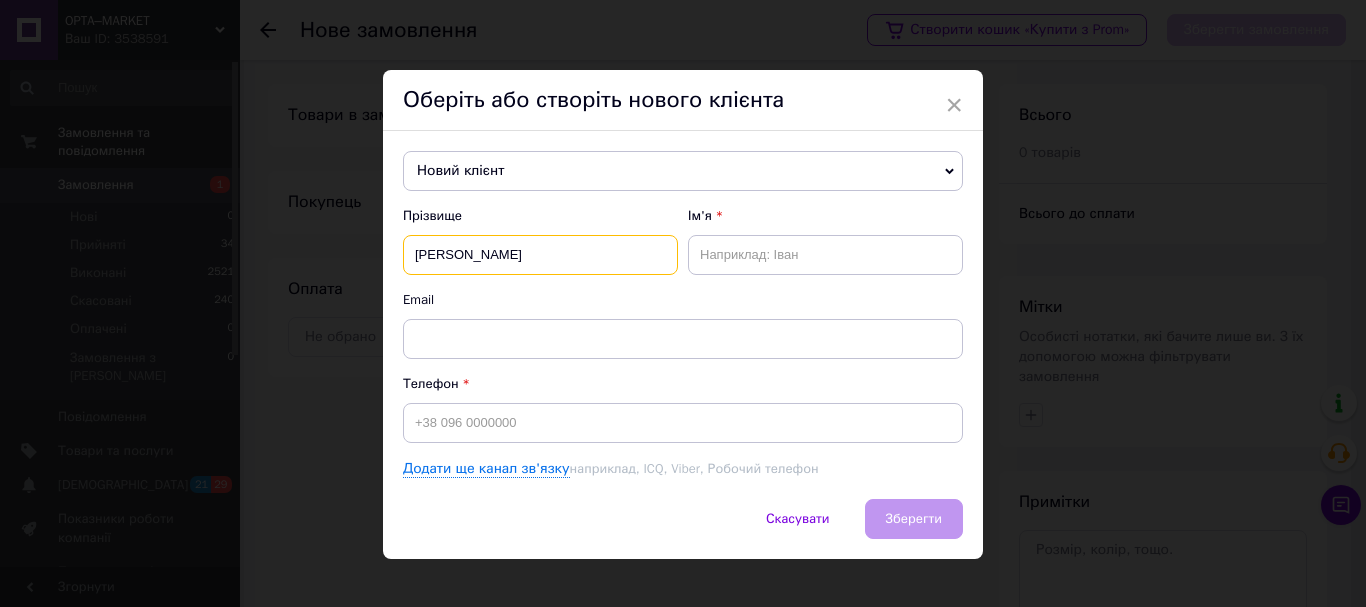 type on "[PERSON_NAME]" 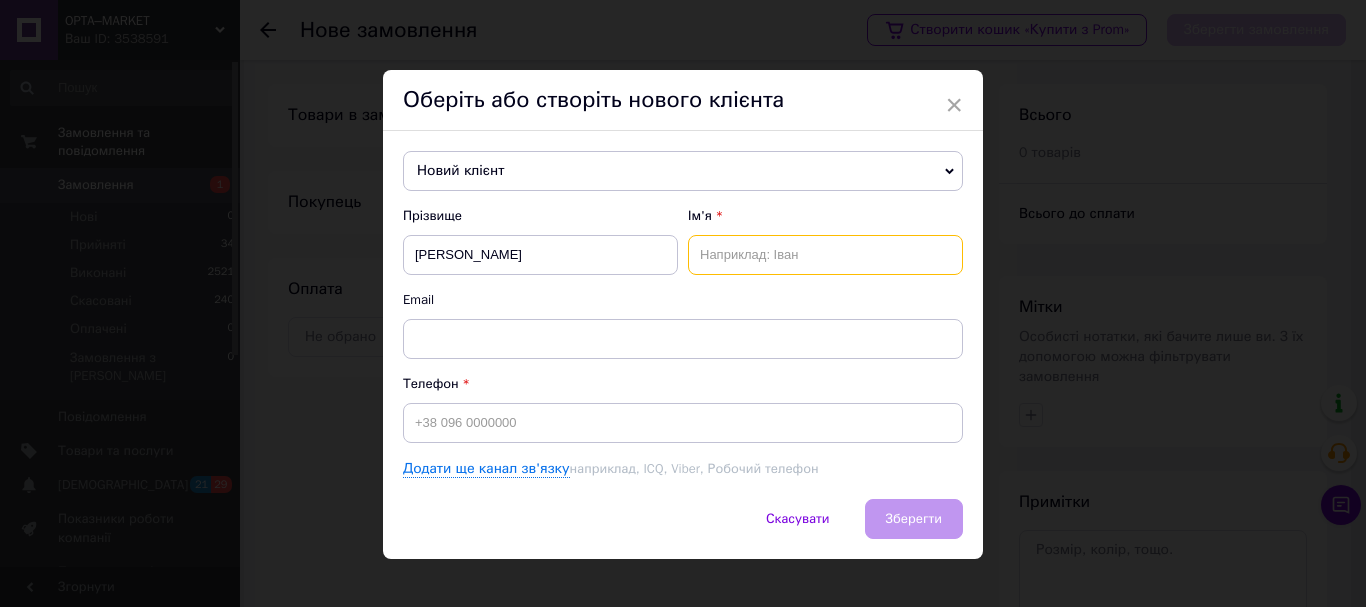 click at bounding box center [825, 255] 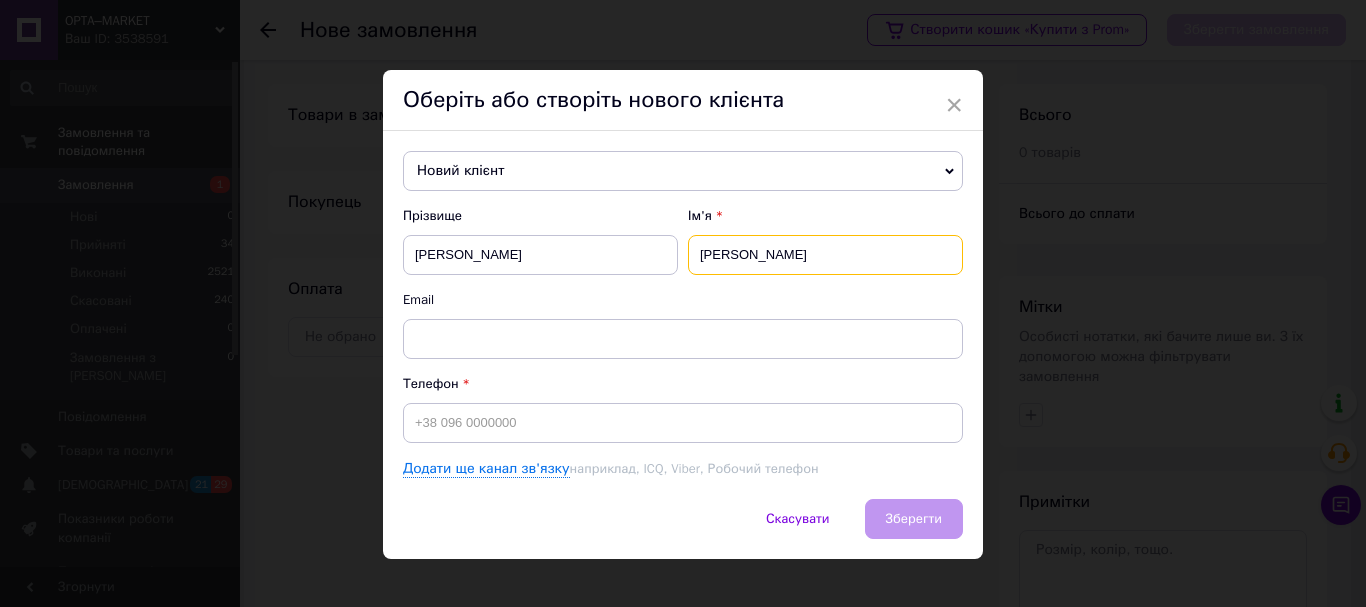 type on "[PERSON_NAME]" 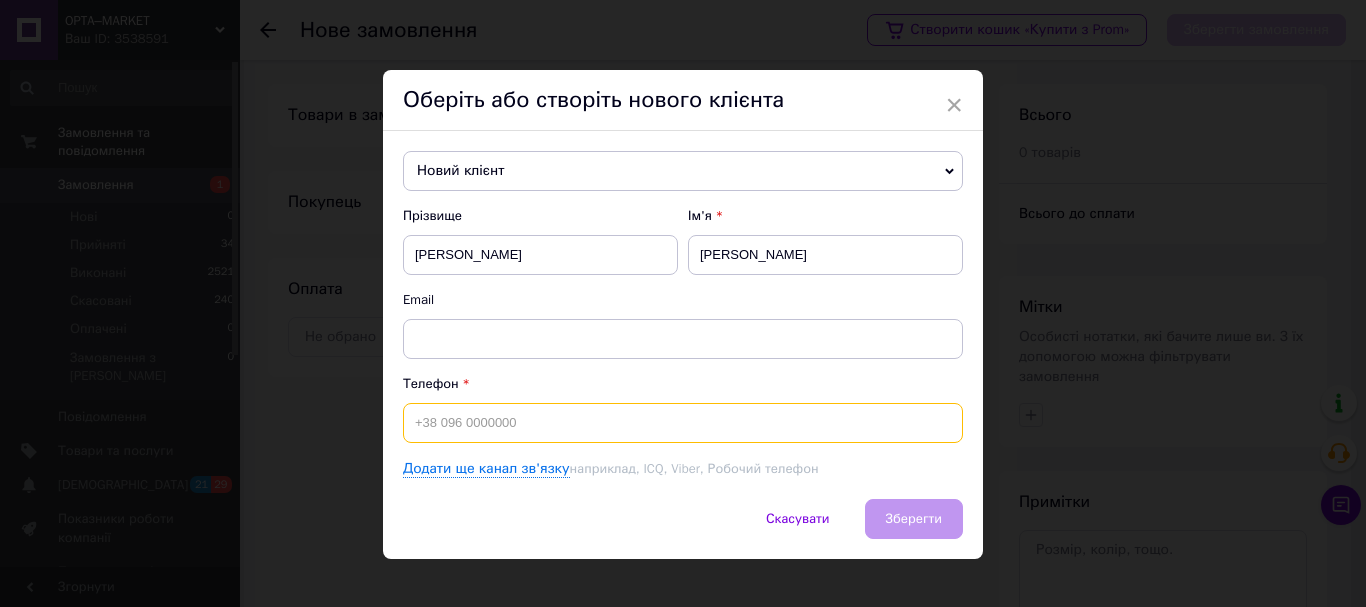 click at bounding box center (683, 423) 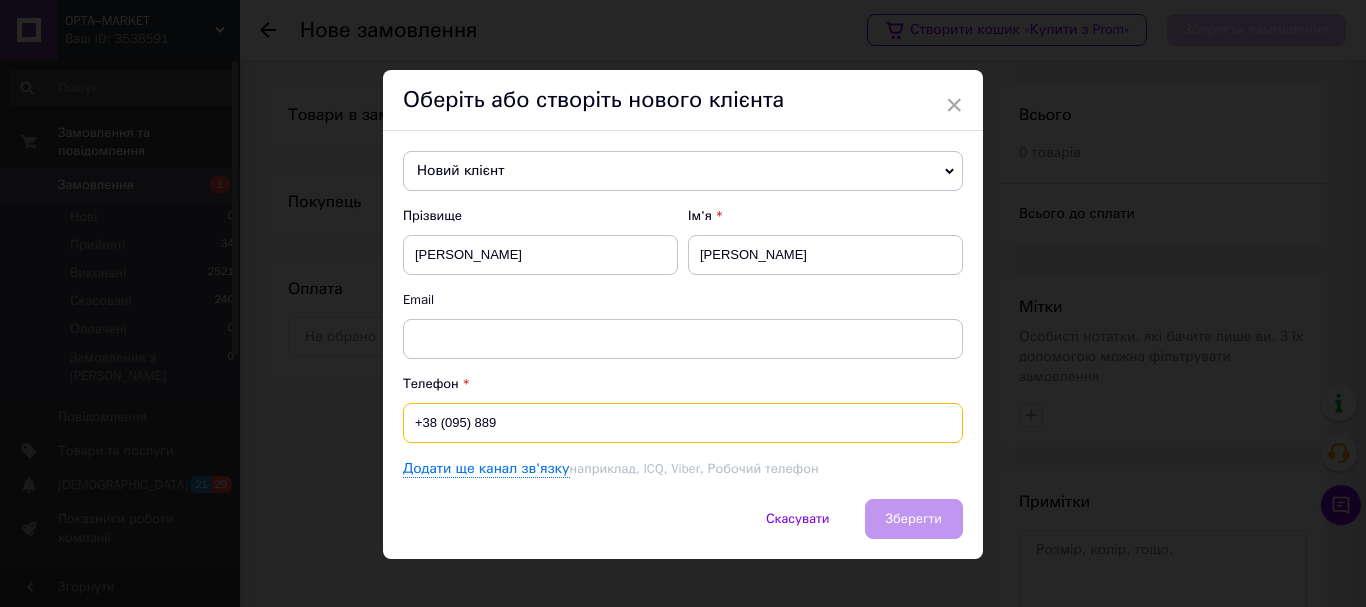 click on "+38 (095) 889" at bounding box center [683, 423] 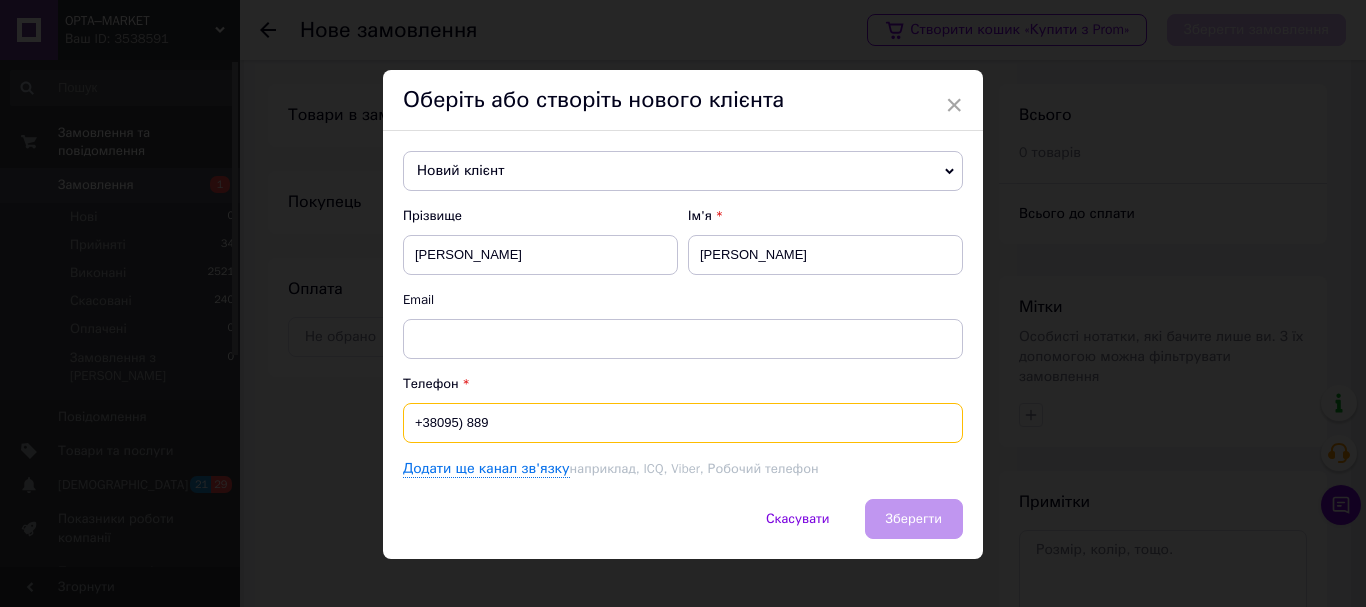 click on "+38095) 889" at bounding box center [683, 423] 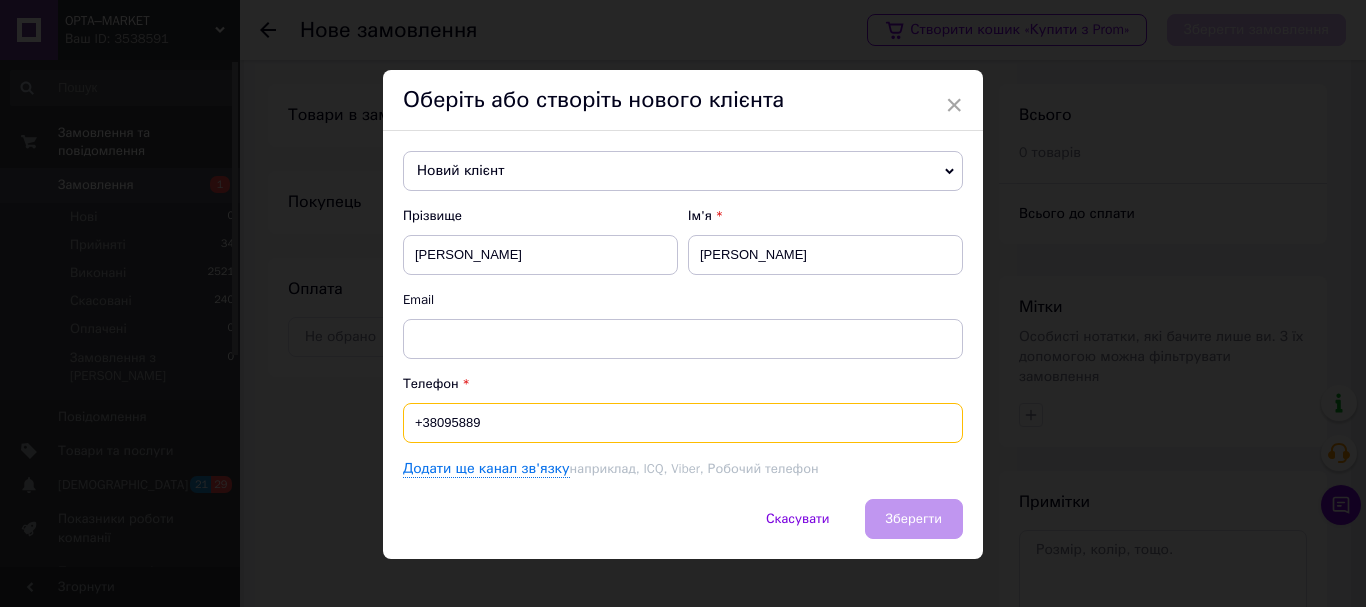 click on "+38095889" at bounding box center [683, 423] 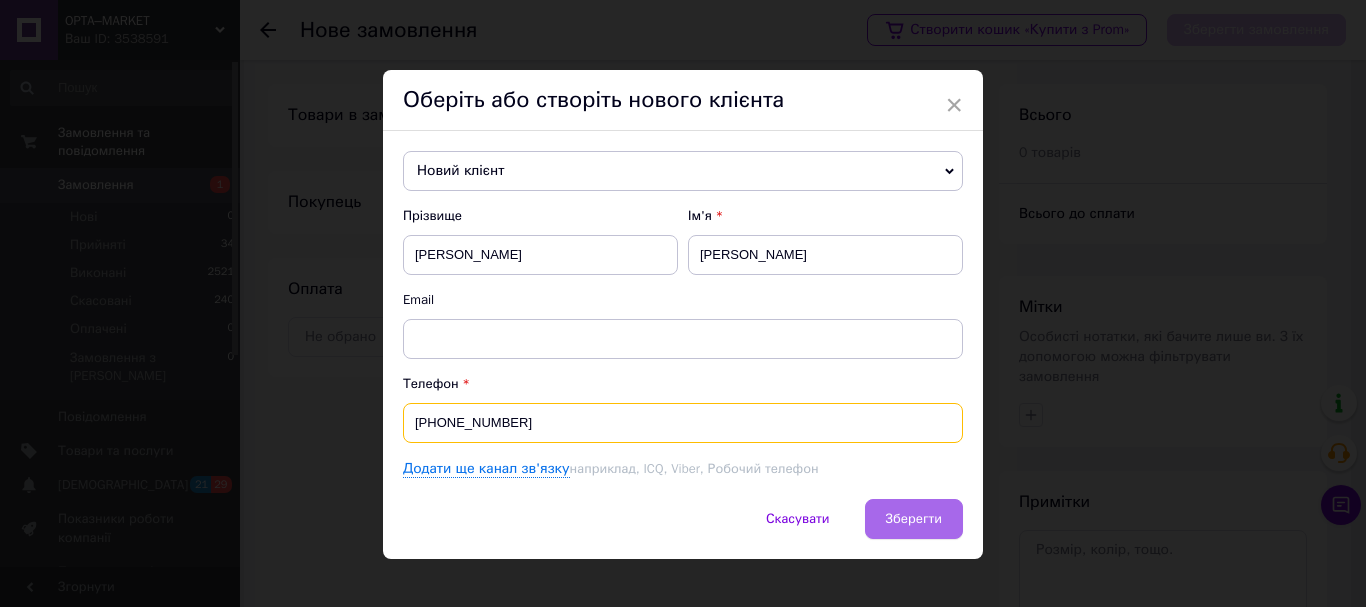 type on "[PHONE_NUMBER]" 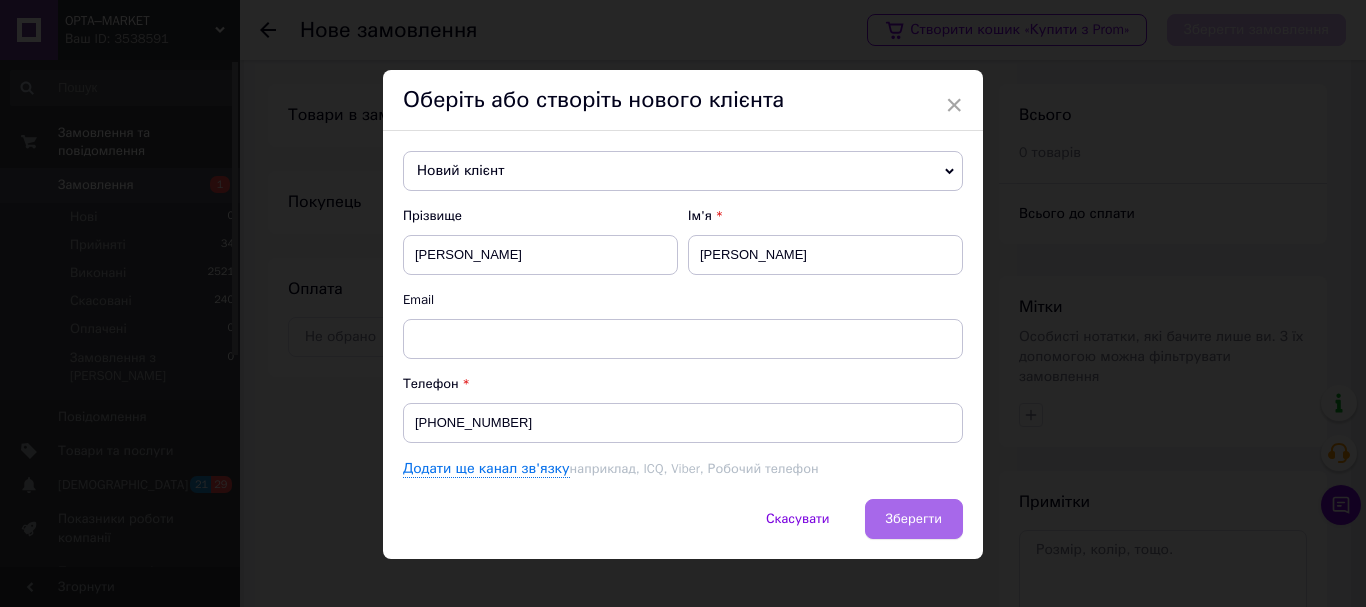 click on "Зберегти" at bounding box center [914, 518] 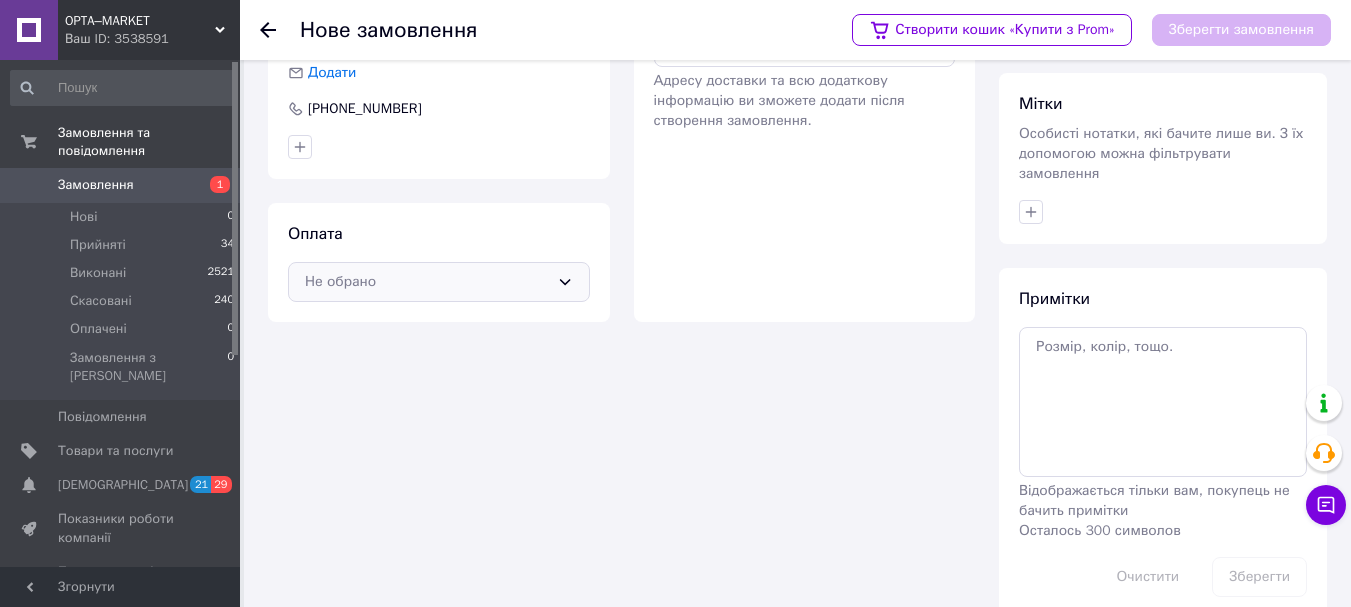 scroll, scrollTop: 217, scrollLeft: 0, axis: vertical 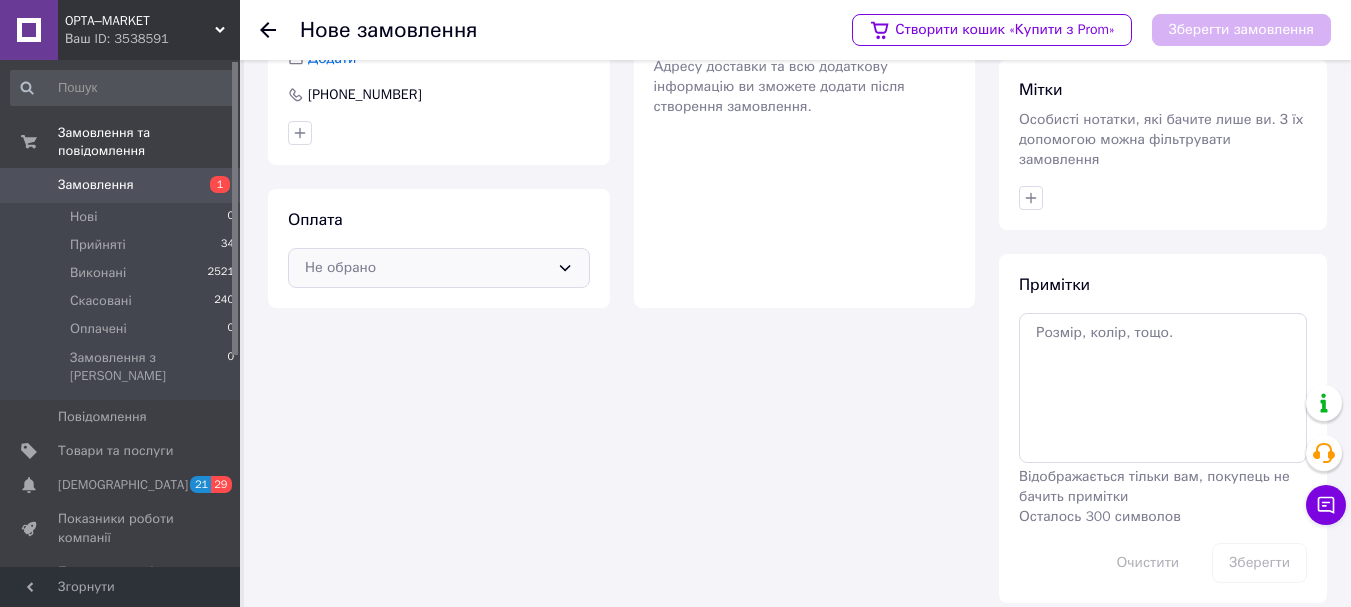 click on "Не обрано" at bounding box center [439, 268] 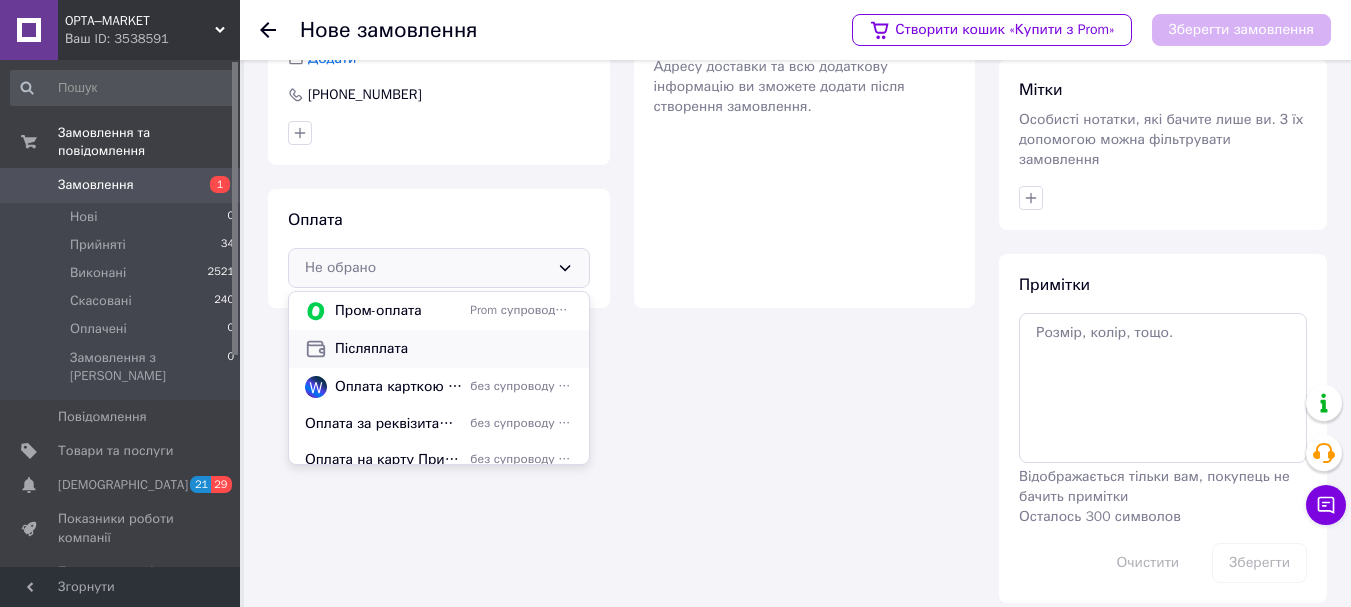 click on "Післяплата" at bounding box center [454, 349] 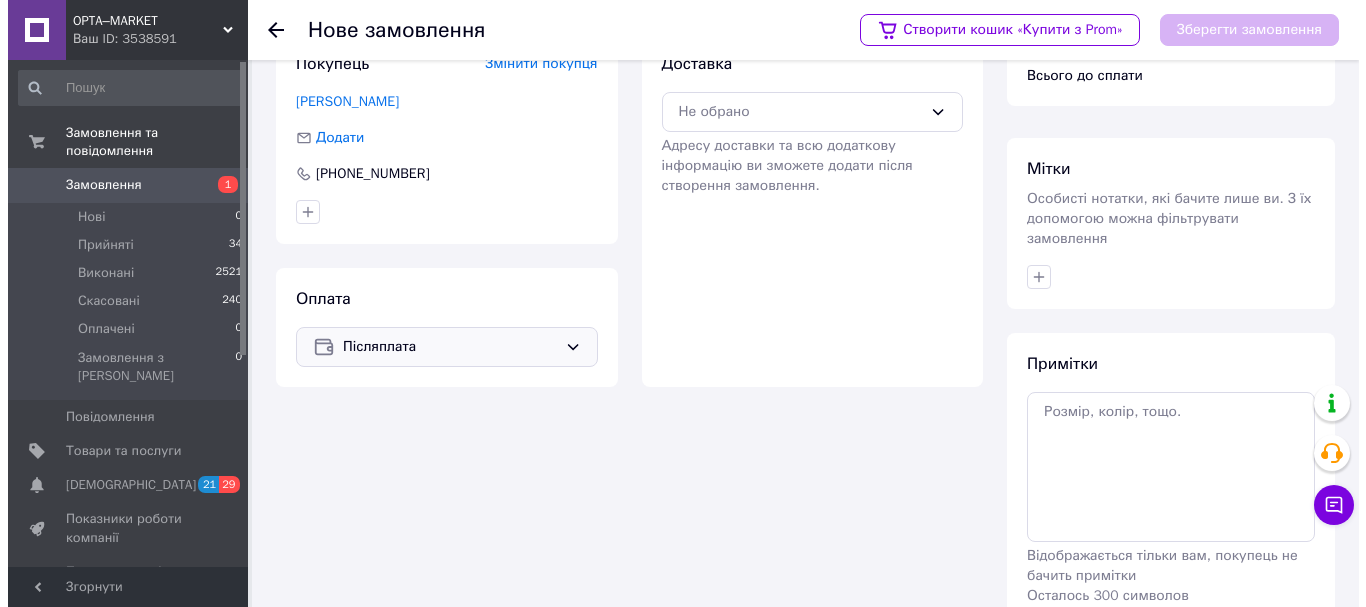 scroll, scrollTop: 0, scrollLeft: 0, axis: both 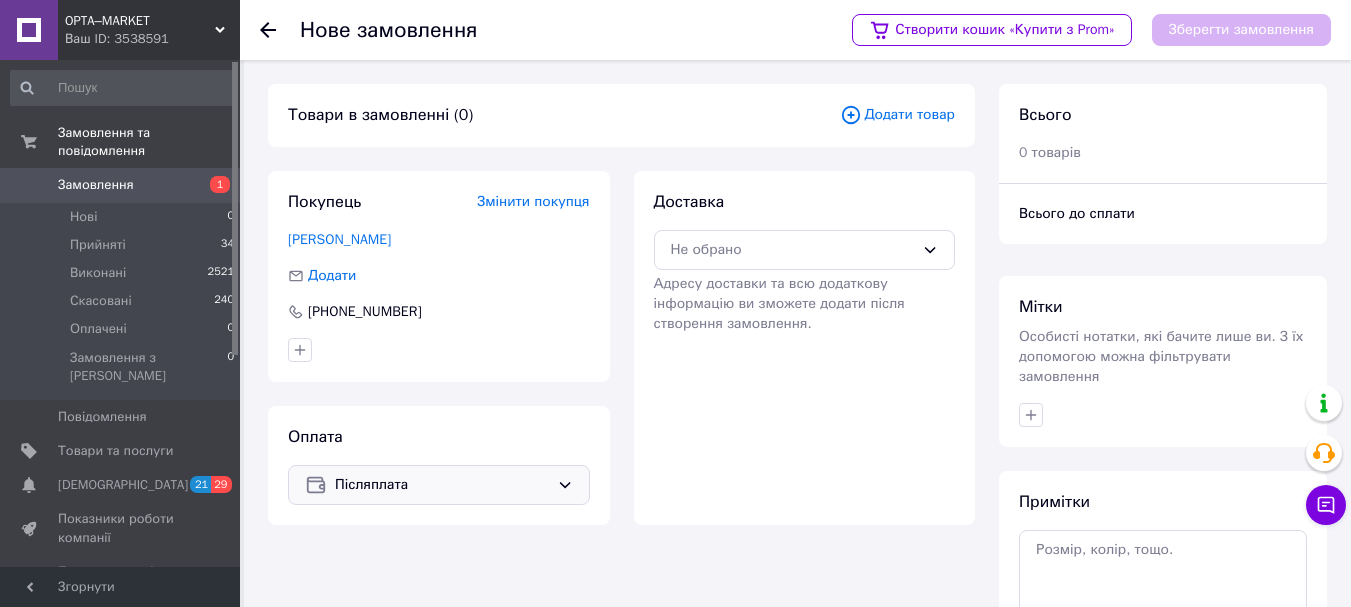 click on "Додати товар" at bounding box center (897, 115) 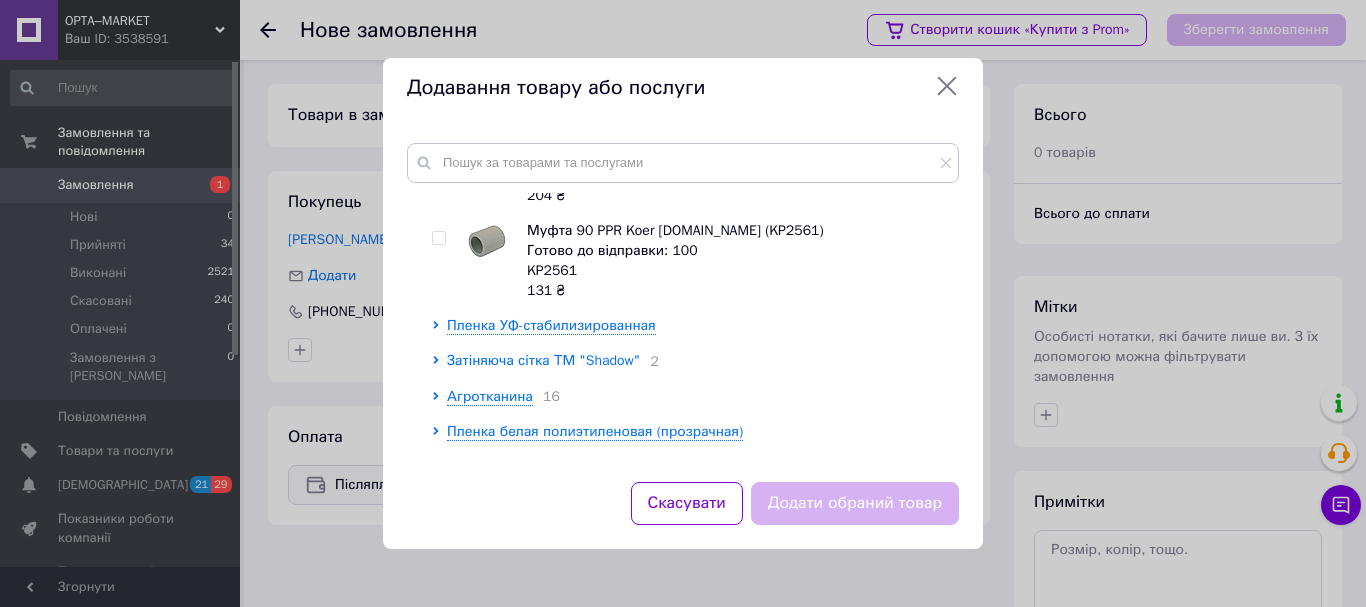 scroll, scrollTop: 2000, scrollLeft: 0, axis: vertical 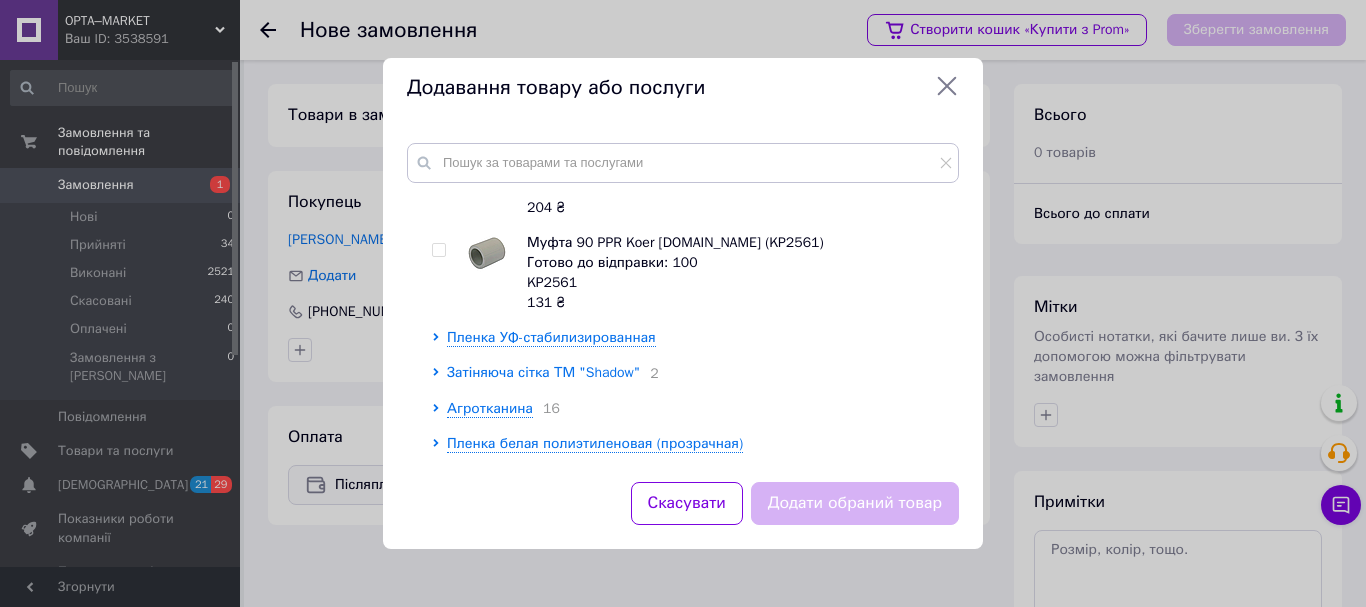 click 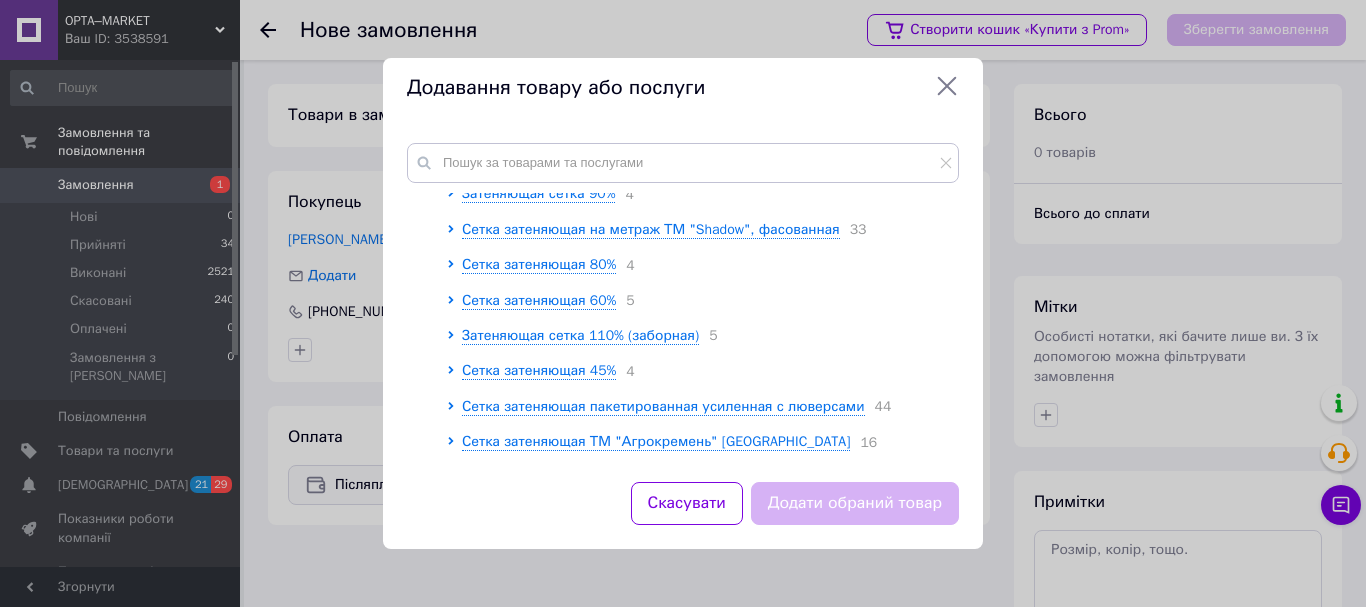 scroll, scrollTop: 2500, scrollLeft: 0, axis: vertical 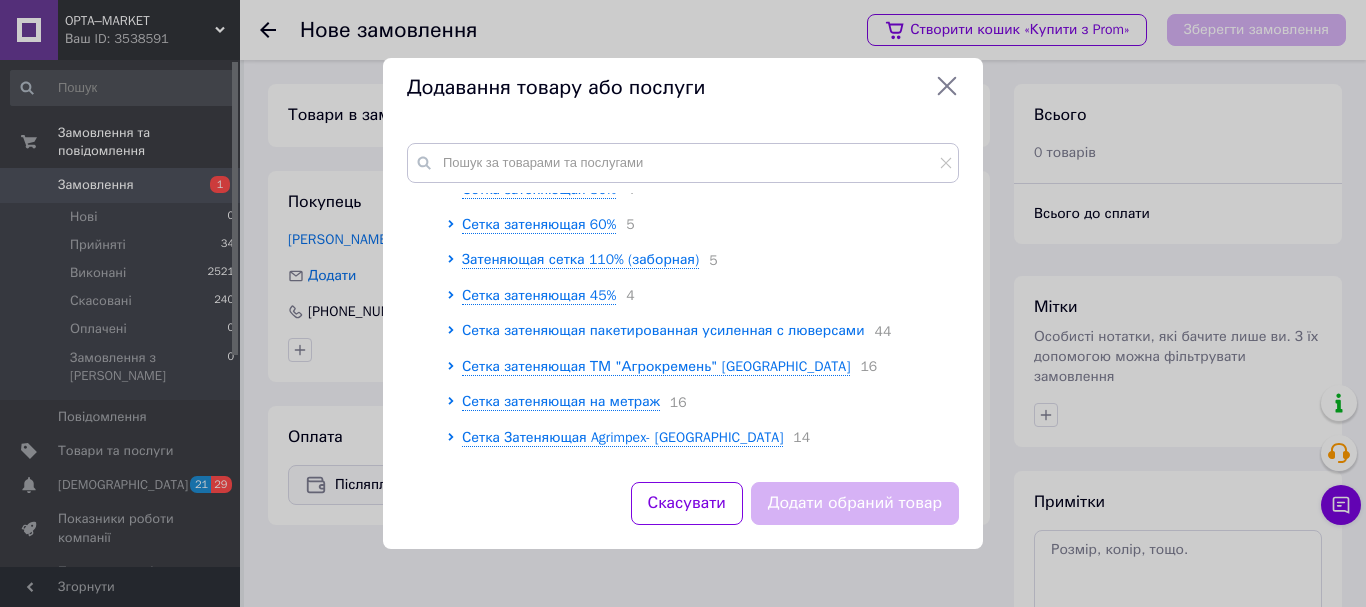 click 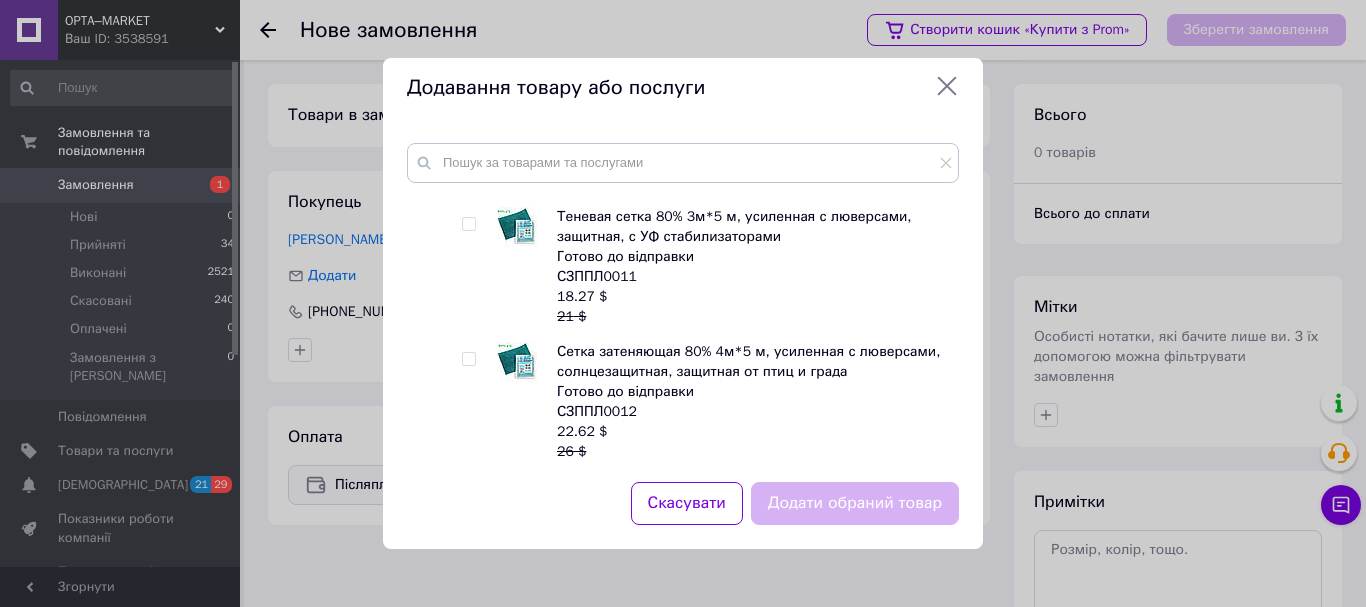 scroll, scrollTop: 3500, scrollLeft: 0, axis: vertical 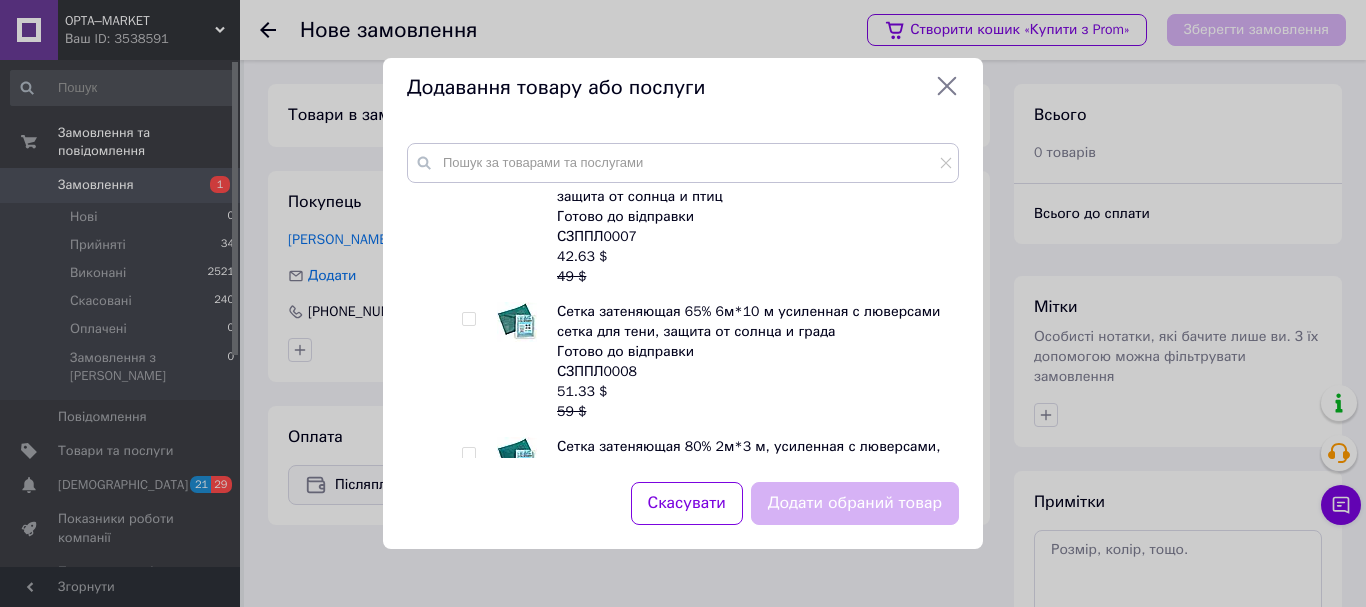 click at bounding box center [468, 454] 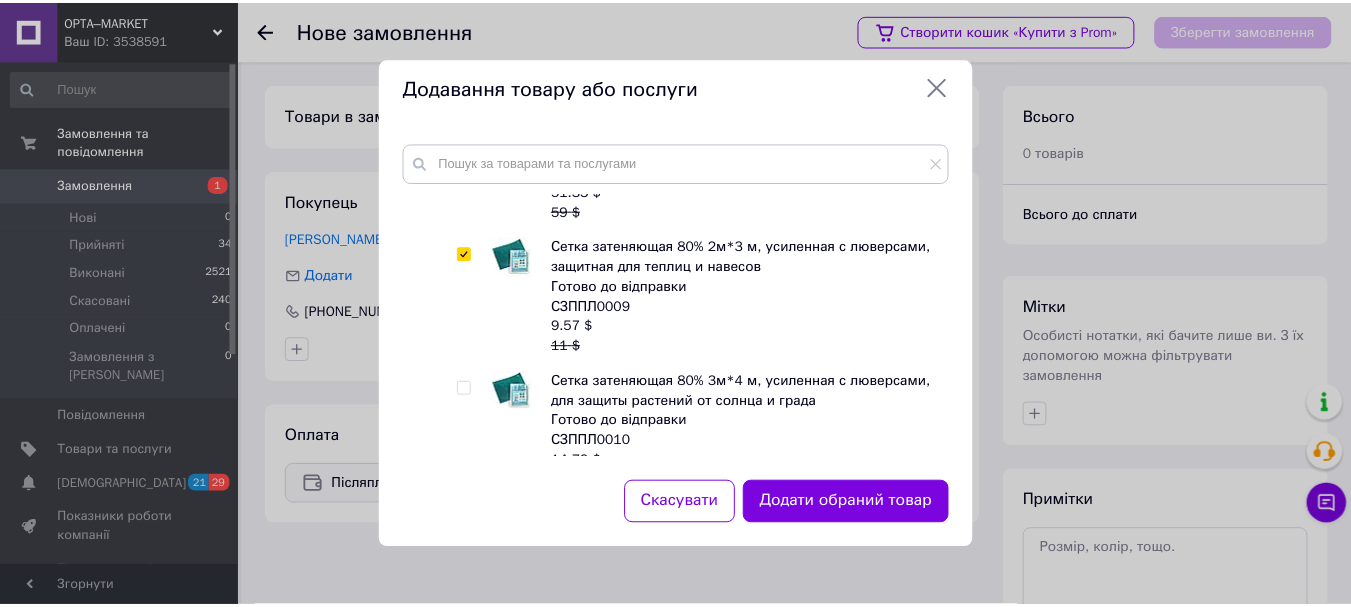 scroll, scrollTop: 3800, scrollLeft: 0, axis: vertical 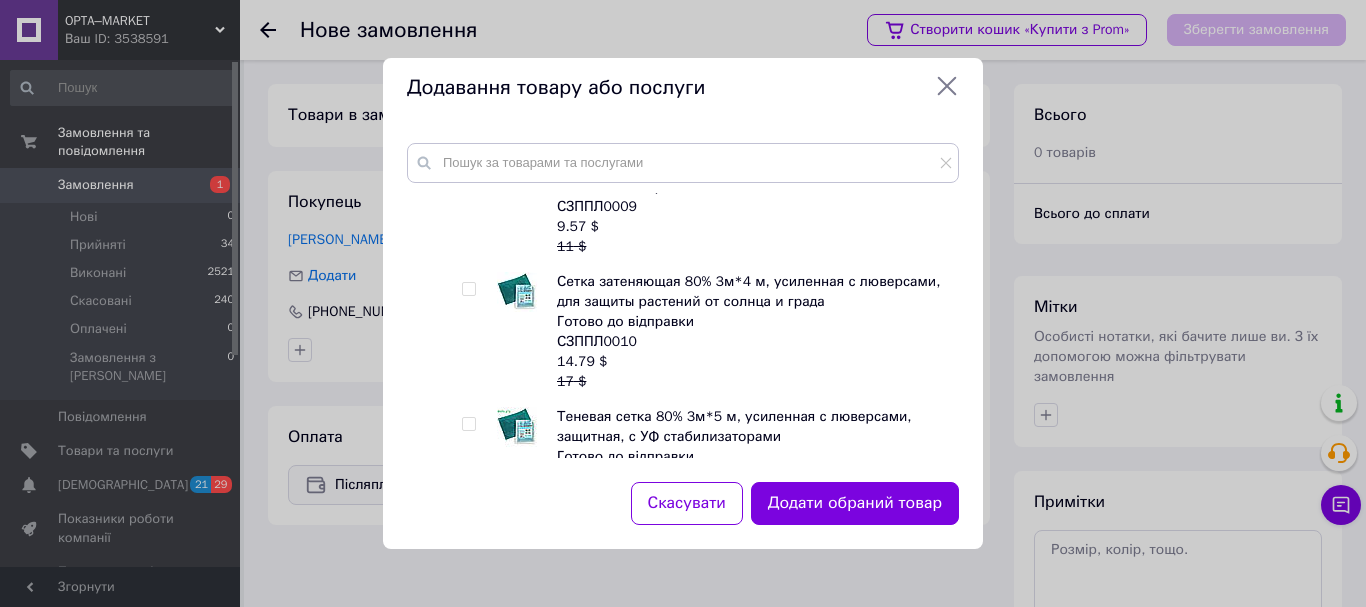 click at bounding box center [468, 289] 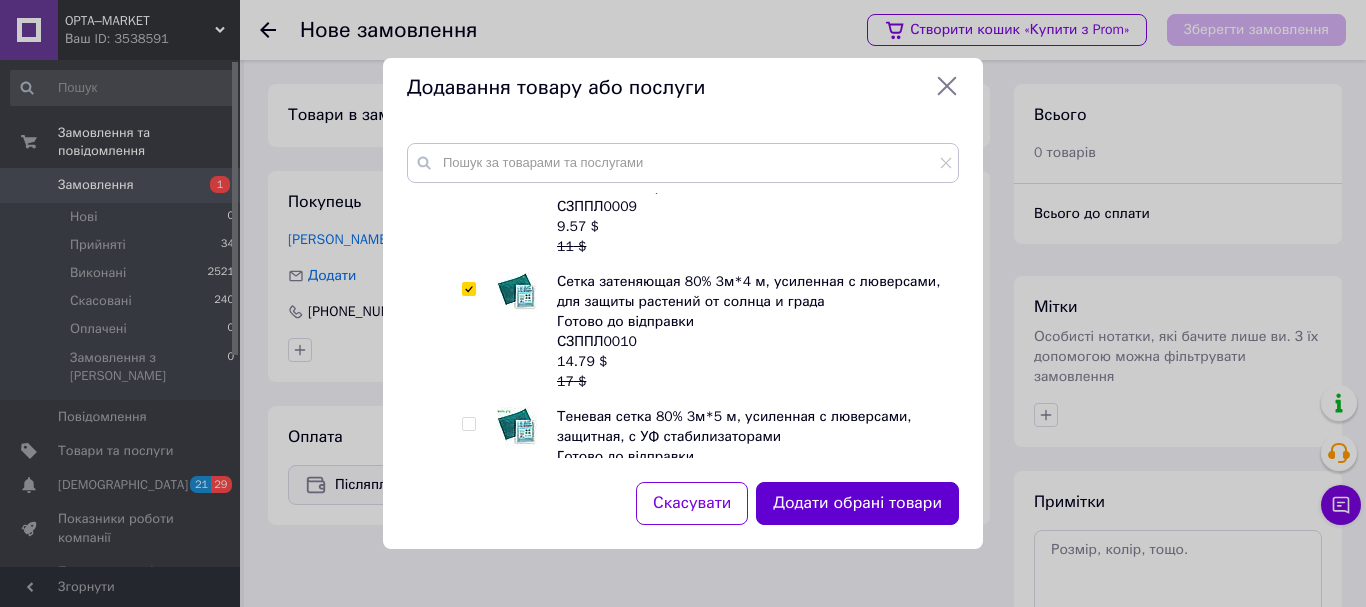 click on "Додати обрані товари" at bounding box center (857, 503) 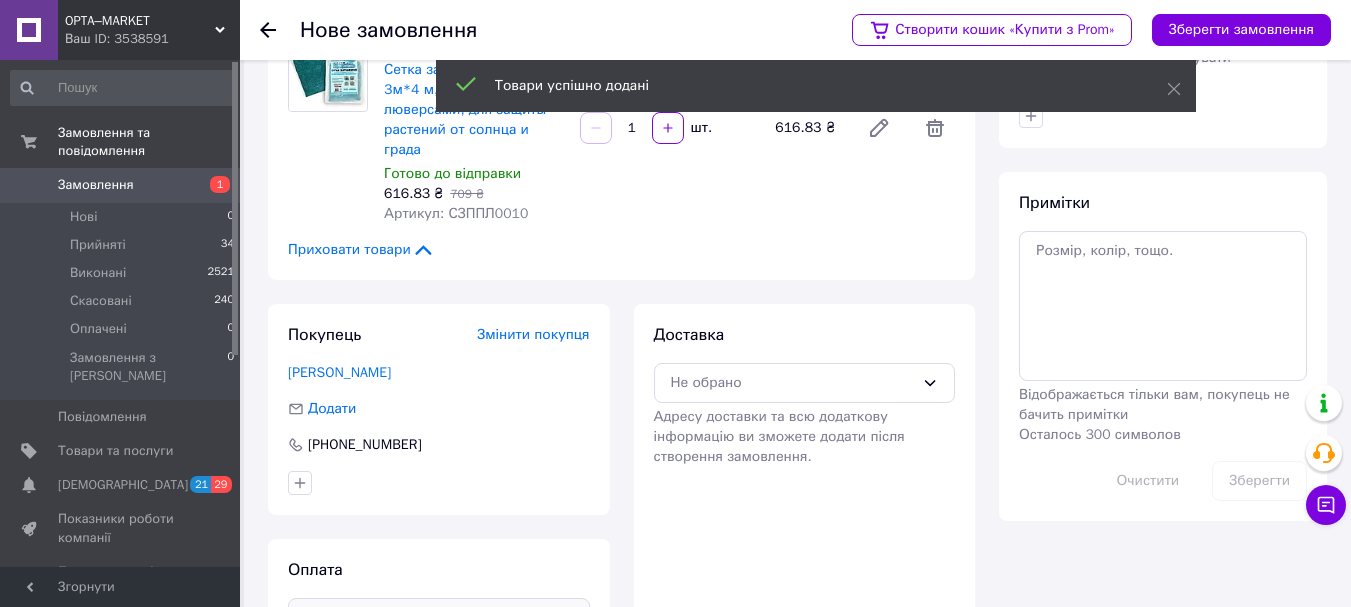 scroll, scrollTop: 300, scrollLeft: 0, axis: vertical 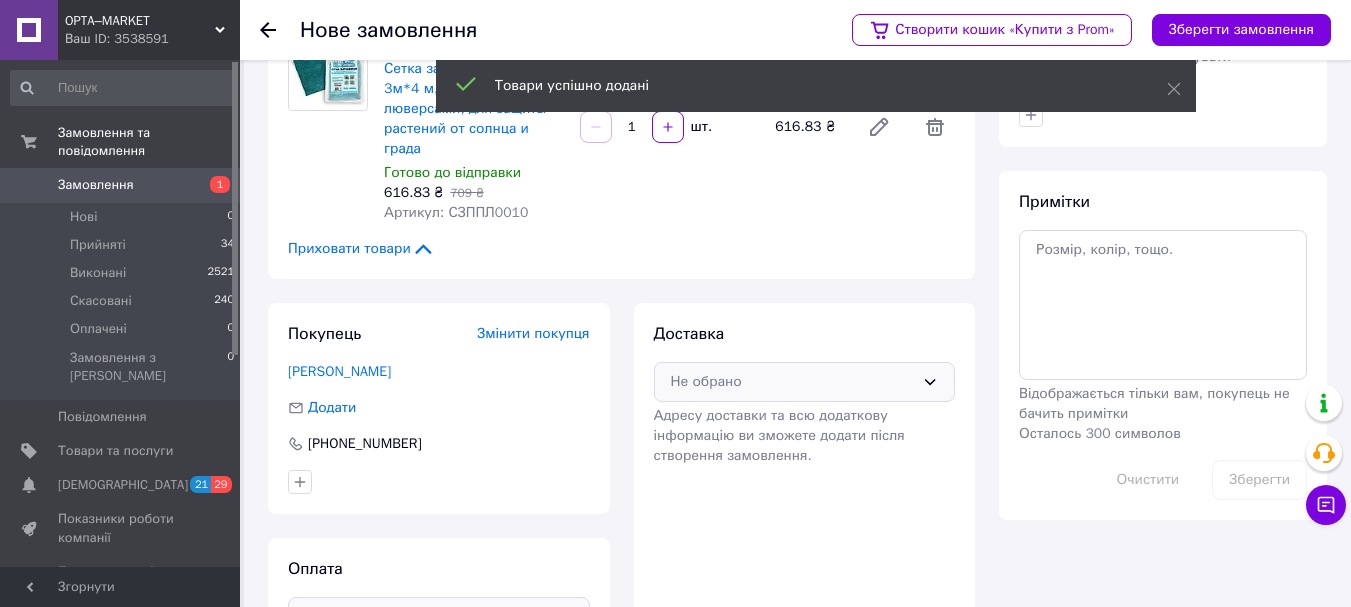 click on "Не обрано" at bounding box center (805, 382) 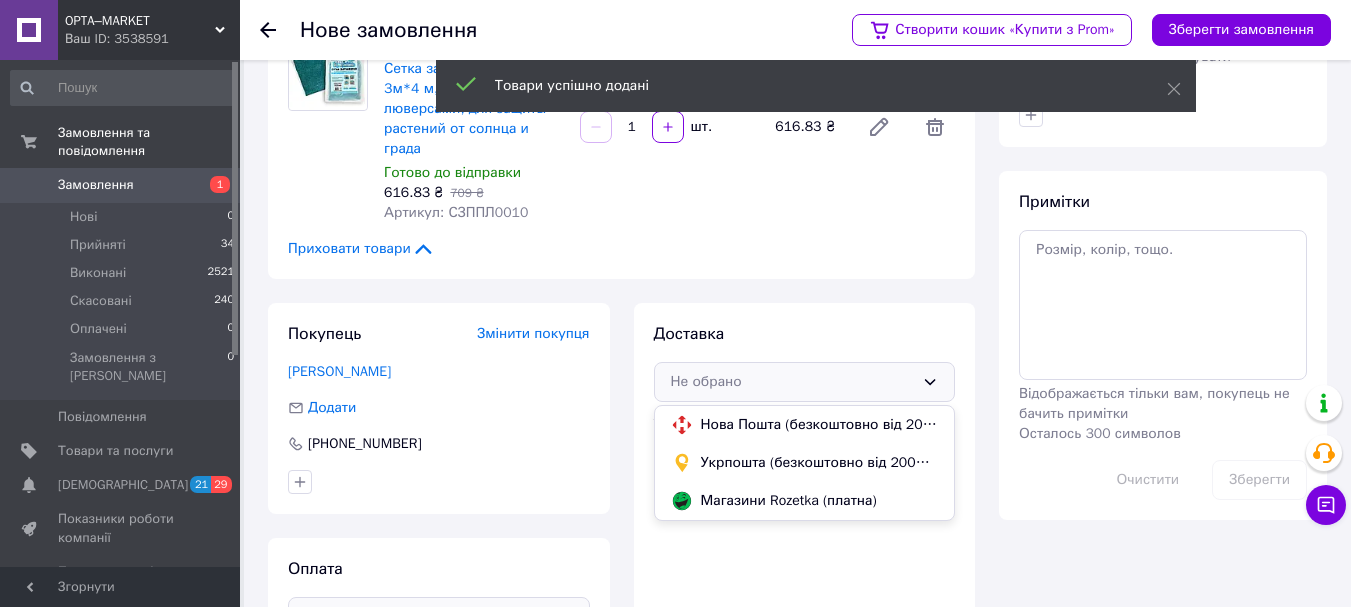 scroll, scrollTop: 354, scrollLeft: 0, axis: vertical 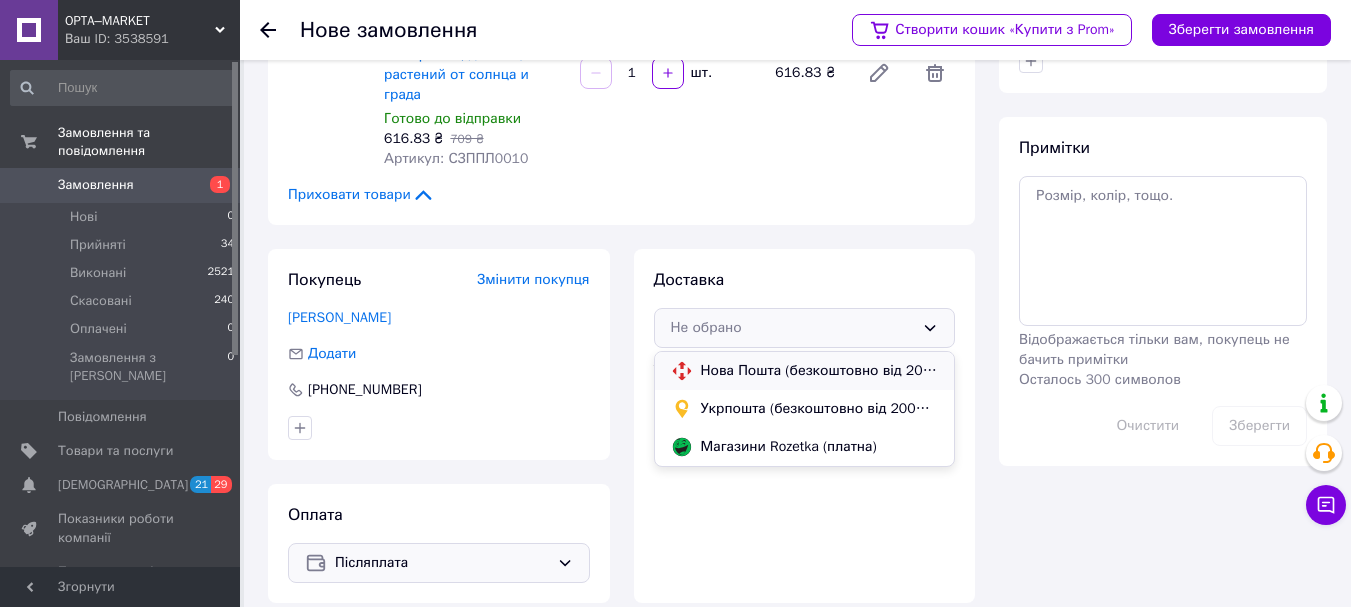click on "Нова Пошта (безкоштовно від 2000 ₴)" at bounding box center (820, 371) 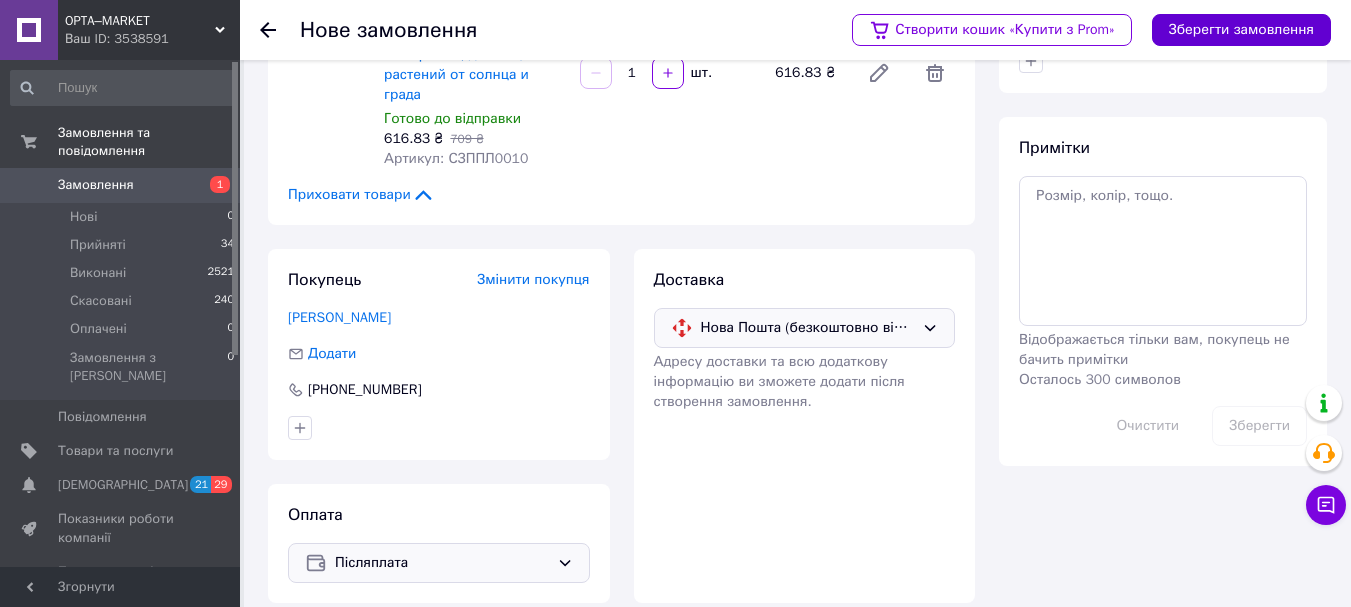 click on "Зберегти замовлення" at bounding box center (1241, 30) 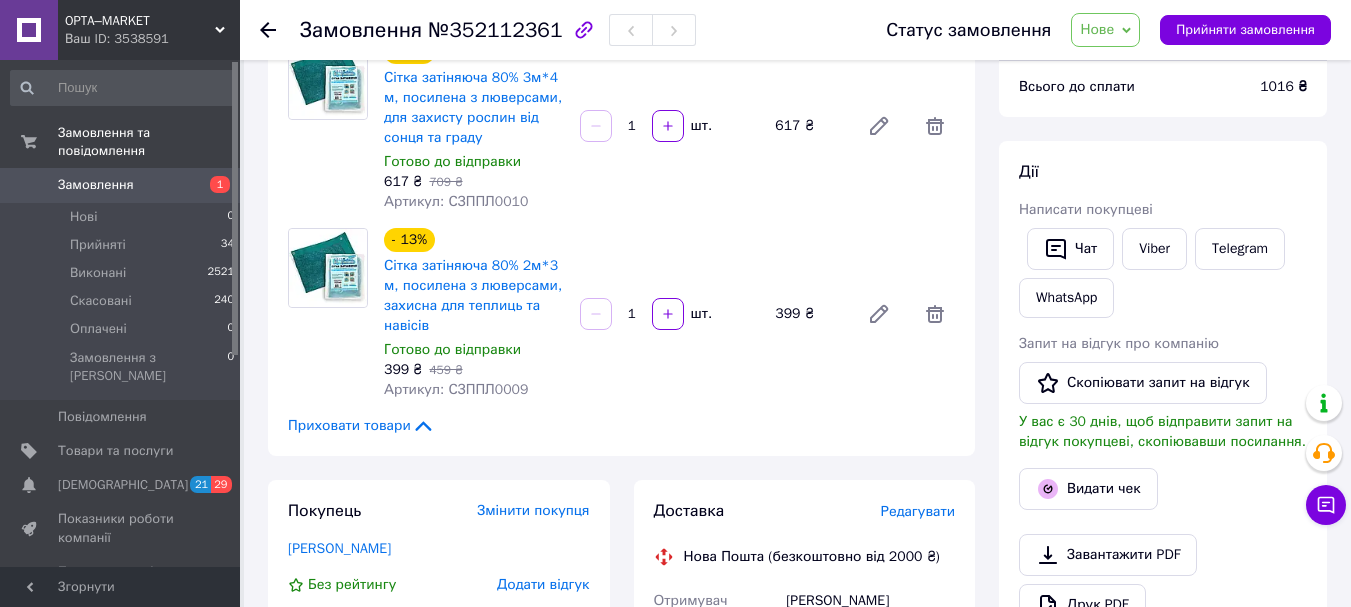 scroll, scrollTop: 6, scrollLeft: 0, axis: vertical 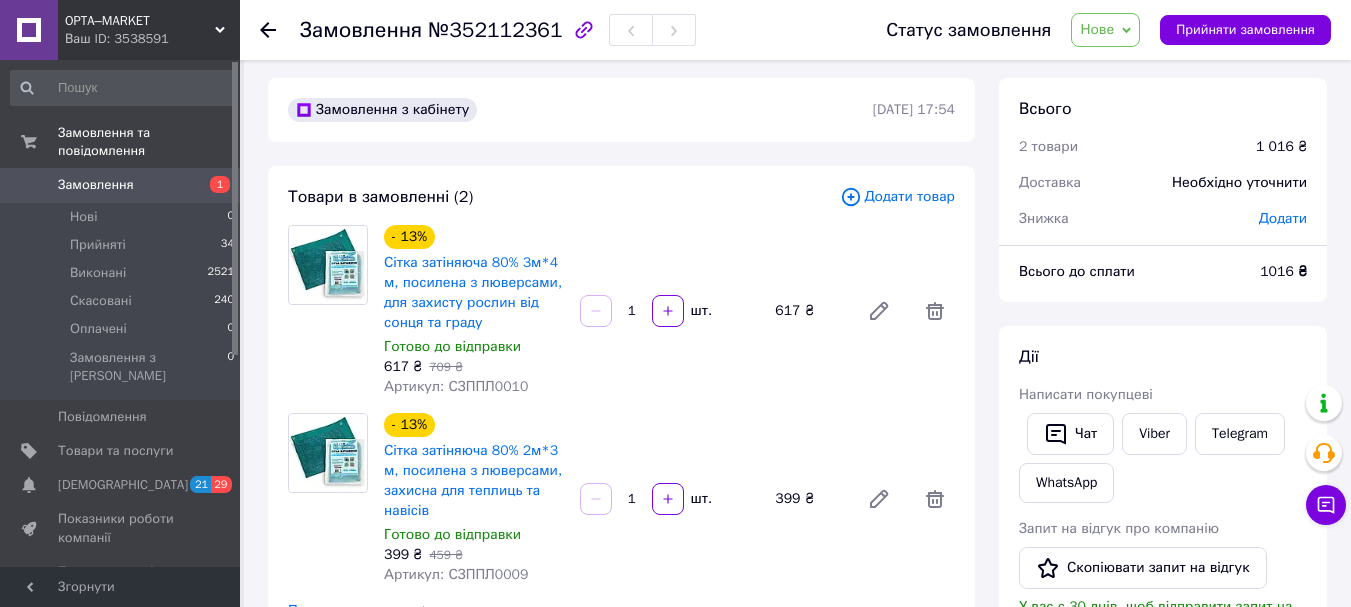 click on "Додати" at bounding box center (1283, 218) 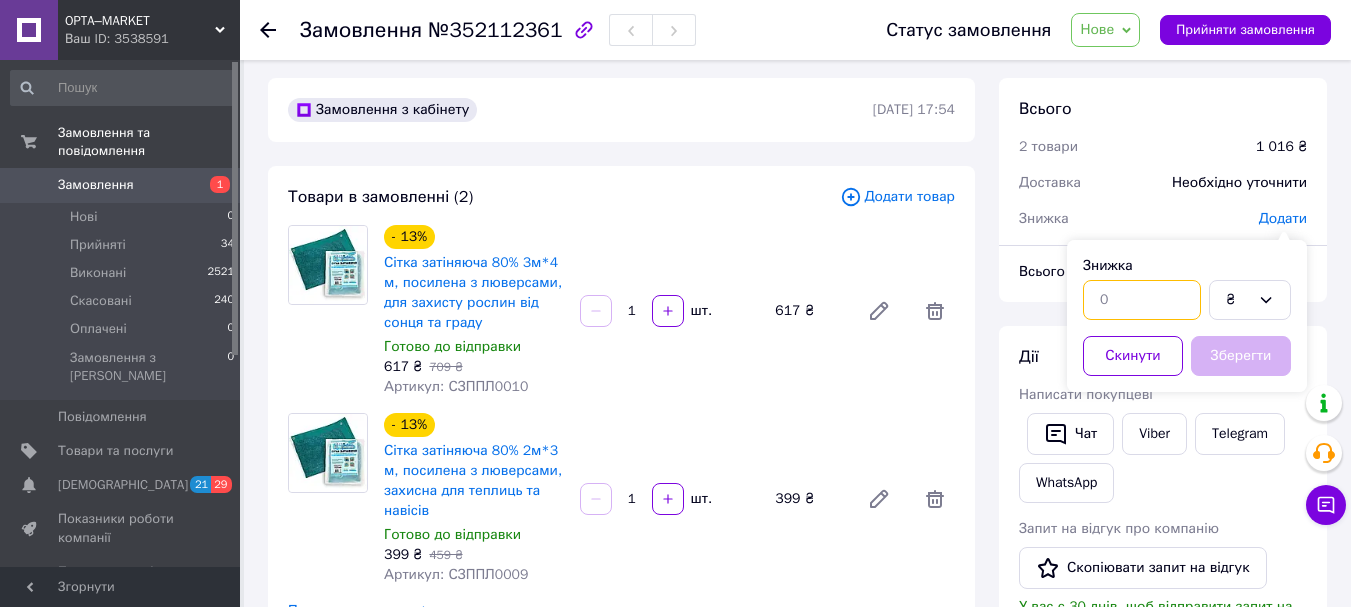click at bounding box center (1142, 300) 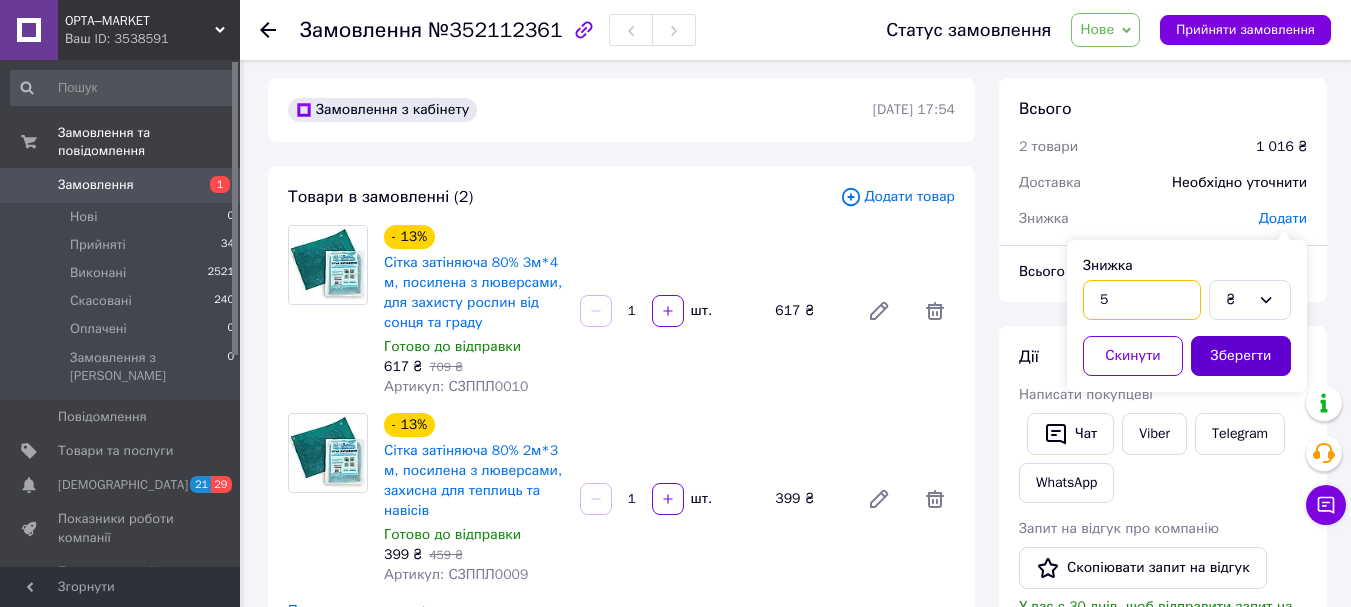 type on "5" 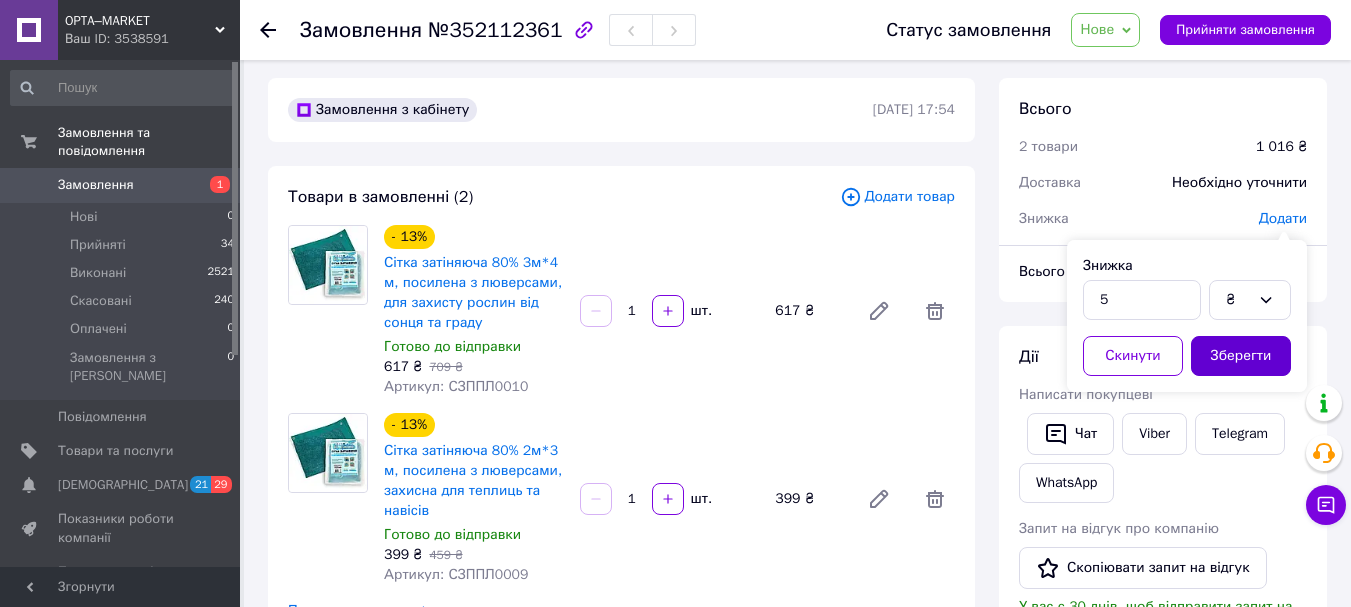 click on "Зберегти" at bounding box center (1241, 356) 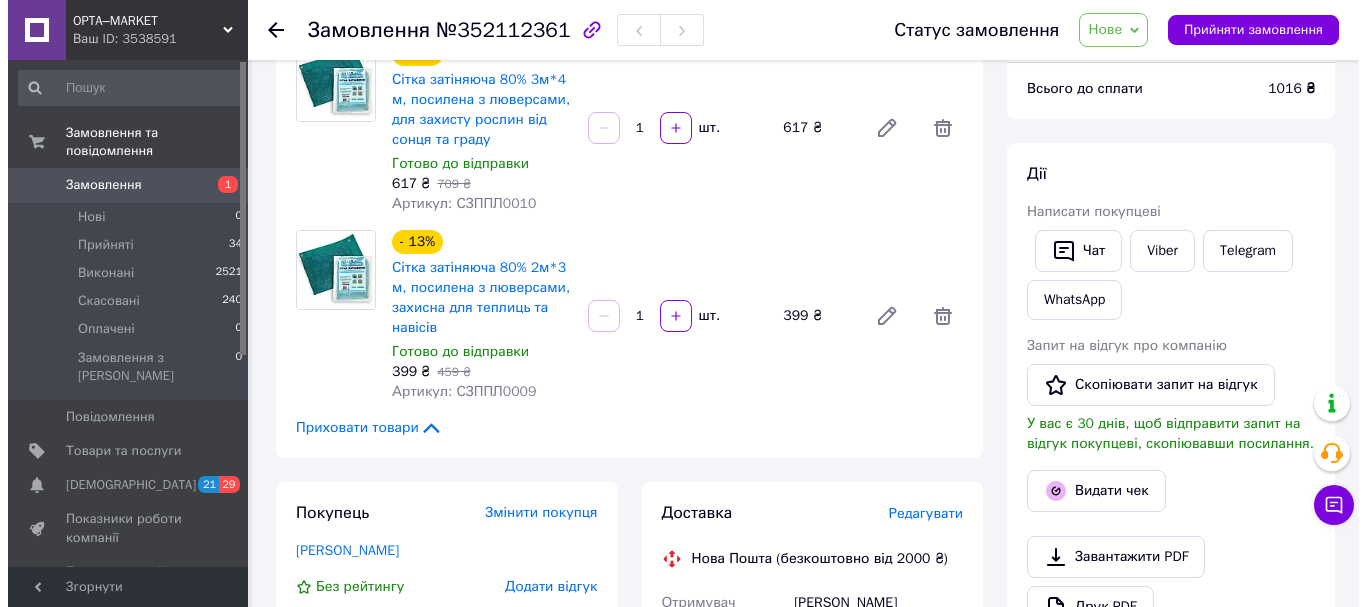 scroll, scrollTop: 406, scrollLeft: 0, axis: vertical 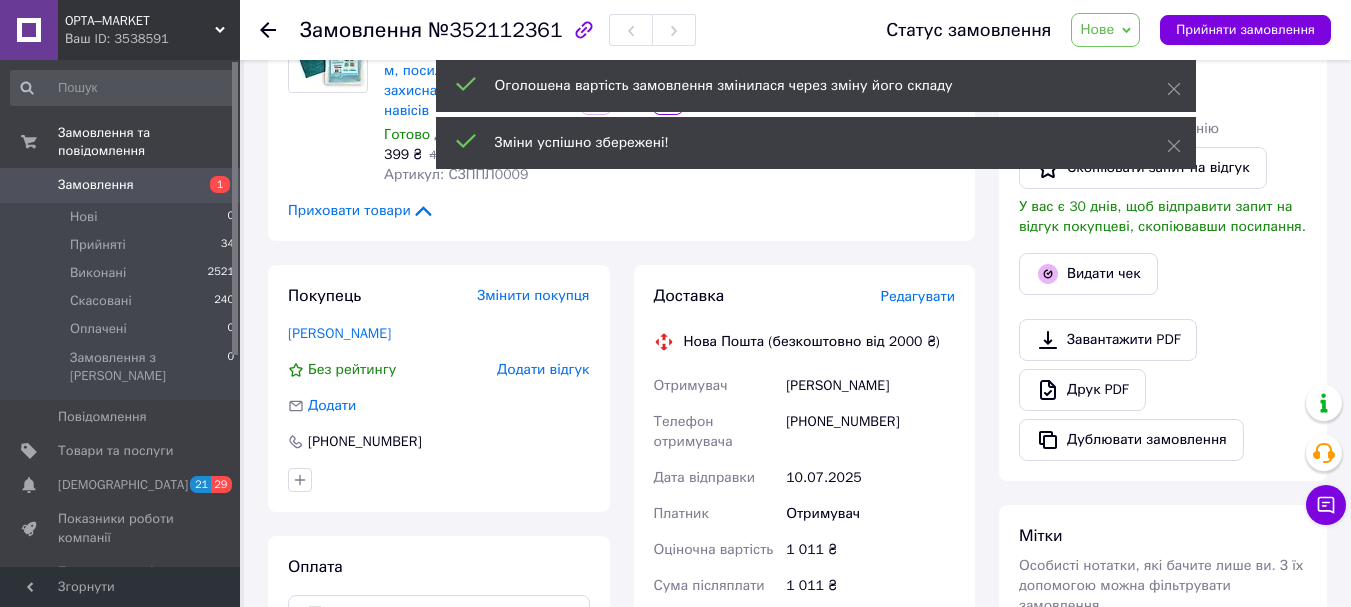 click on "Редагувати" at bounding box center [918, 296] 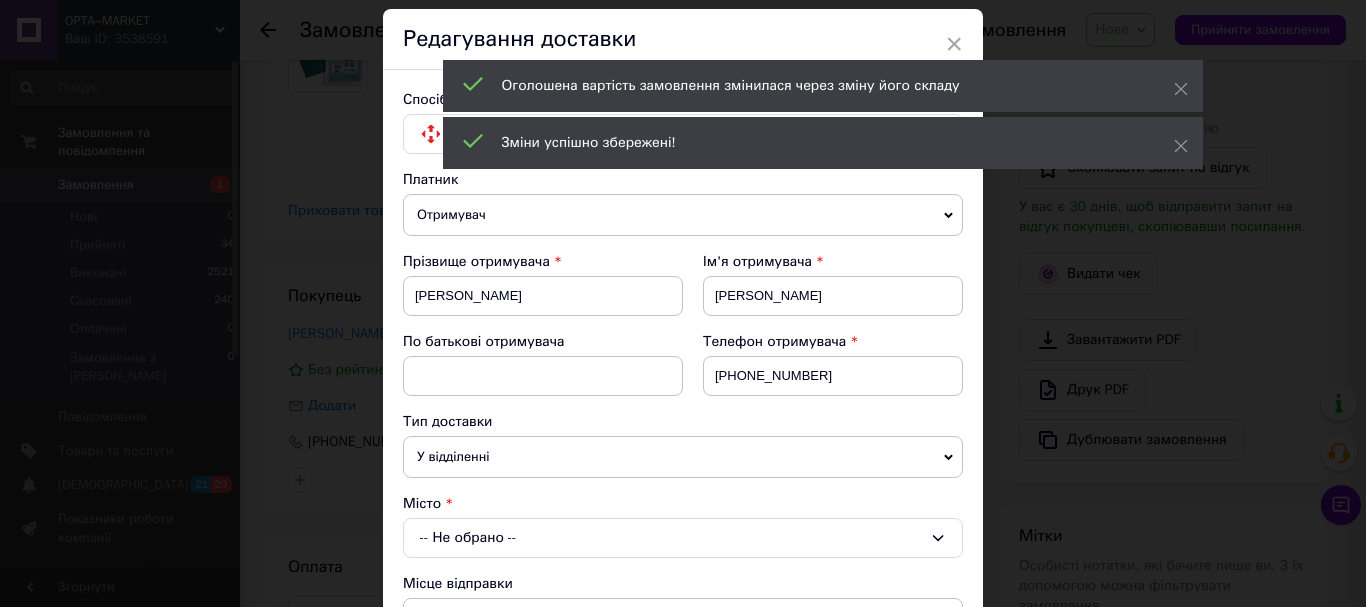 scroll, scrollTop: 300, scrollLeft: 0, axis: vertical 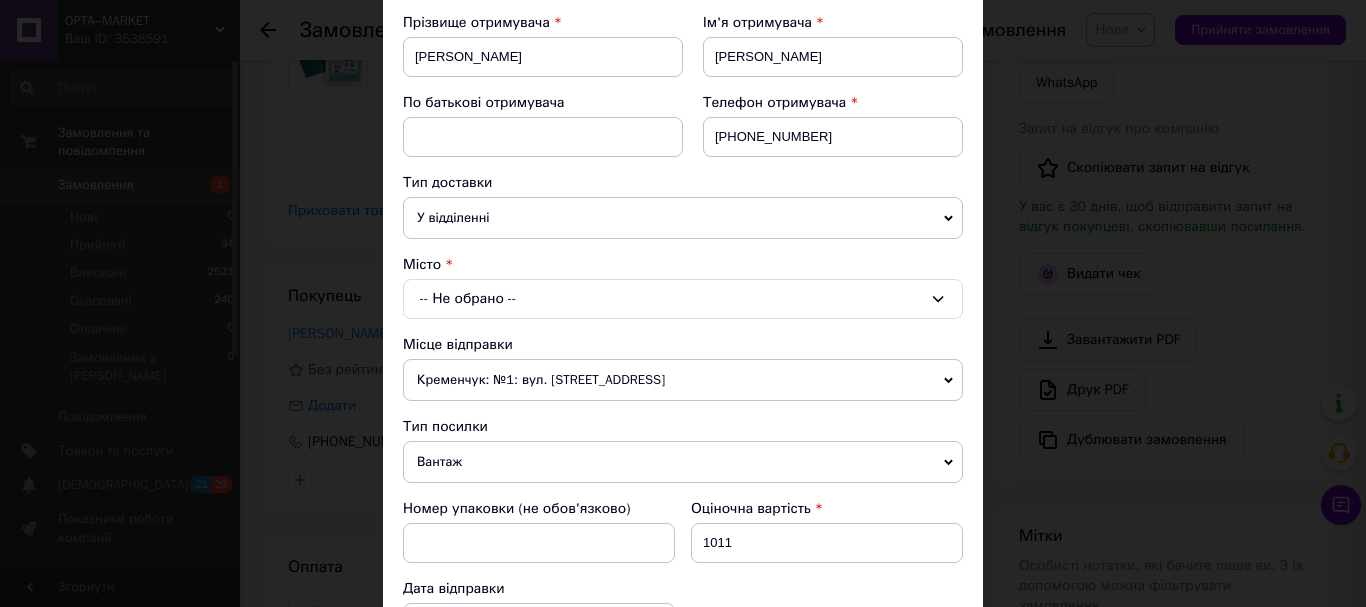 click on "-- Не обрано --" at bounding box center (683, 299) 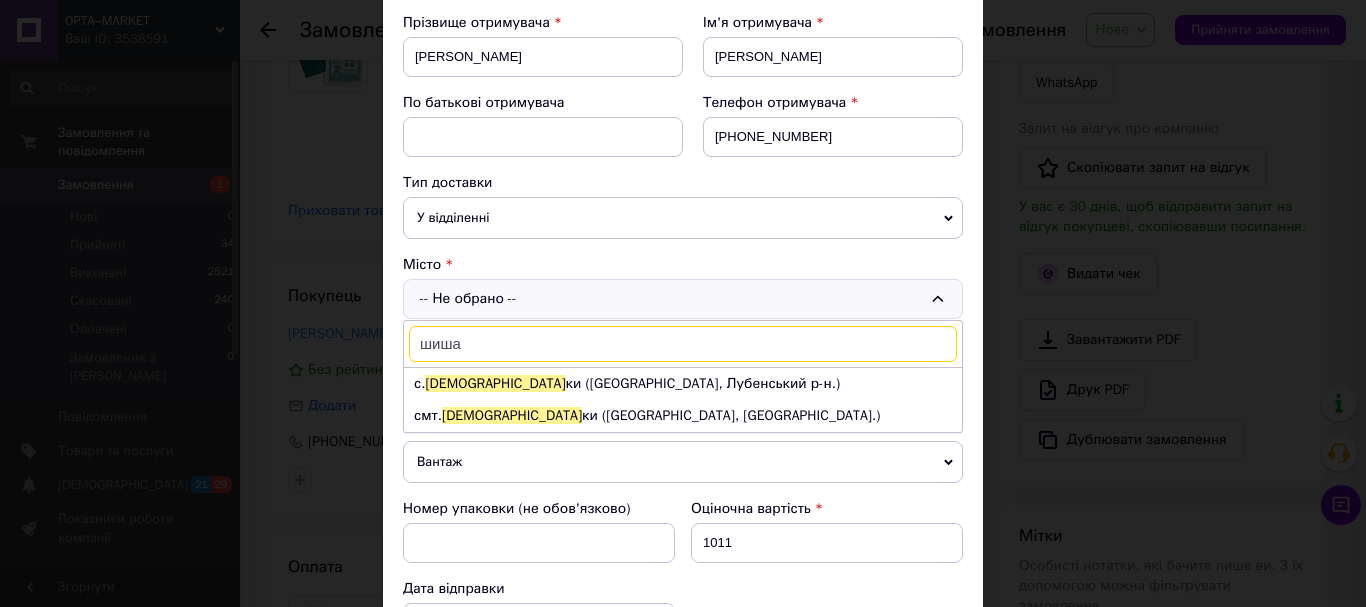 type on "шиша" 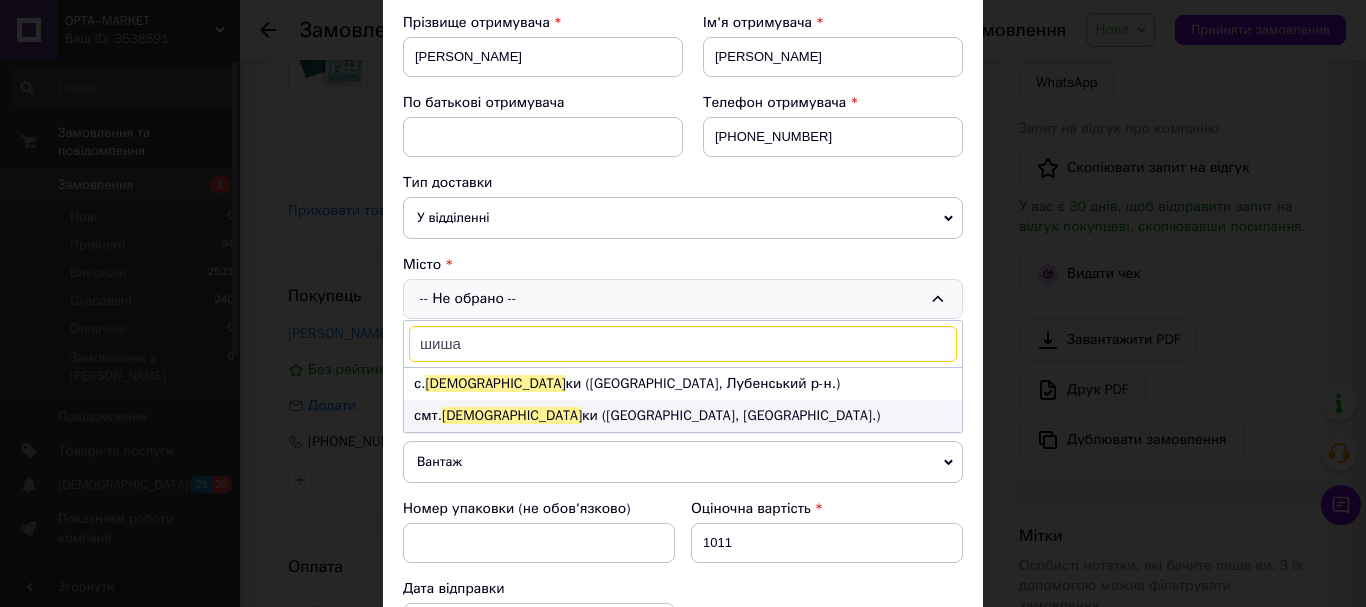 click on "смт.  Шиша ки ([GEOGRAPHIC_DATA], [GEOGRAPHIC_DATA].)" at bounding box center (683, 416) 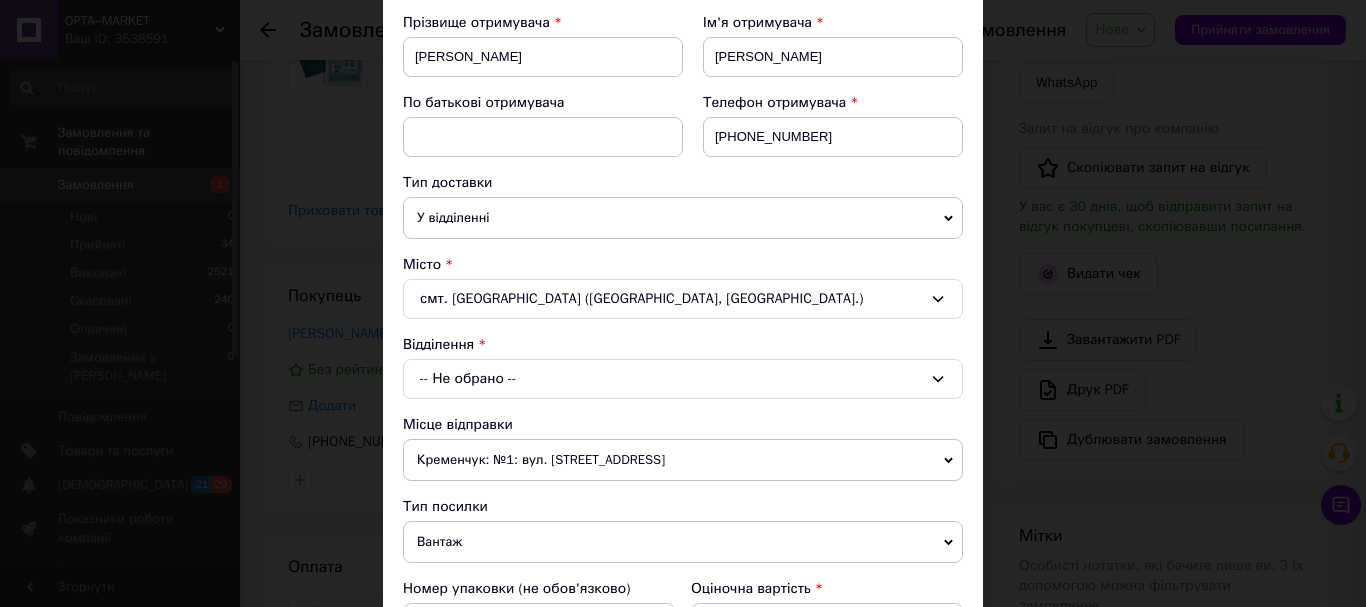 click on "-- Не обрано --" at bounding box center [683, 379] 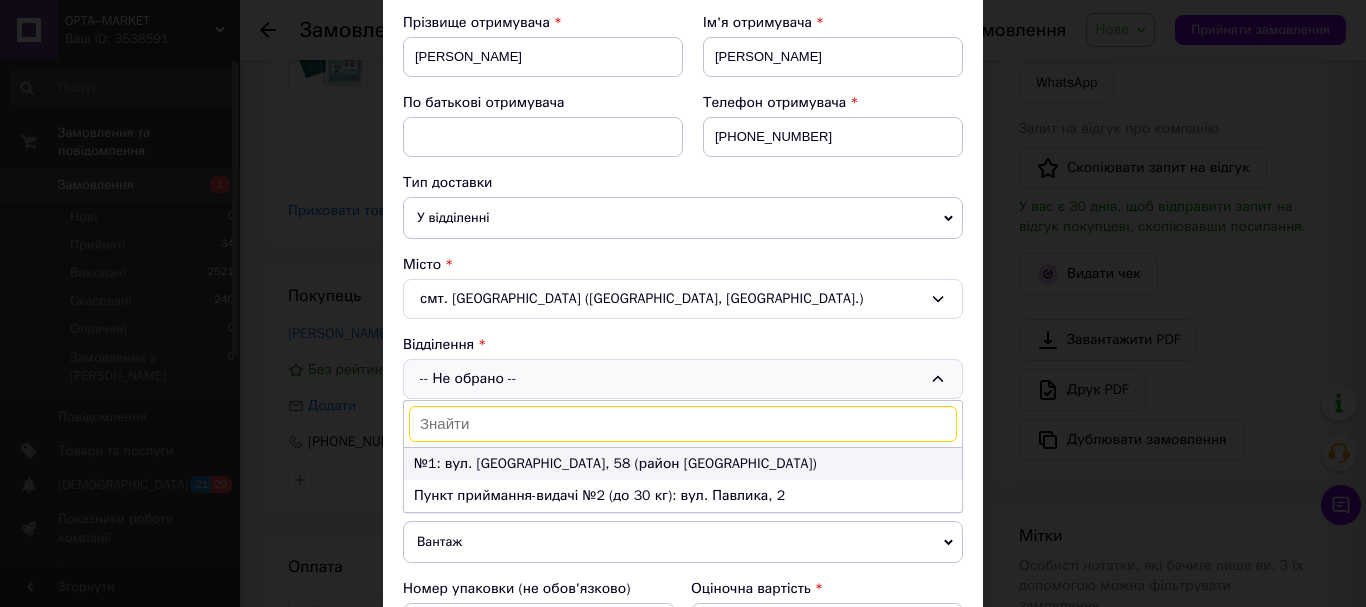 click on "№1: вул. [GEOGRAPHIC_DATA], 58 (район [GEOGRAPHIC_DATA])" at bounding box center [683, 464] 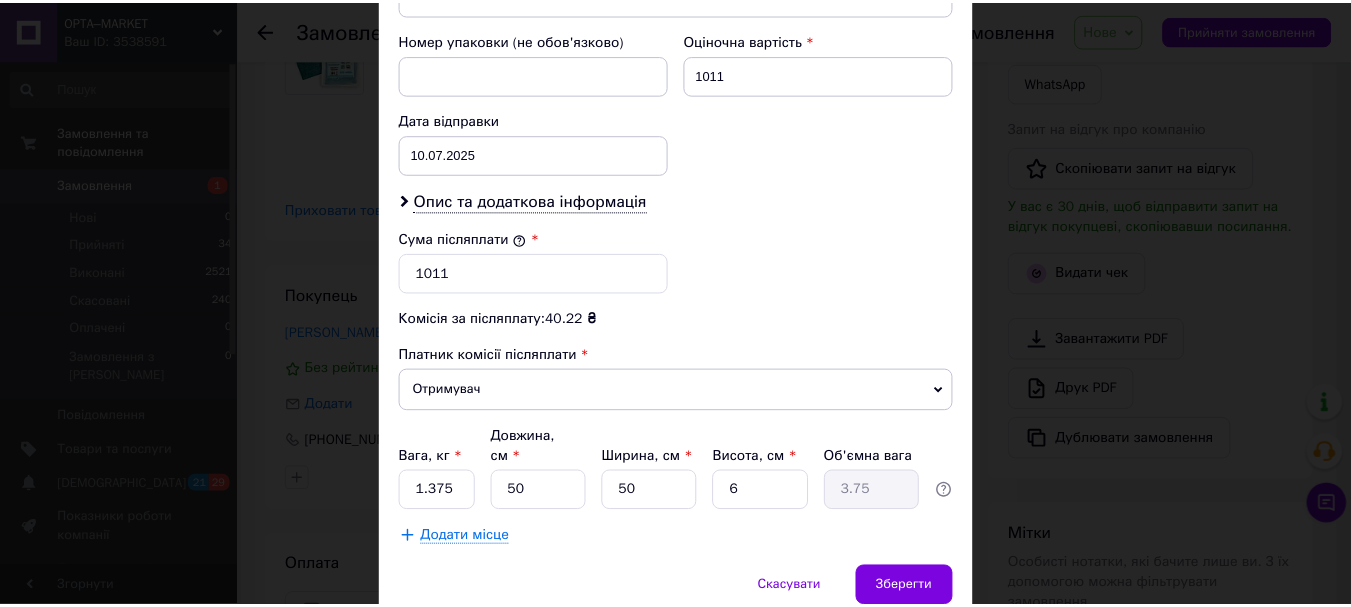 scroll, scrollTop: 900, scrollLeft: 0, axis: vertical 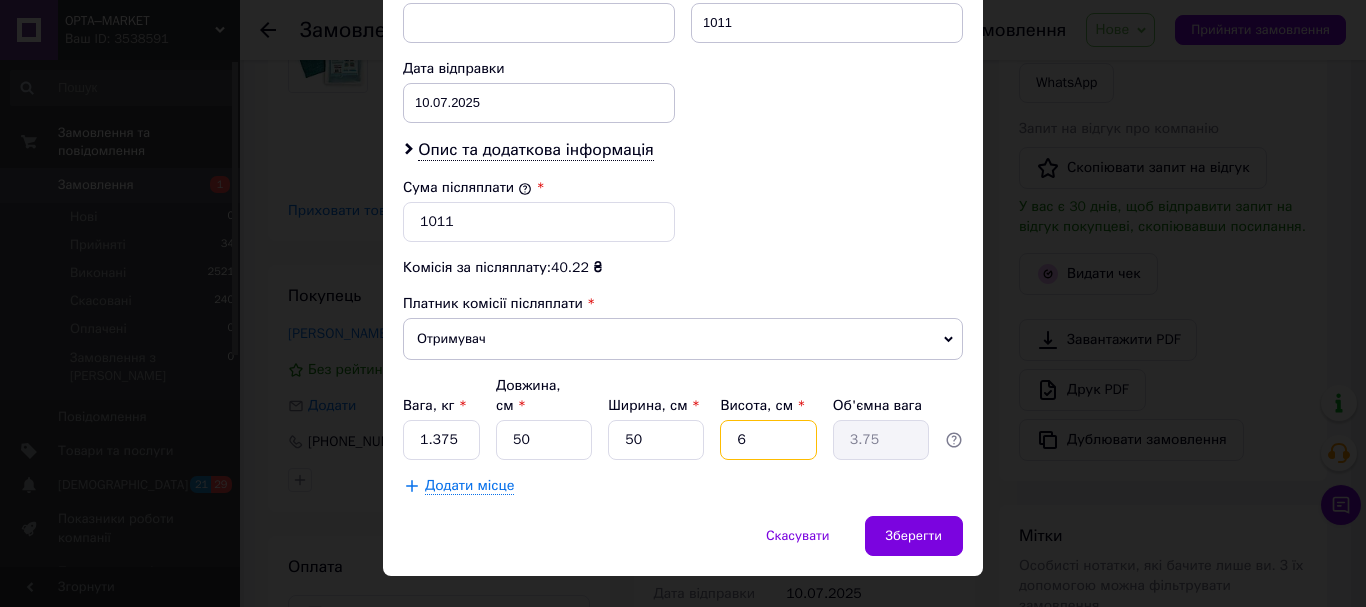 click on "6" at bounding box center [768, 440] 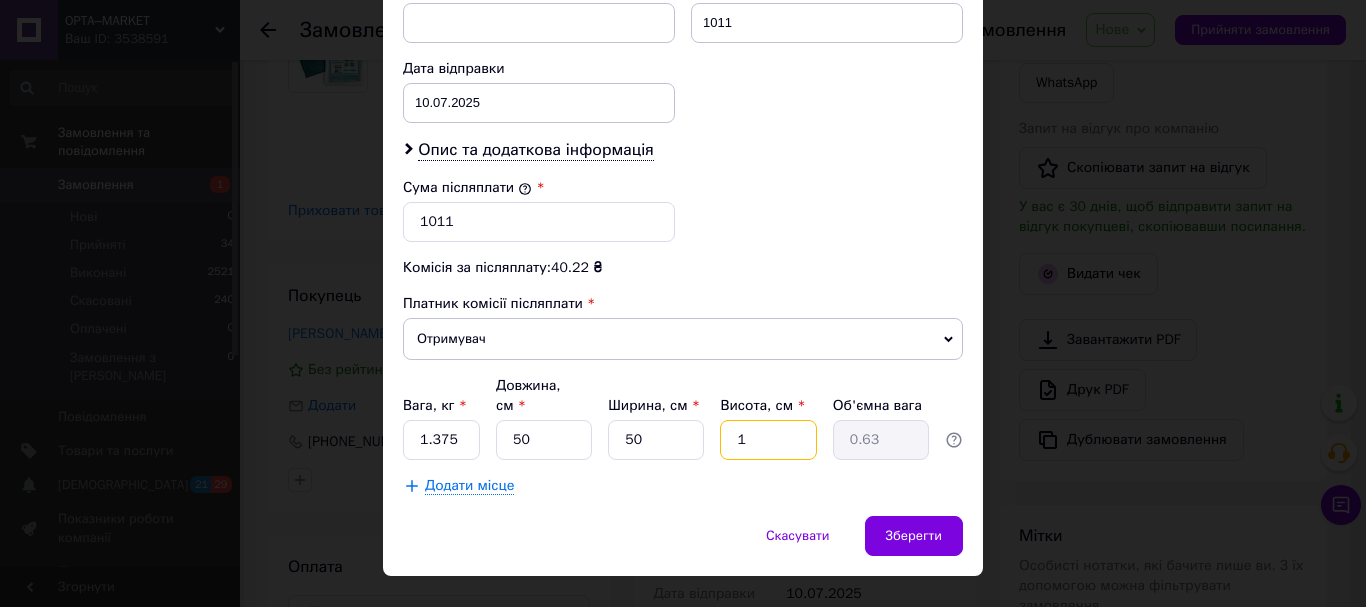 type on "10" 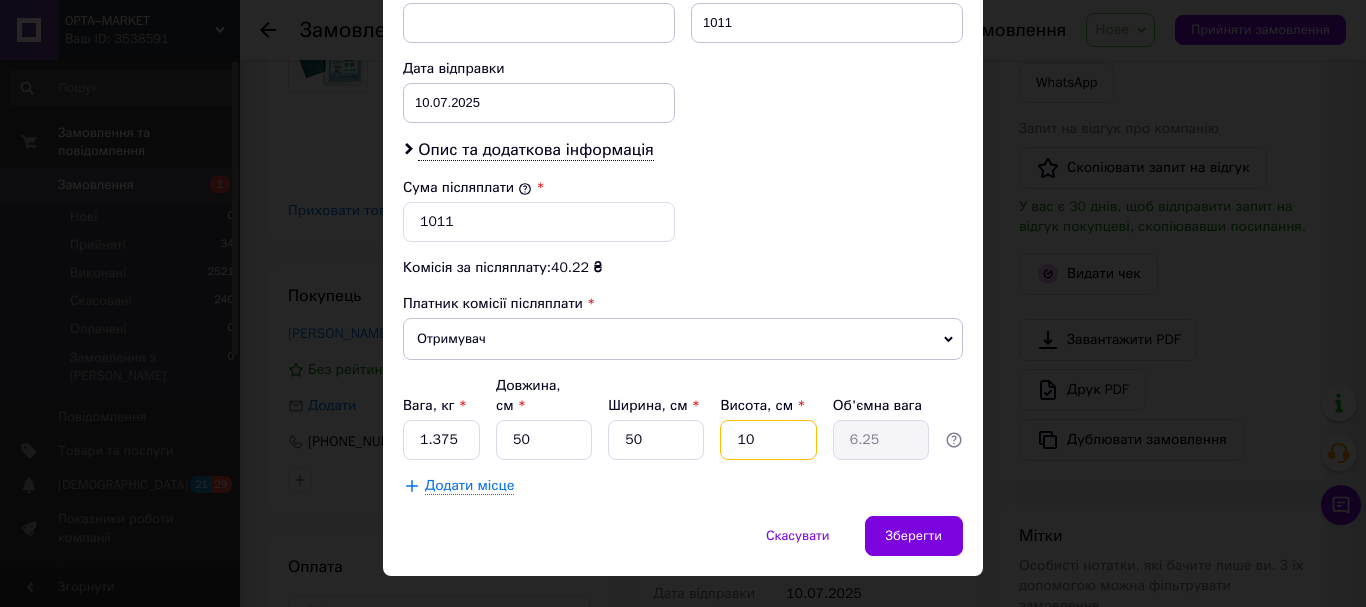 type on "10" 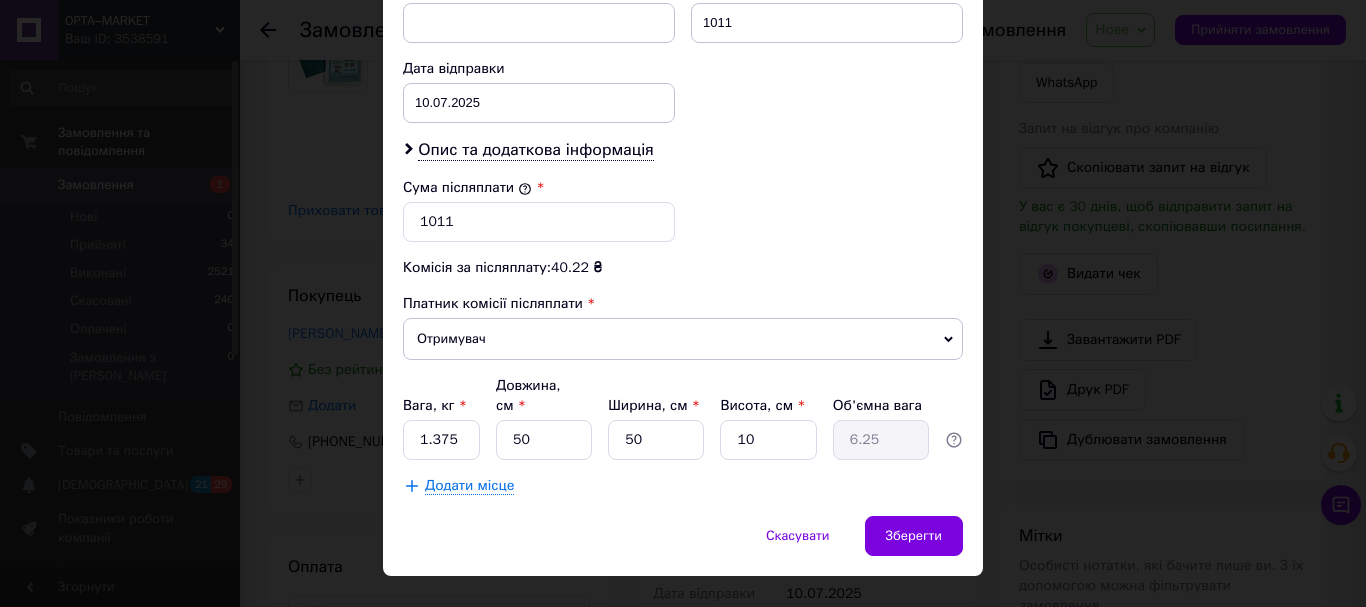 click on "Додати місце" at bounding box center [683, 486] 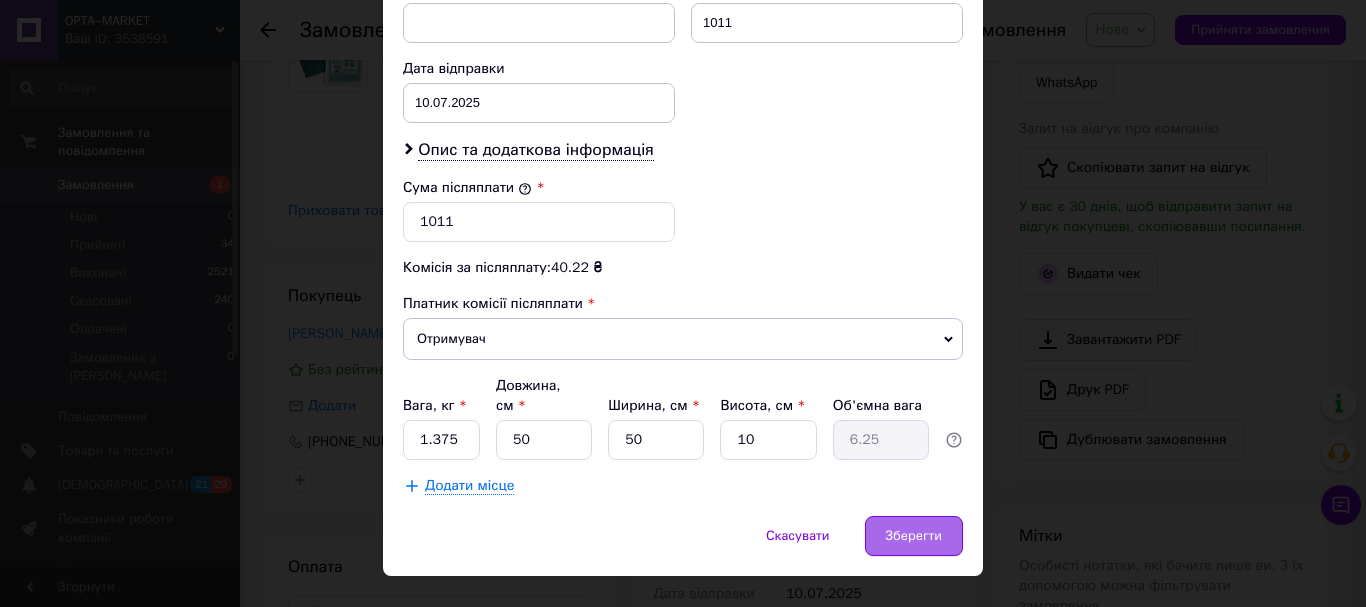 click on "Зберегти" at bounding box center (914, 536) 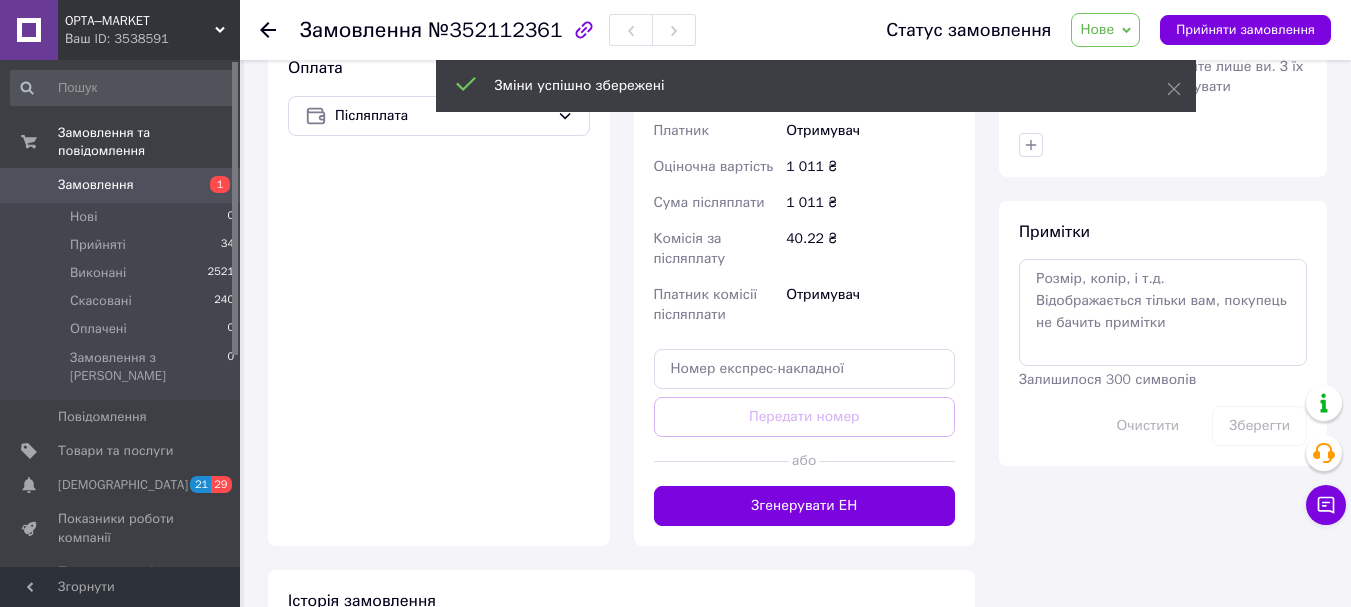 scroll, scrollTop: 906, scrollLeft: 0, axis: vertical 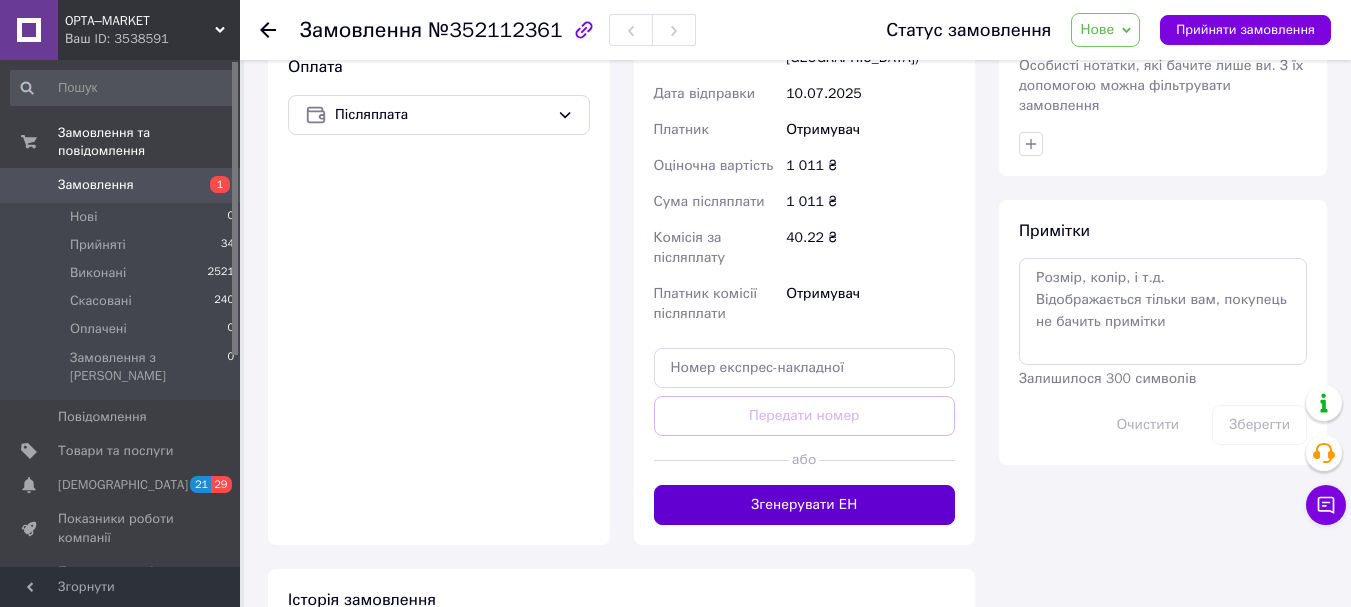 click on "Згенерувати ЕН" at bounding box center (805, 505) 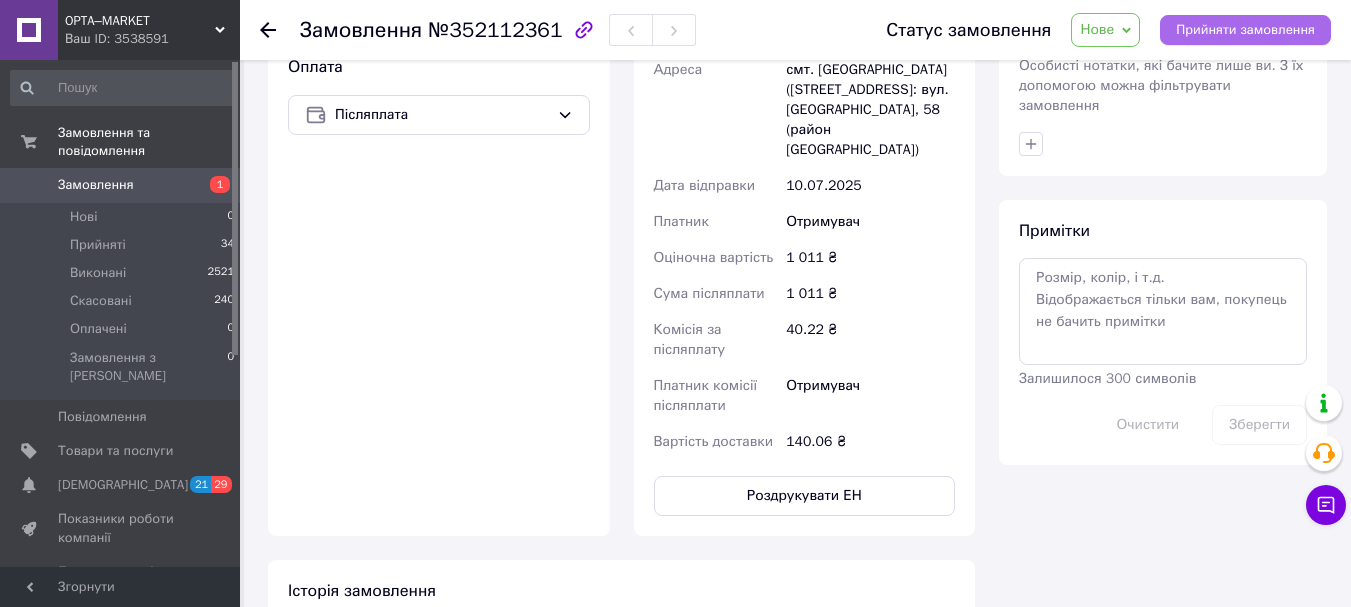 click on "Прийняти замовлення" at bounding box center [1245, 30] 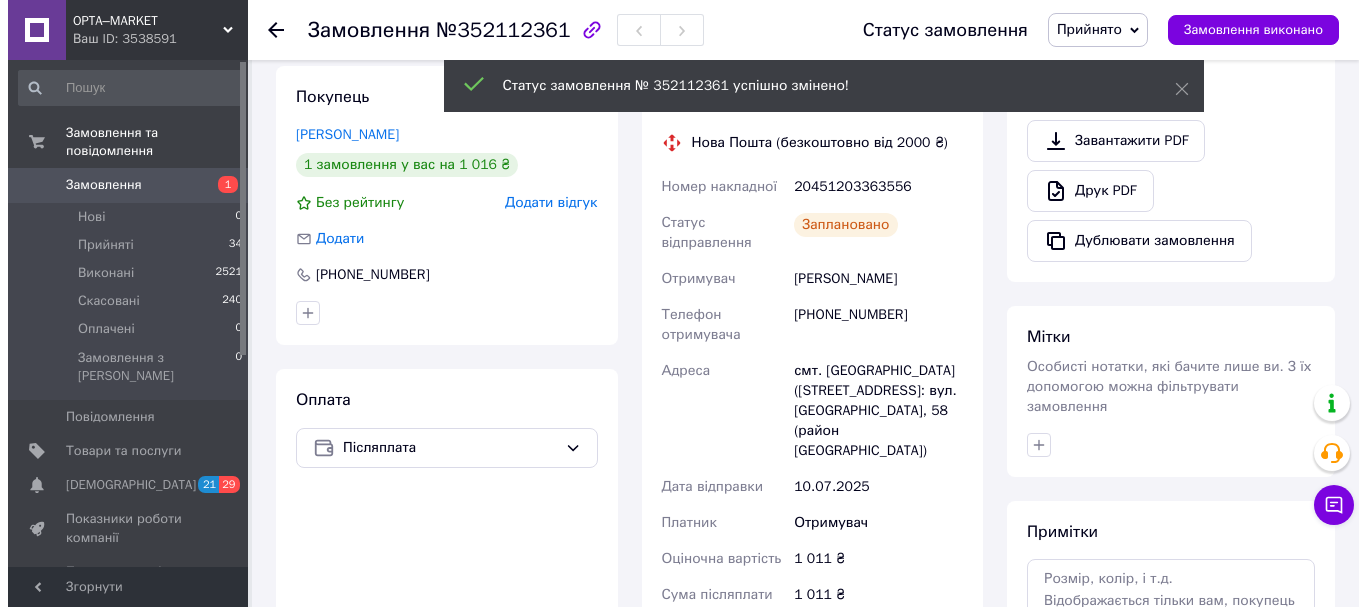scroll, scrollTop: 406, scrollLeft: 0, axis: vertical 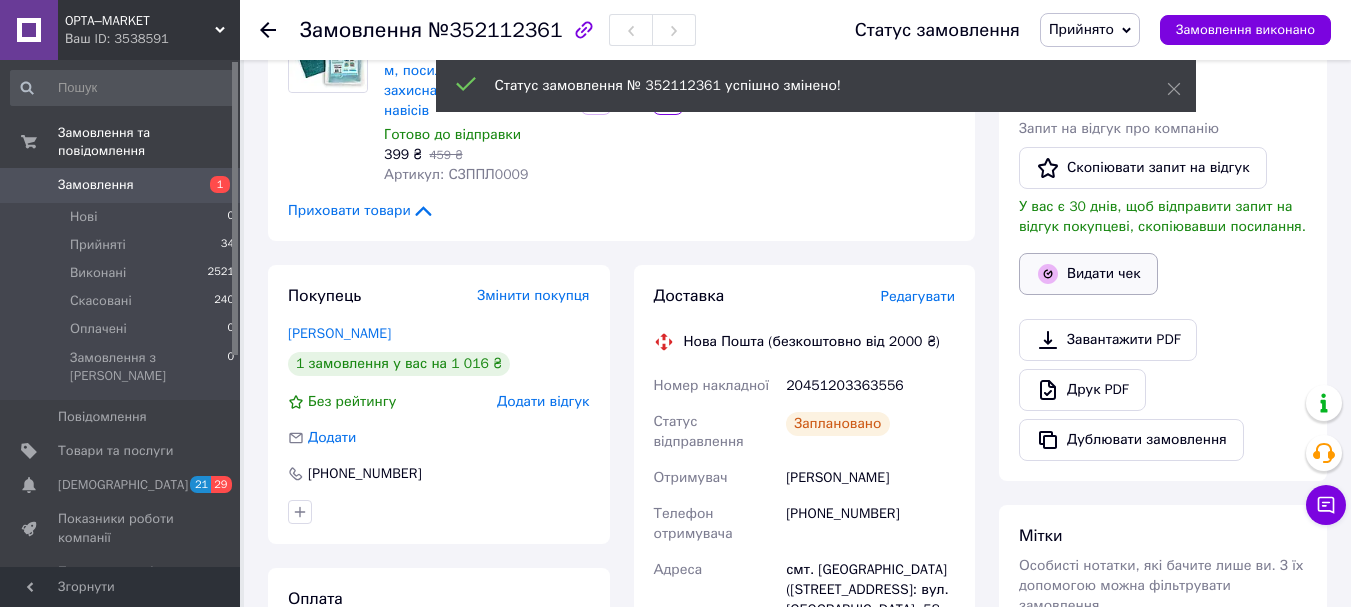 click on "Видати чек" at bounding box center [1088, 274] 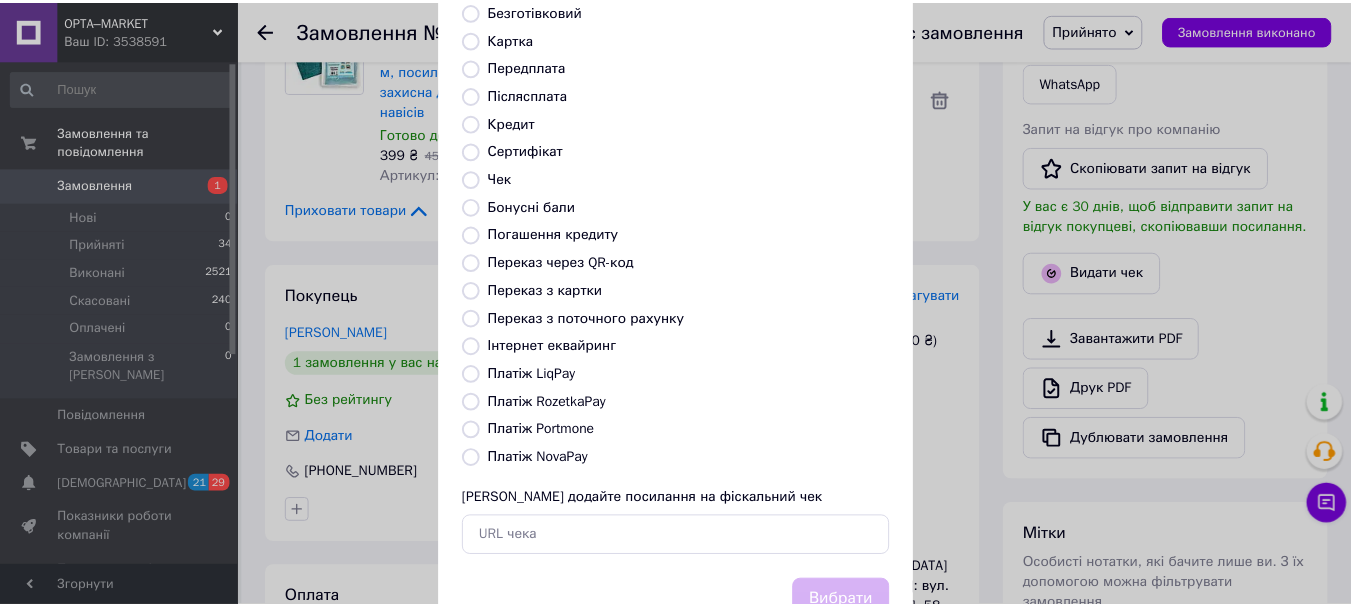 scroll, scrollTop: 252, scrollLeft: 0, axis: vertical 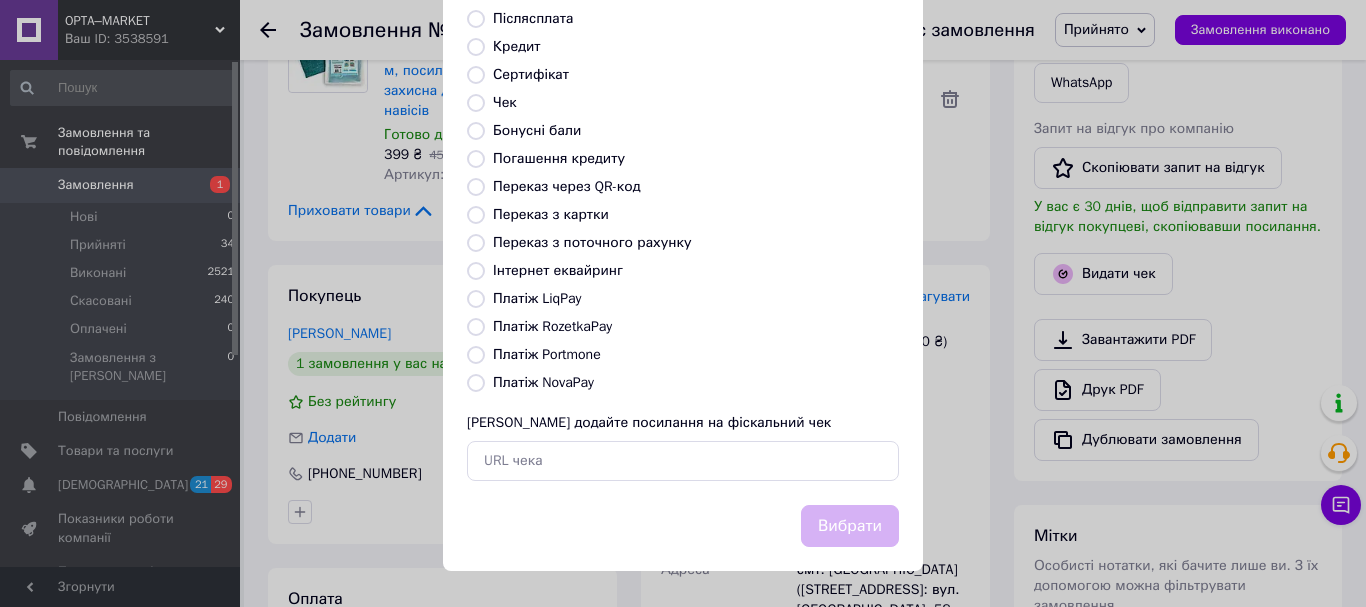 click on "Платіж NovaPay" at bounding box center [543, 382] 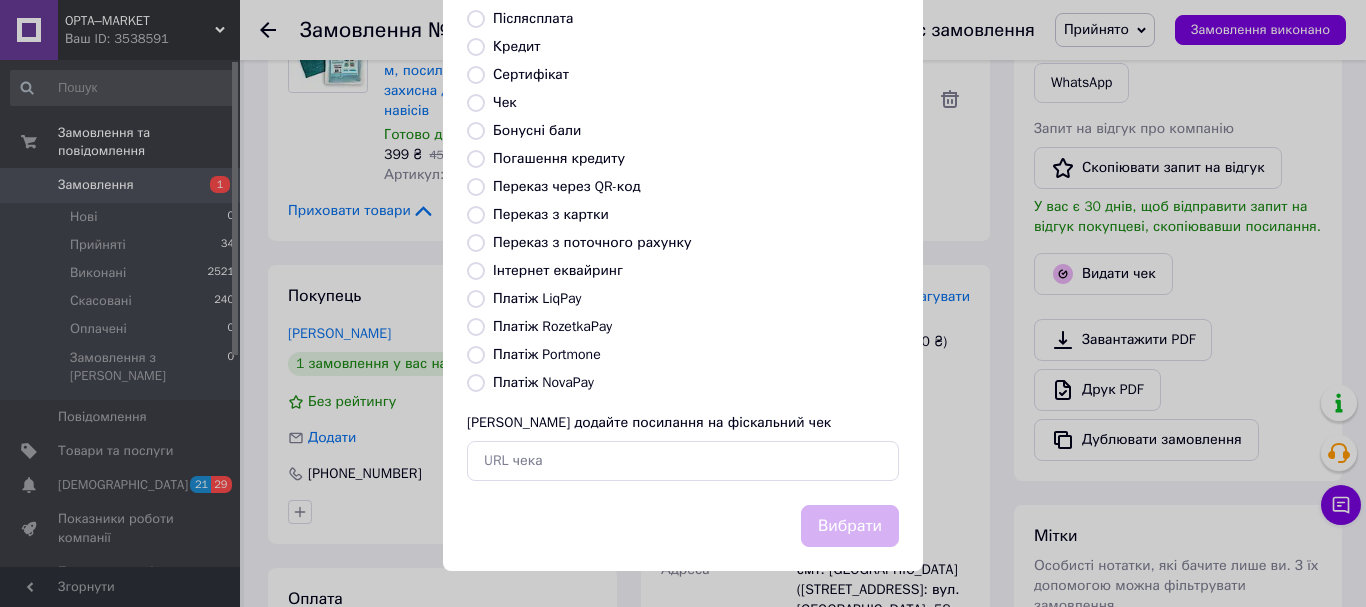radio on "true" 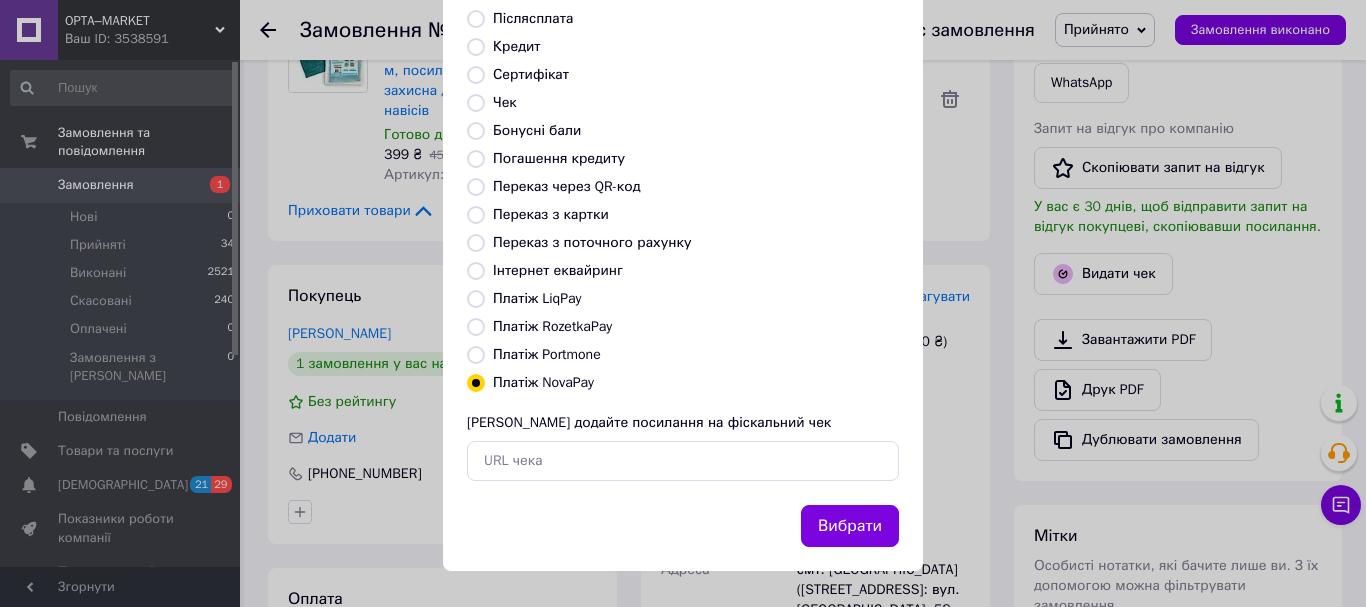 click on "Вибрати" at bounding box center (850, 526) 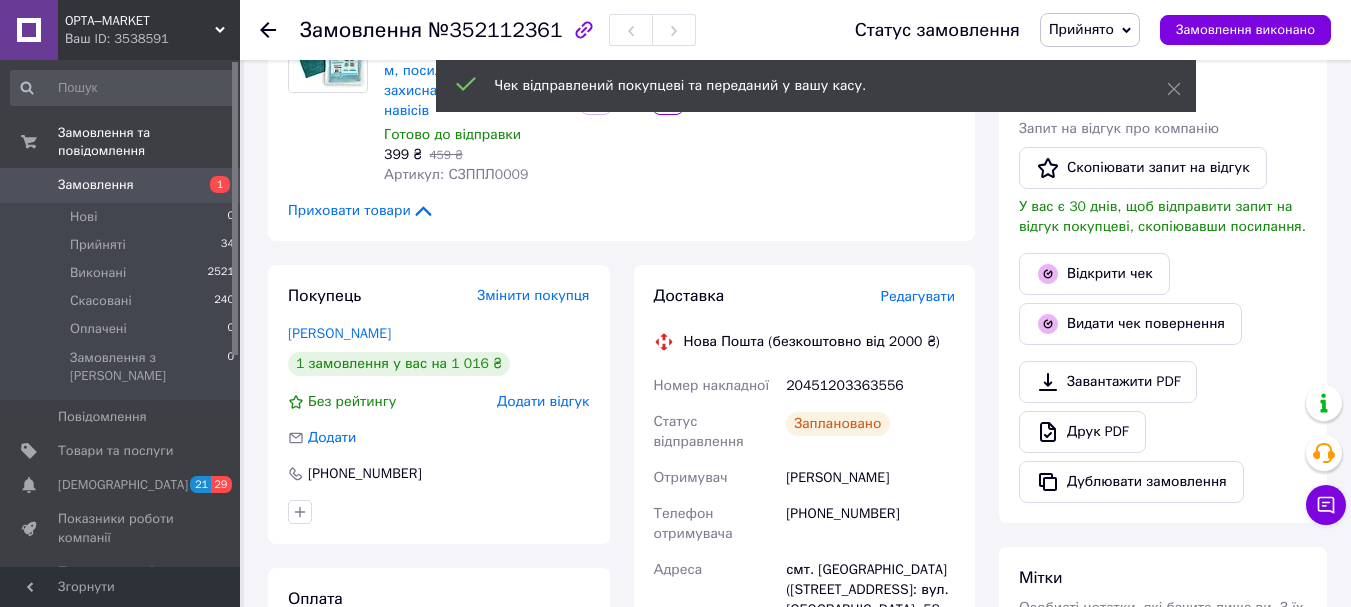 click 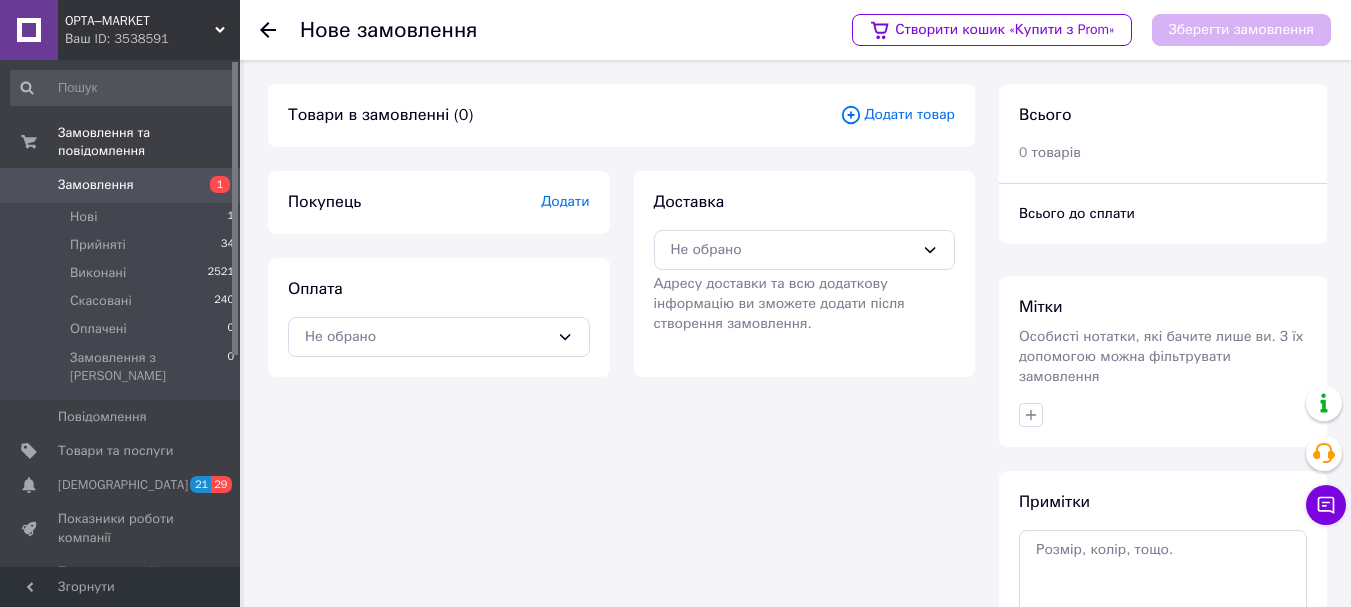 click on "Замовлення" at bounding box center [121, 185] 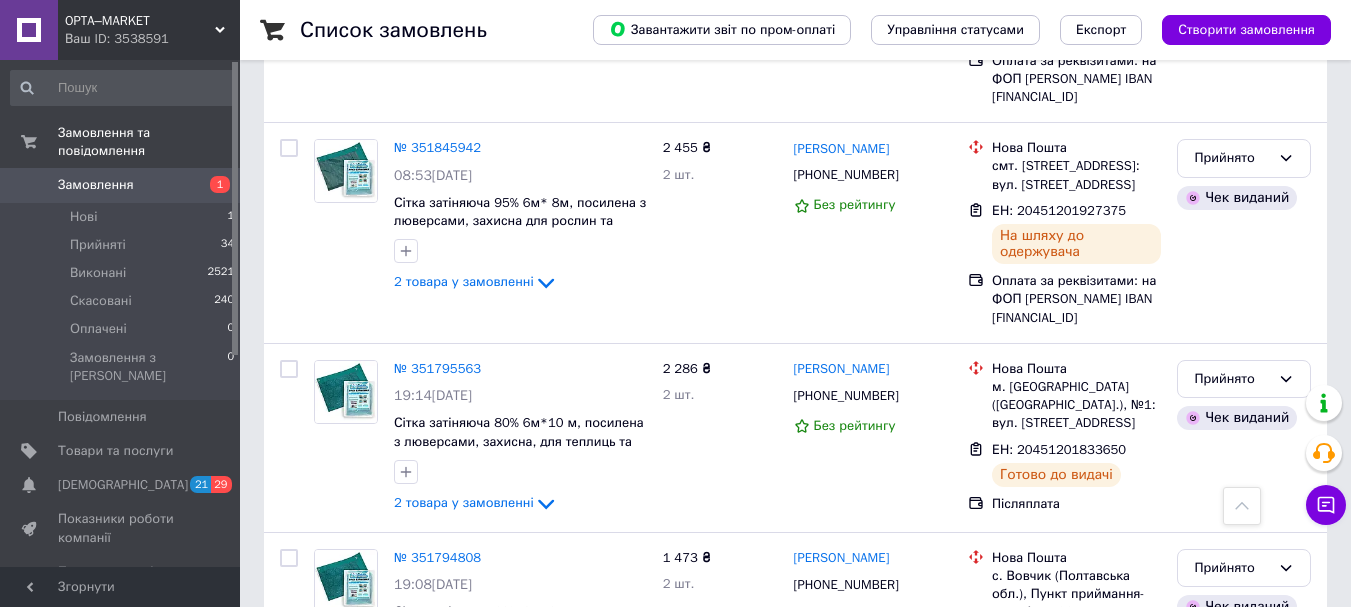 scroll, scrollTop: 3753, scrollLeft: 0, axis: vertical 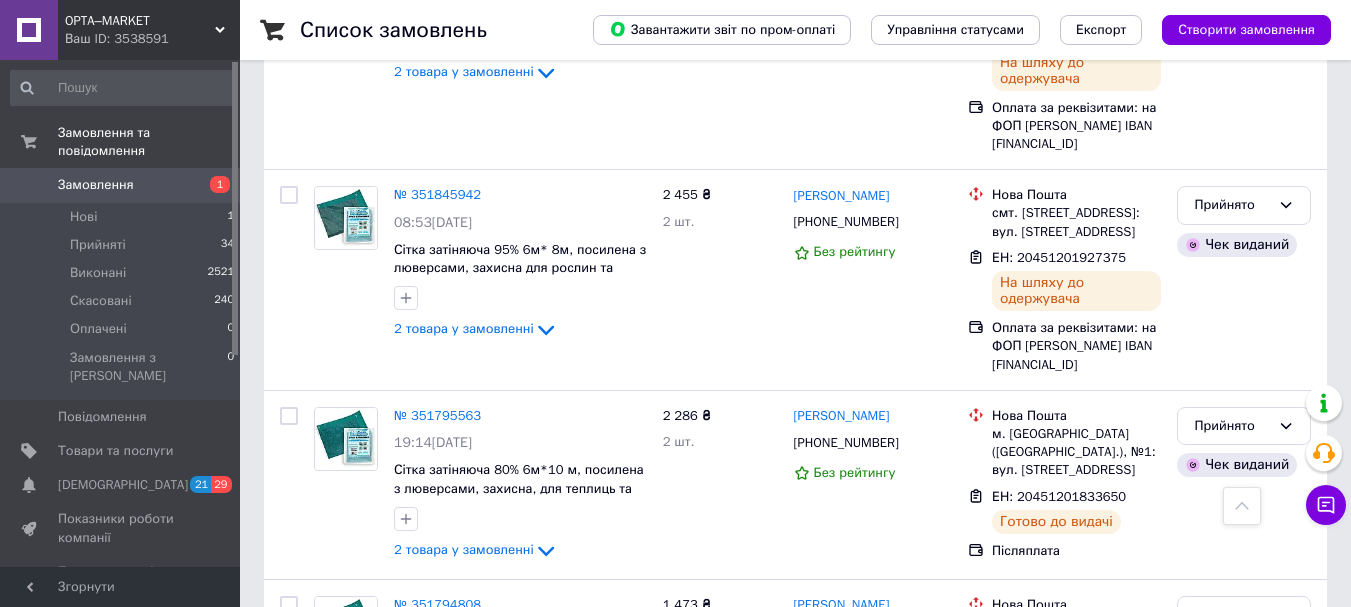 click on "Створити замовлення" at bounding box center (1246, 30) 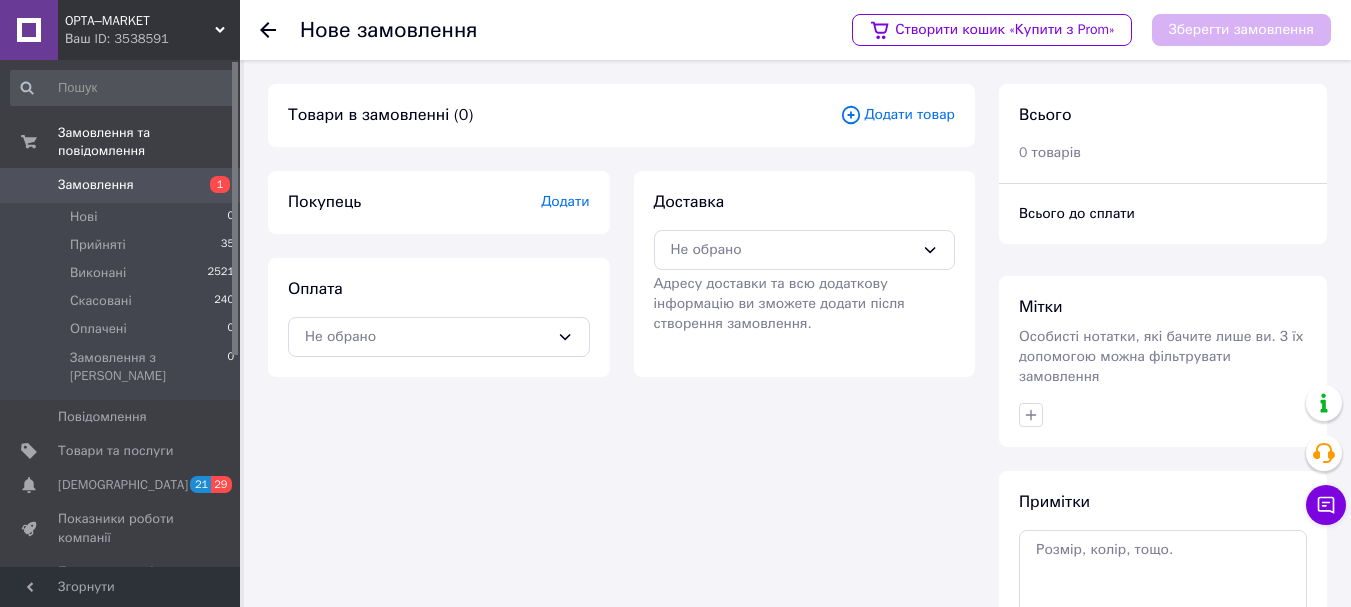 click on "Додати" at bounding box center [565, 201] 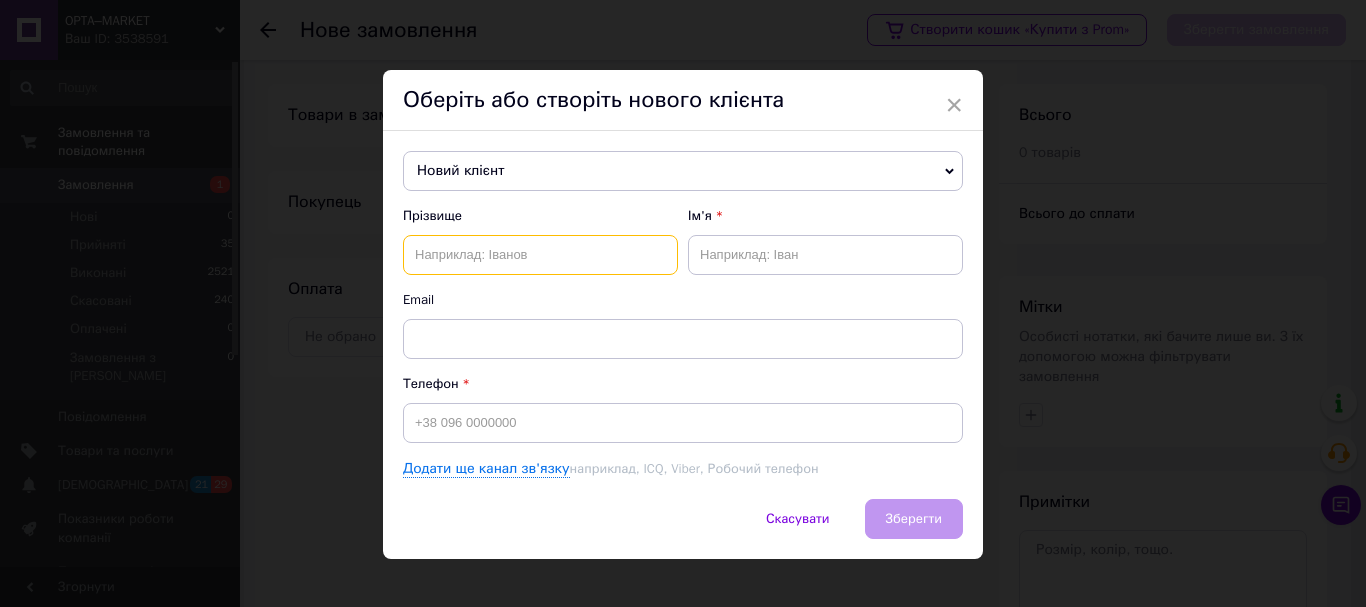 click at bounding box center (540, 255) 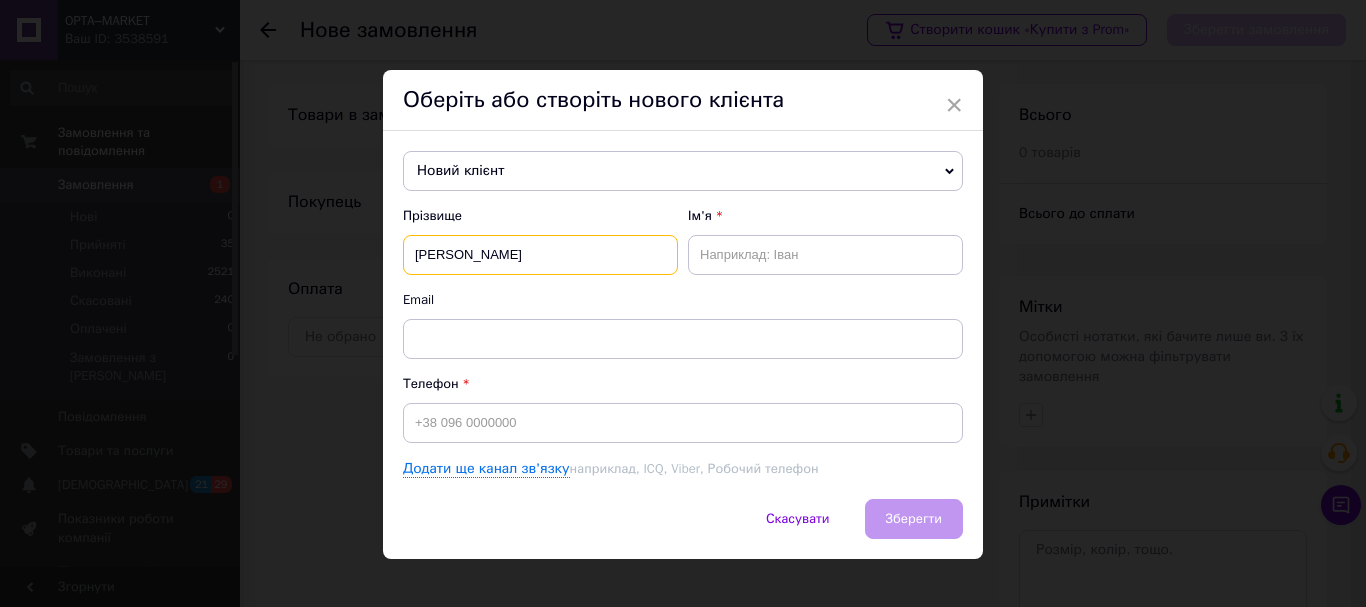 type on "[PERSON_NAME]" 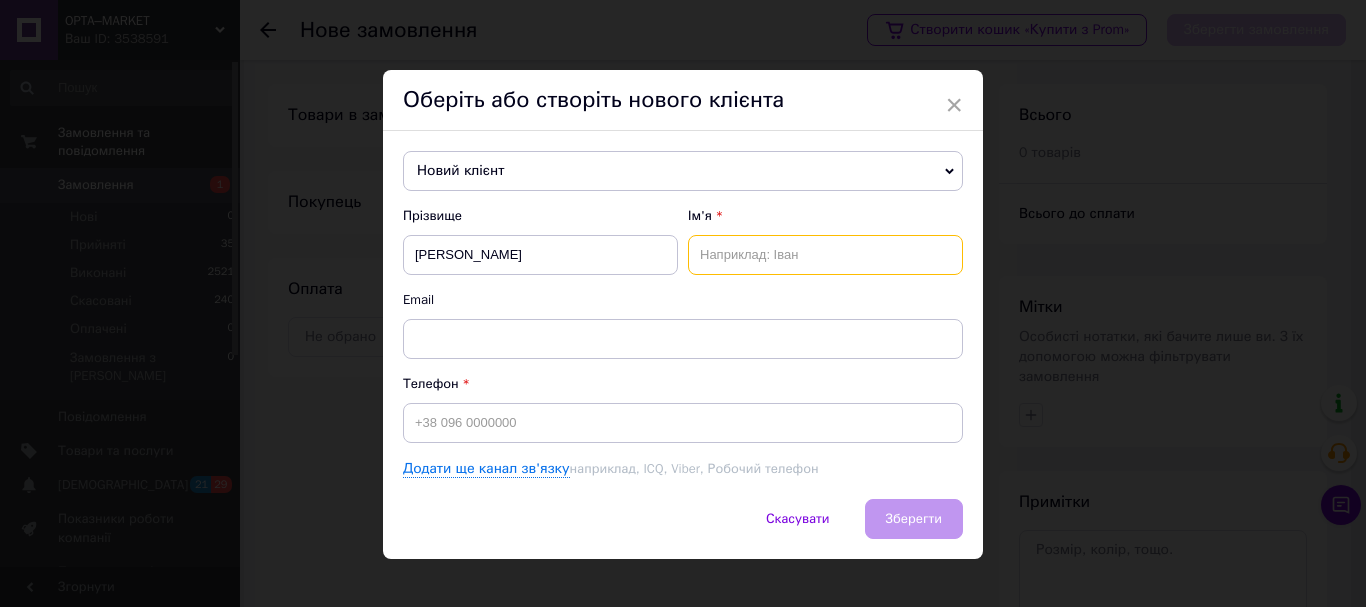 click at bounding box center (825, 255) 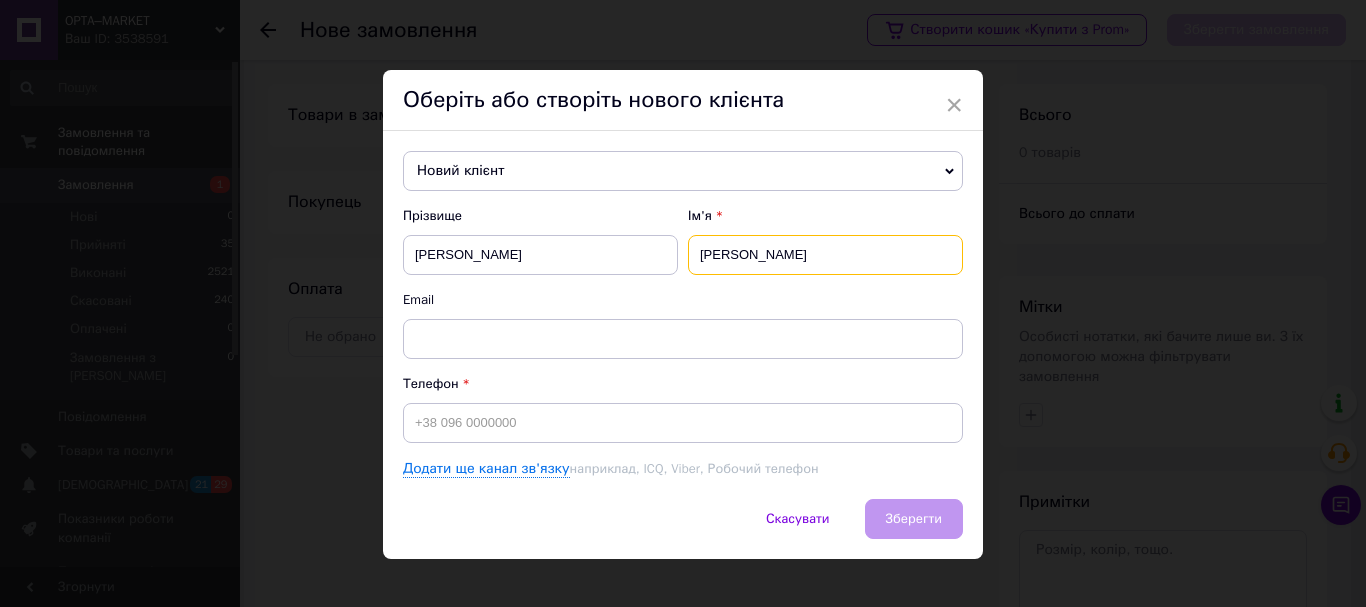 type on "[PERSON_NAME]" 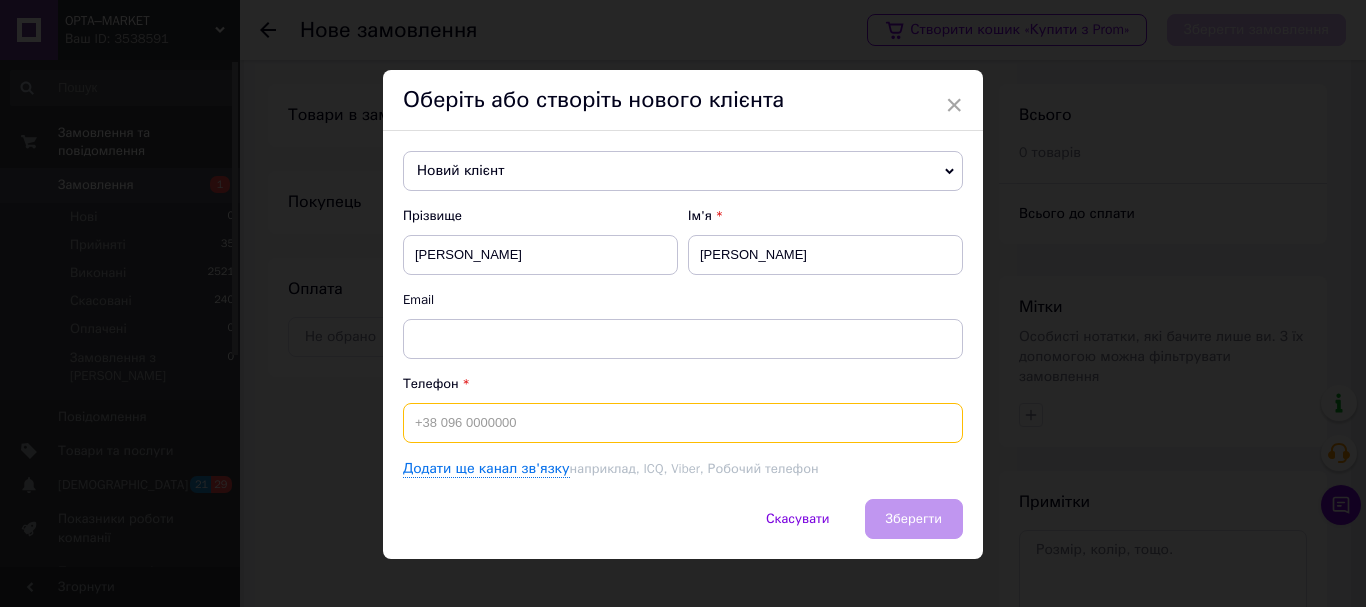 click at bounding box center (683, 423) 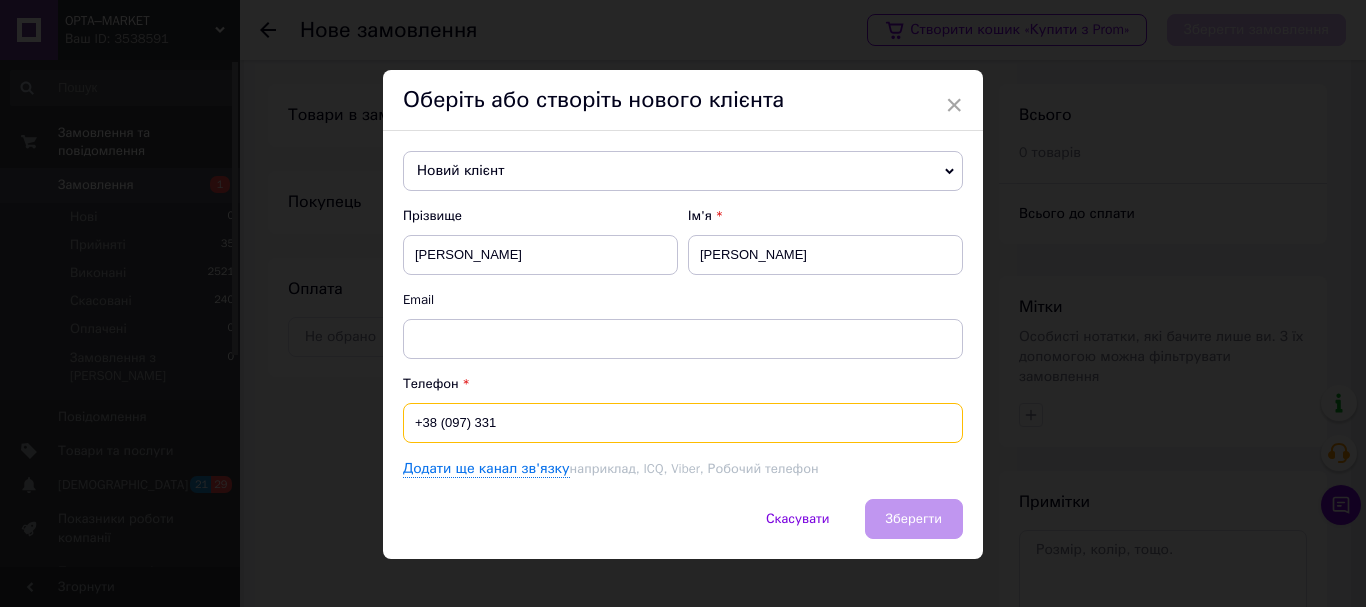 drag, startPoint x: 441, startPoint y: 418, endPoint x: 454, endPoint y: 417, distance: 13.038404 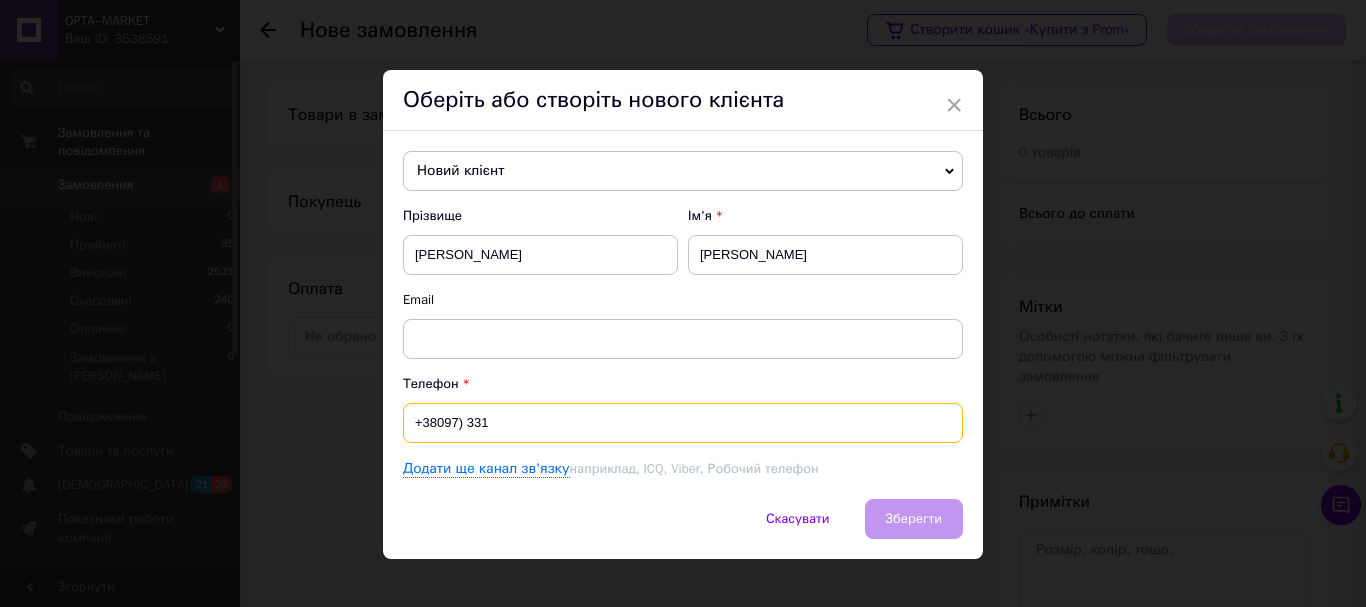 click on "+38097) 331" at bounding box center [683, 423] 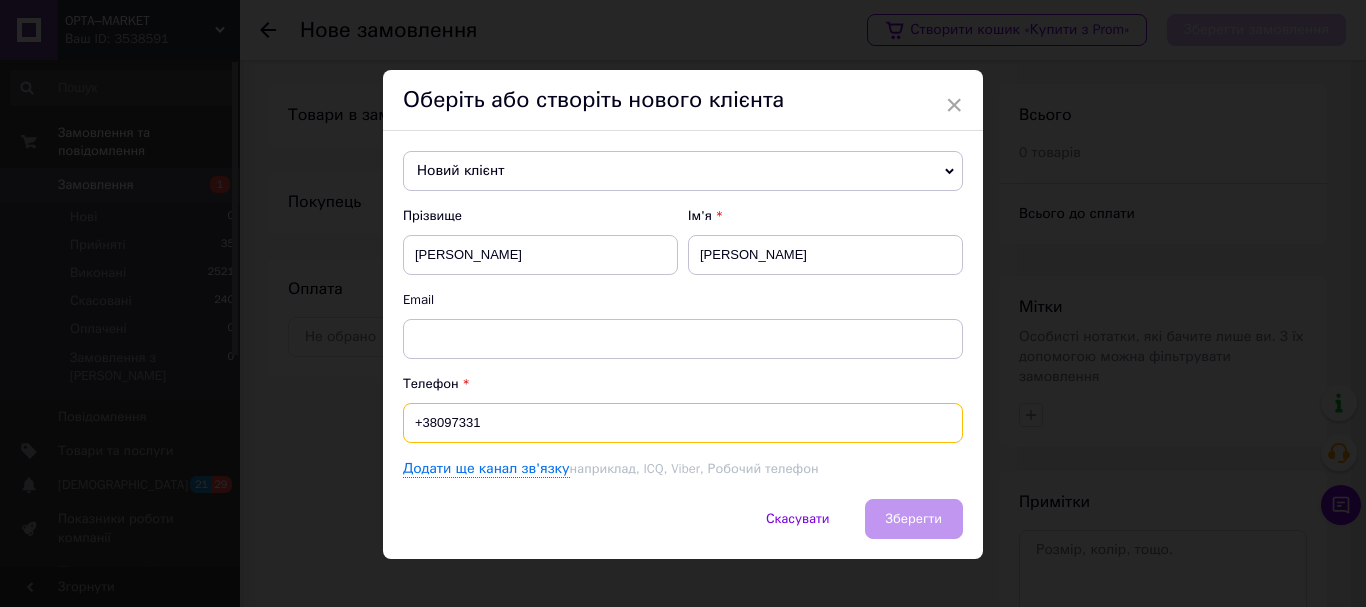 click on "+38097331" at bounding box center (683, 423) 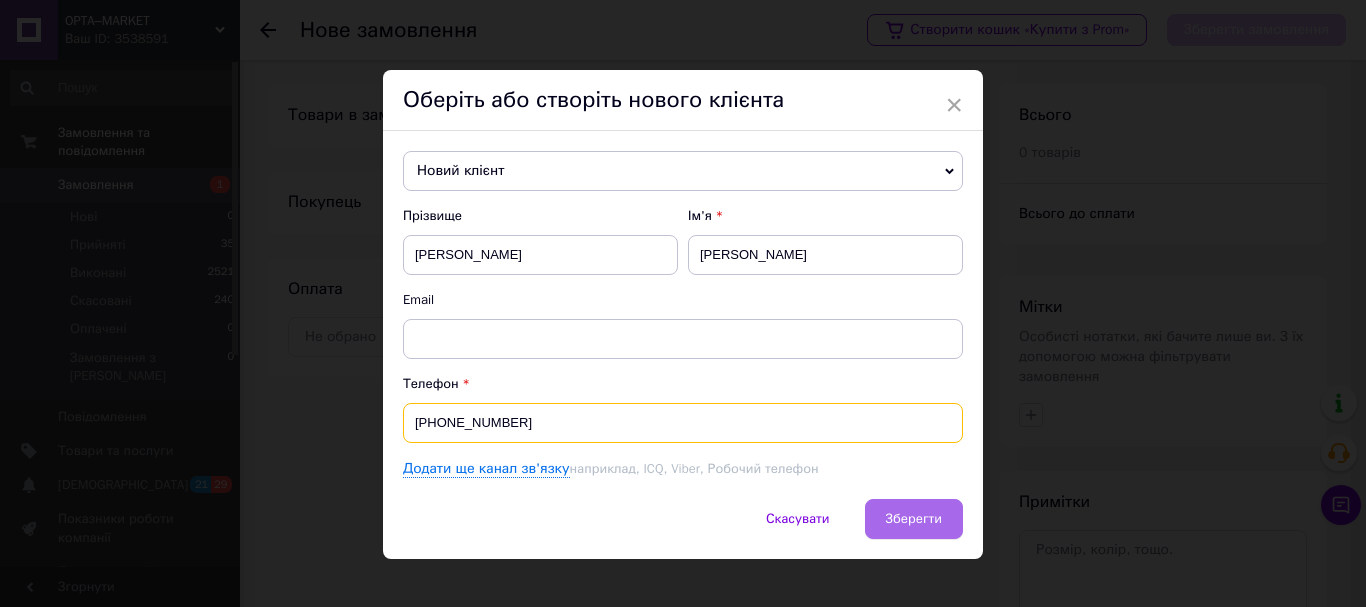 type on "[PHONE_NUMBER]" 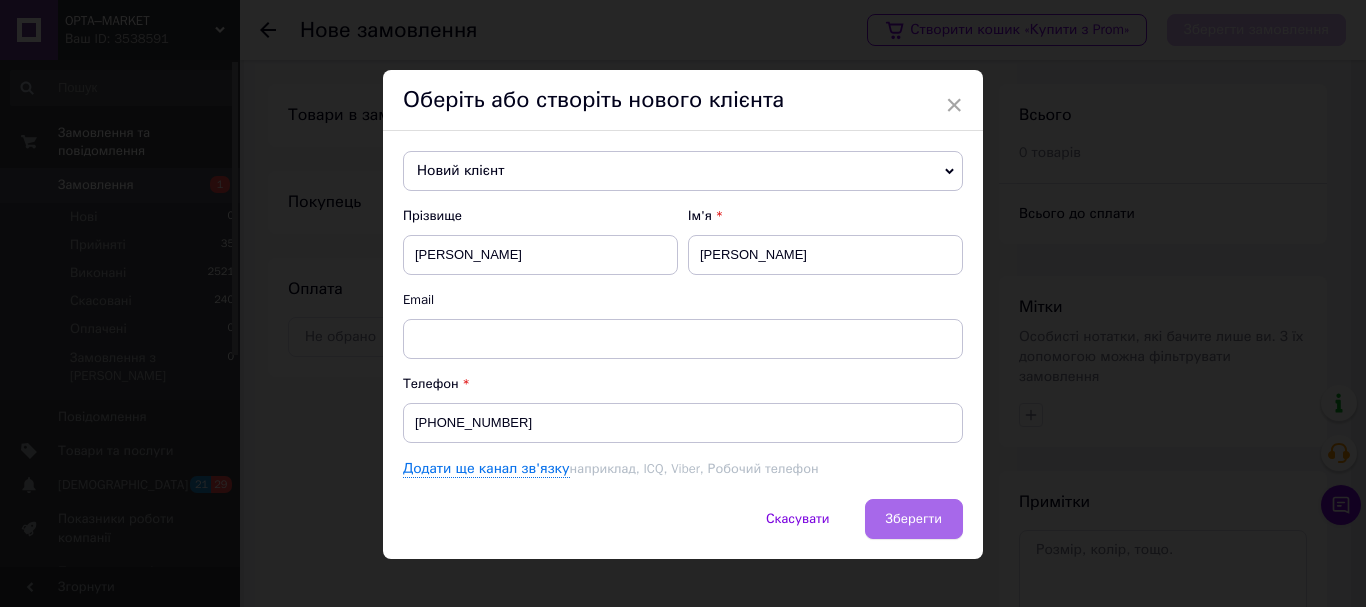 click on "Зберегти" at bounding box center [914, 518] 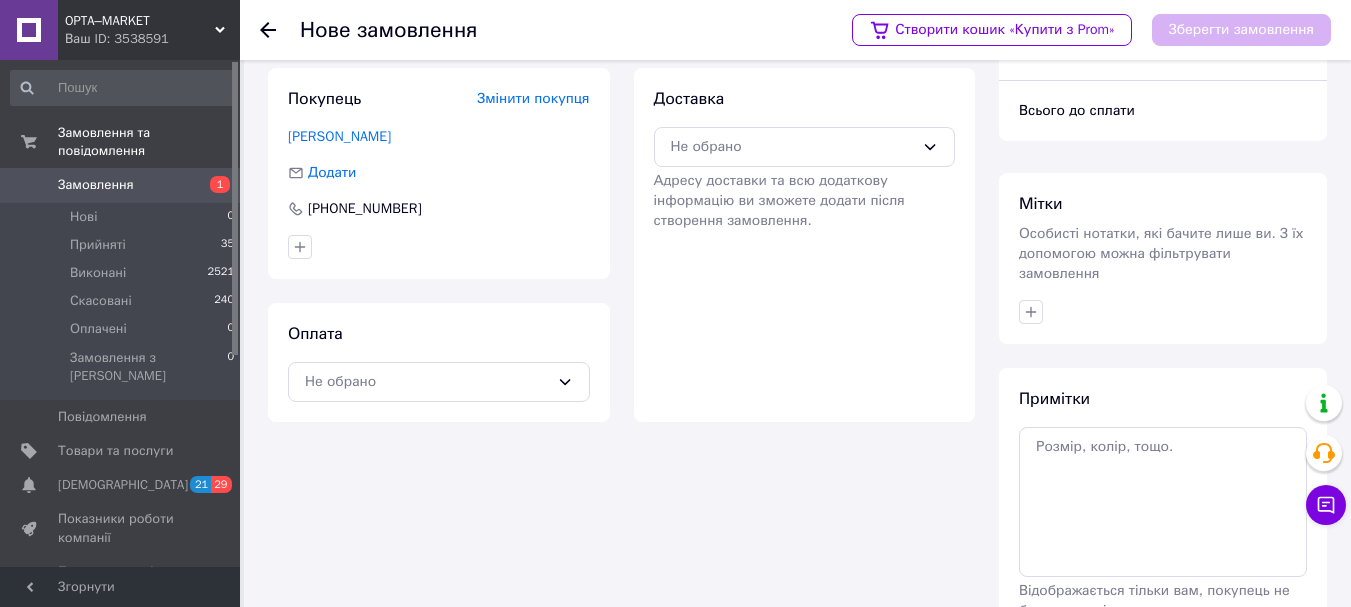 scroll, scrollTop: 200, scrollLeft: 0, axis: vertical 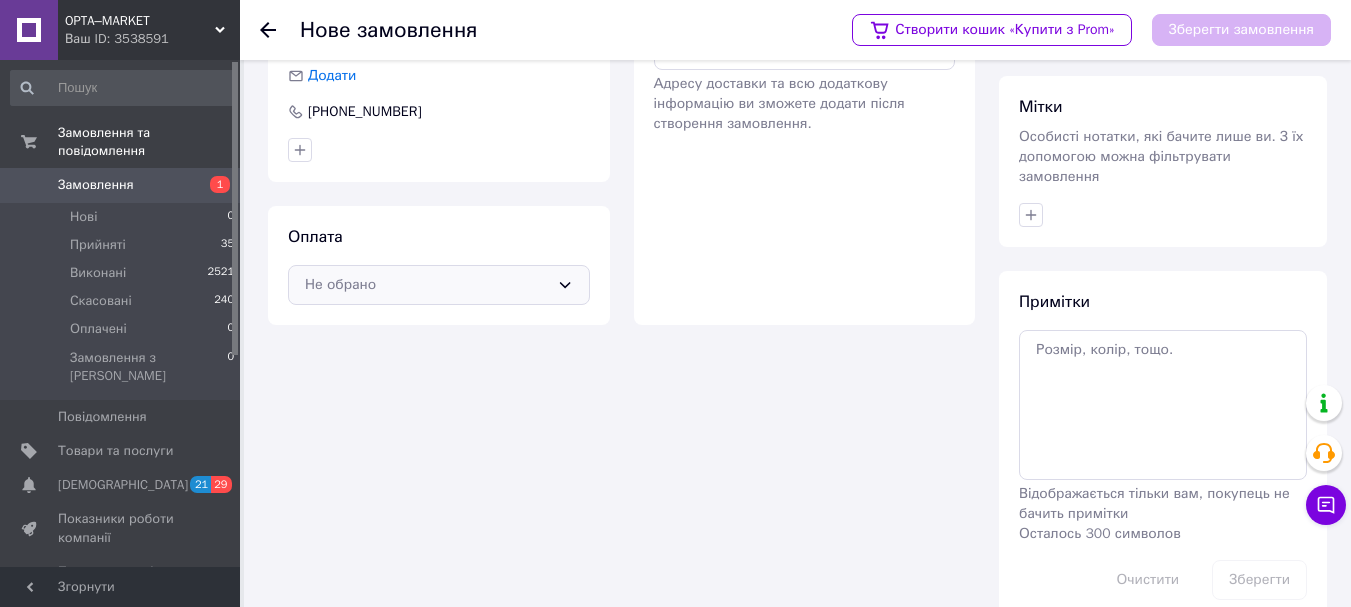 click on "Не обрано" at bounding box center [439, 285] 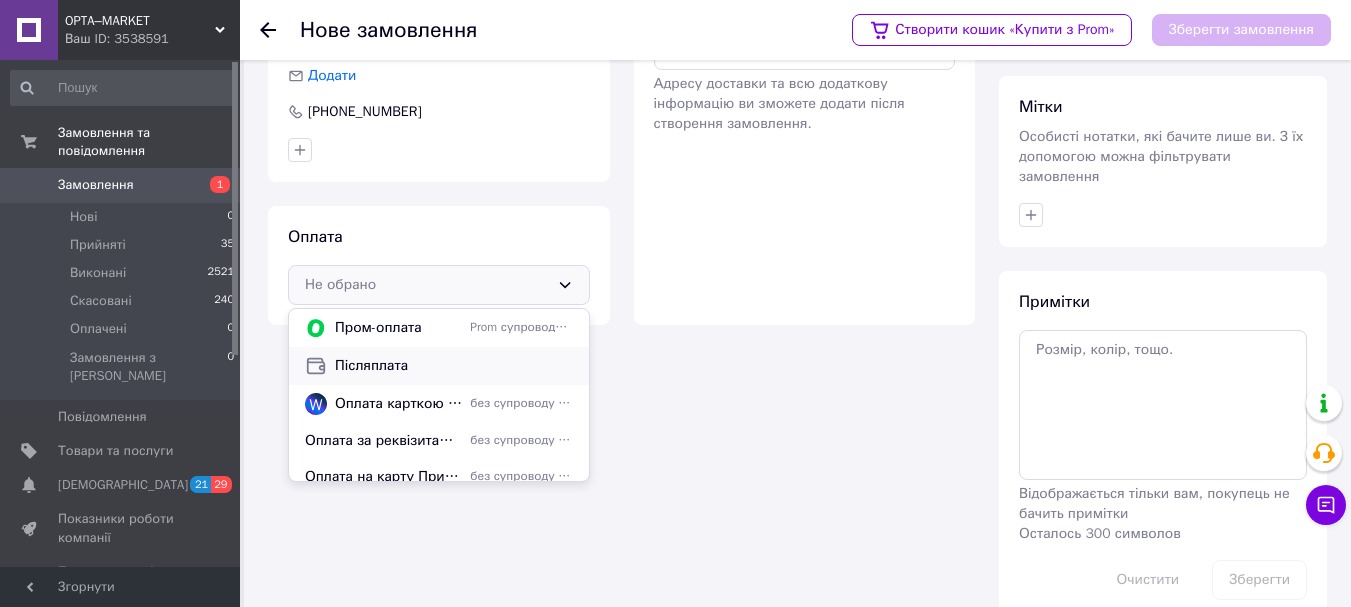 drag, startPoint x: 434, startPoint y: 362, endPoint x: 729, endPoint y: 373, distance: 295.20502 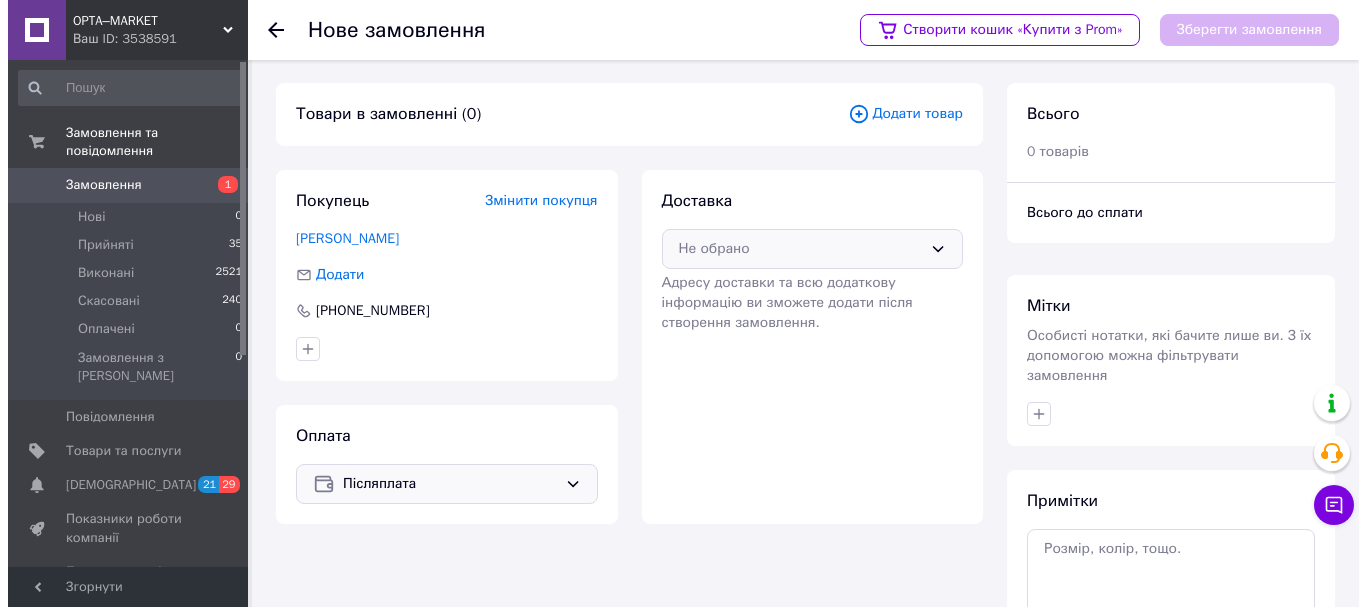 scroll, scrollTop: 0, scrollLeft: 0, axis: both 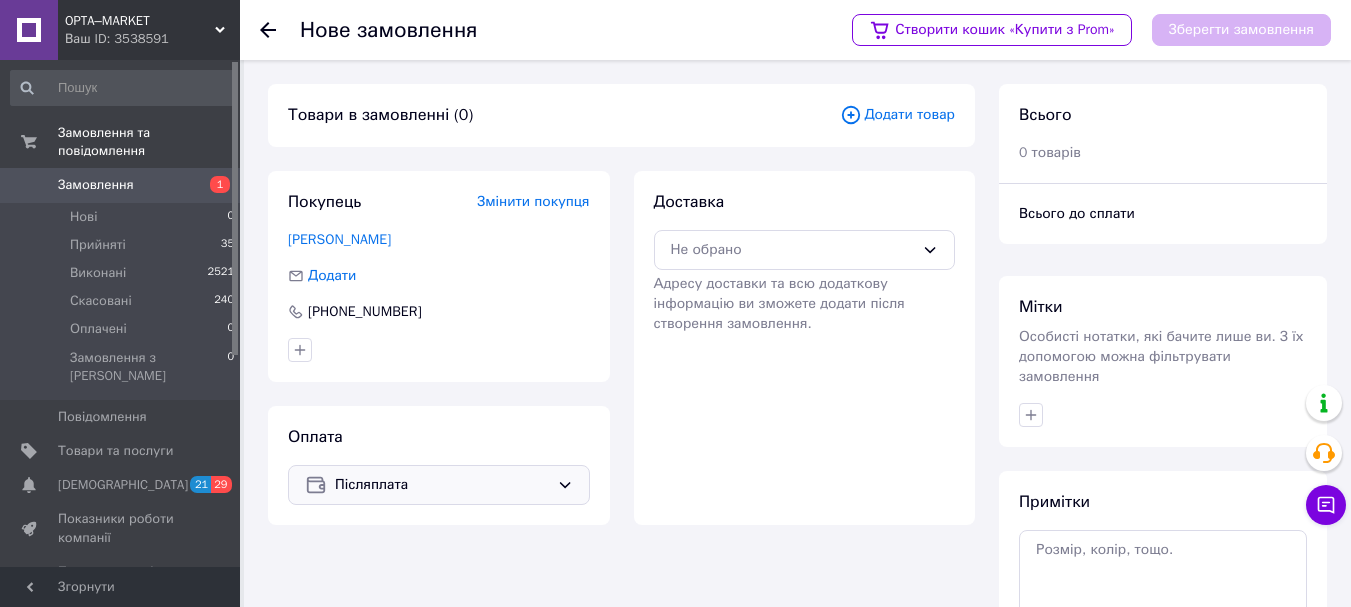 click on "Додати товар" at bounding box center [897, 115] 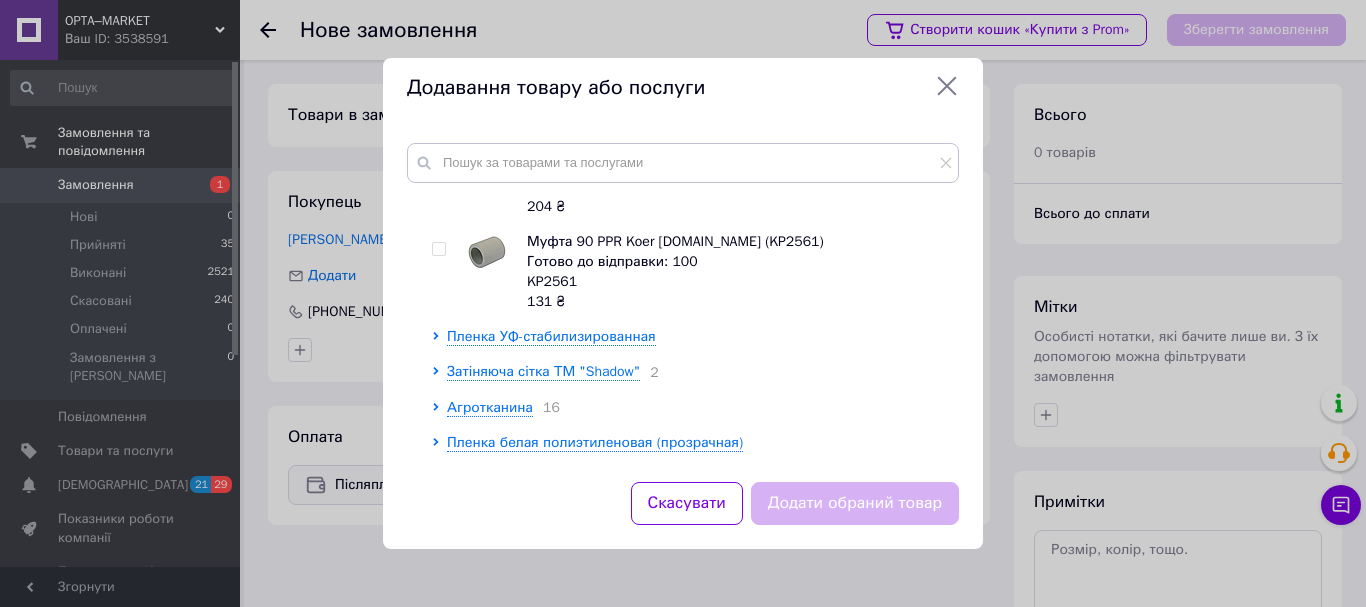 scroll, scrollTop: 2000, scrollLeft: 0, axis: vertical 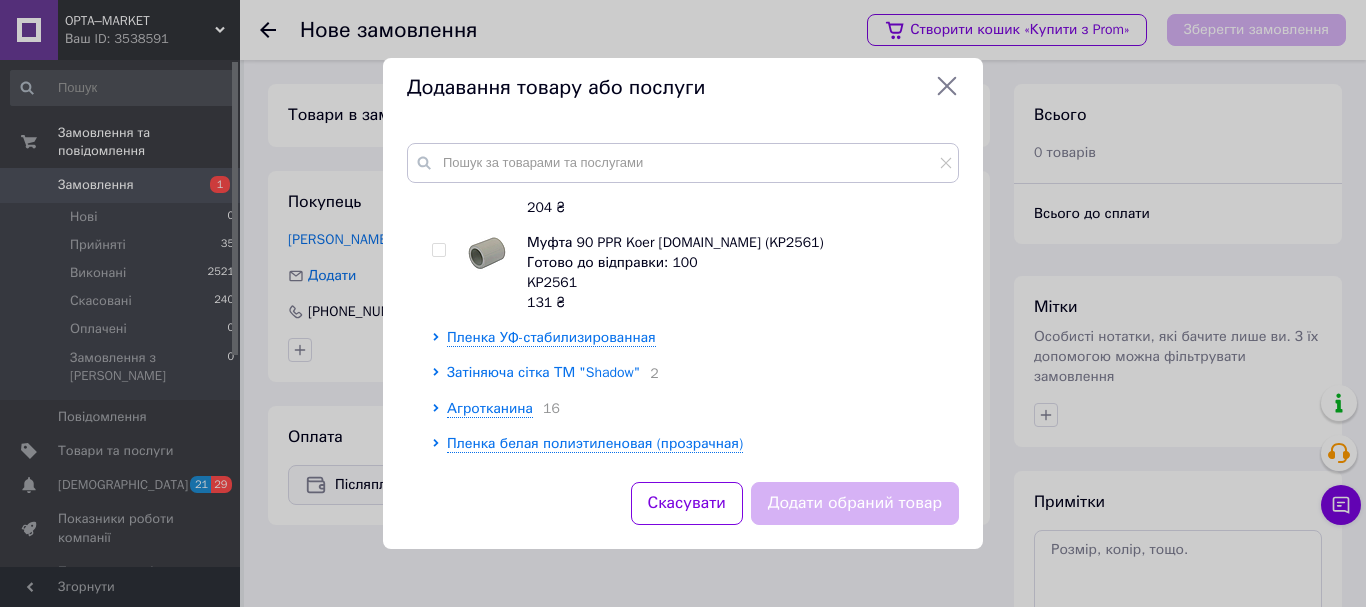 click 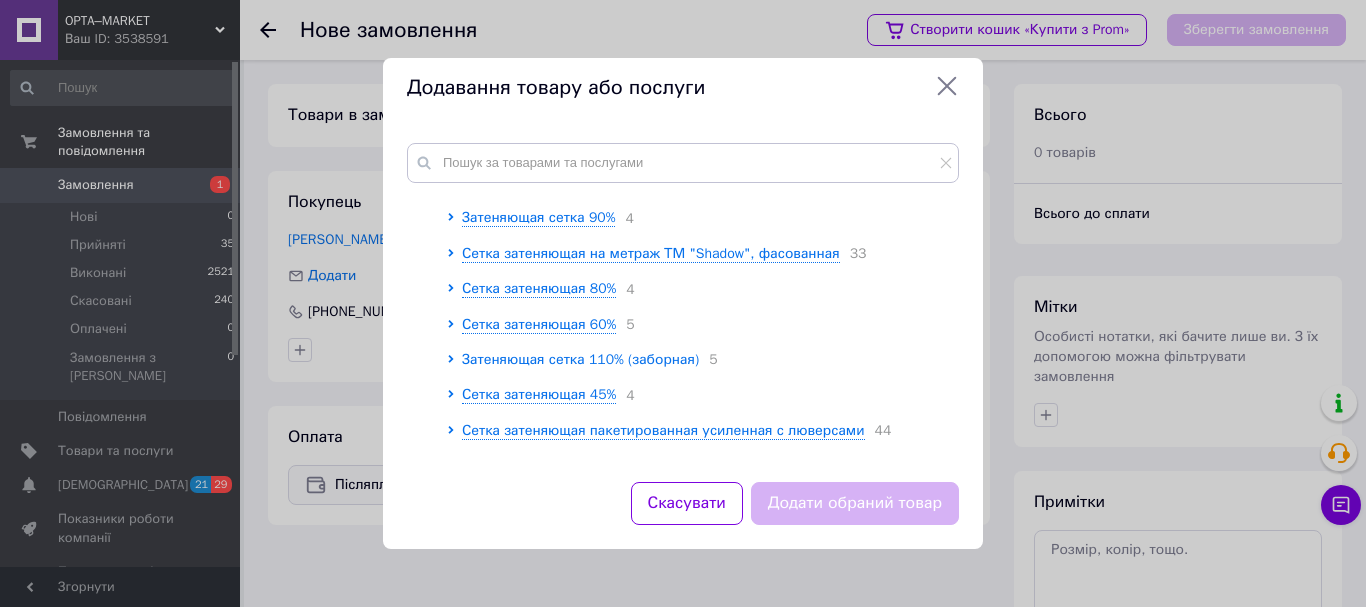 scroll, scrollTop: 2500, scrollLeft: 0, axis: vertical 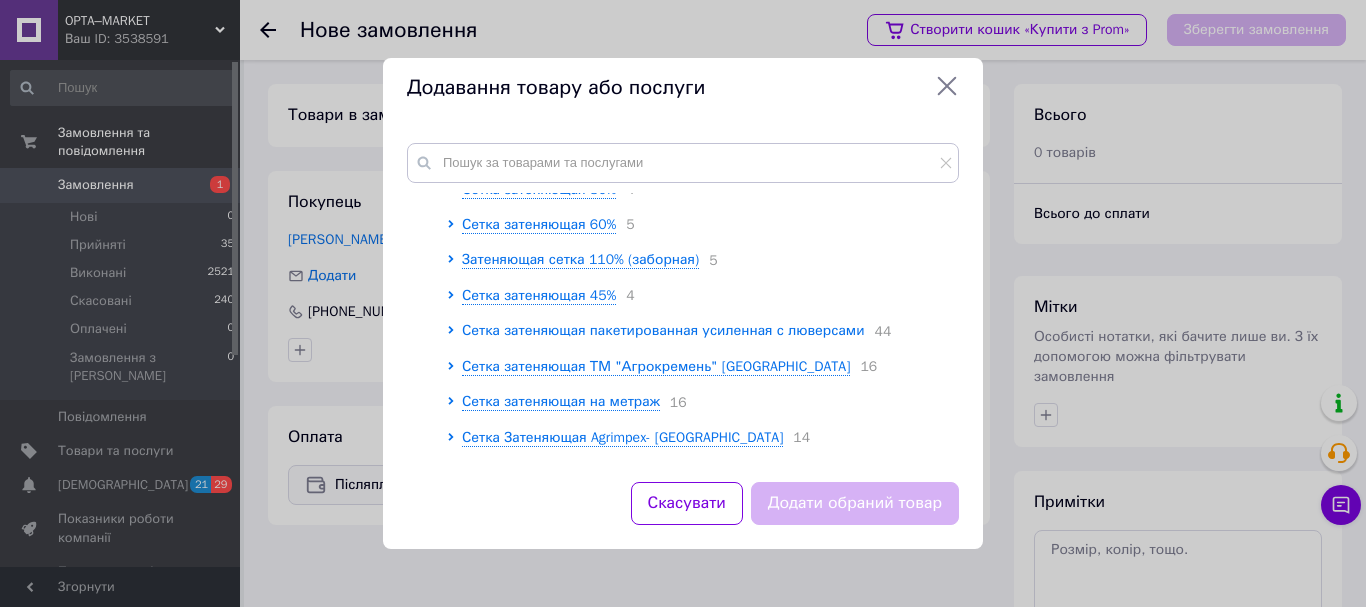 click 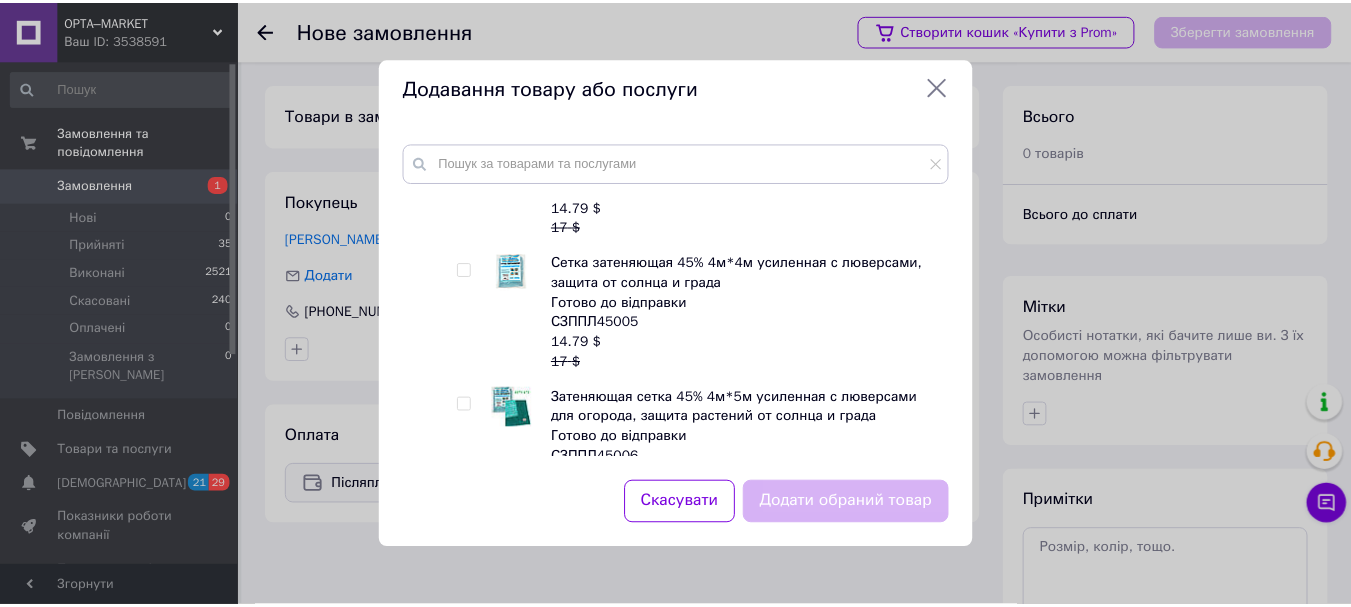 scroll, scrollTop: 7600, scrollLeft: 0, axis: vertical 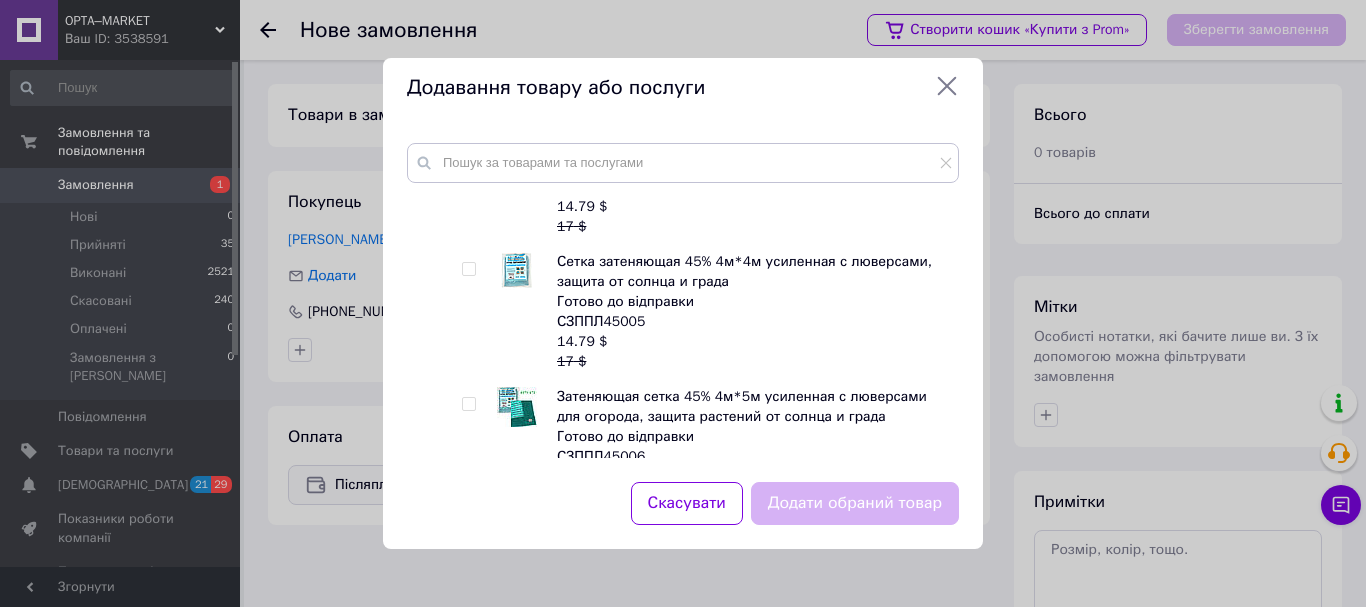 click at bounding box center (468, 404) 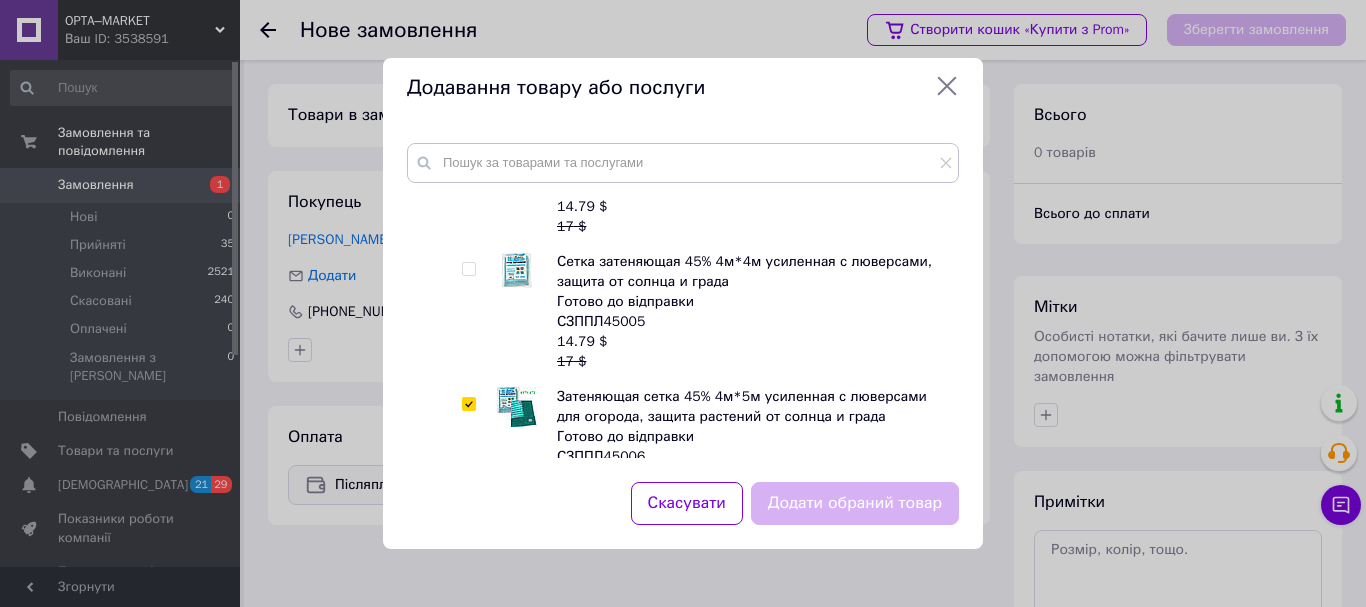 checkbox on "true" 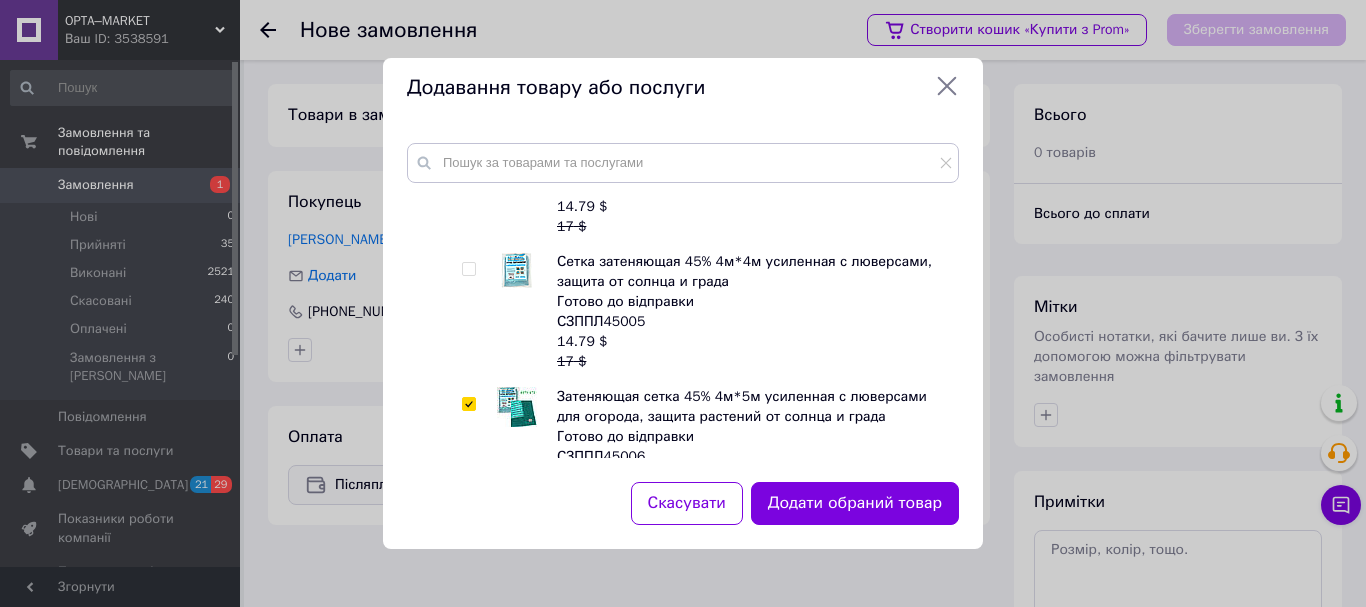 click on "Додати обраний товар" at bounding box center (855, 503) 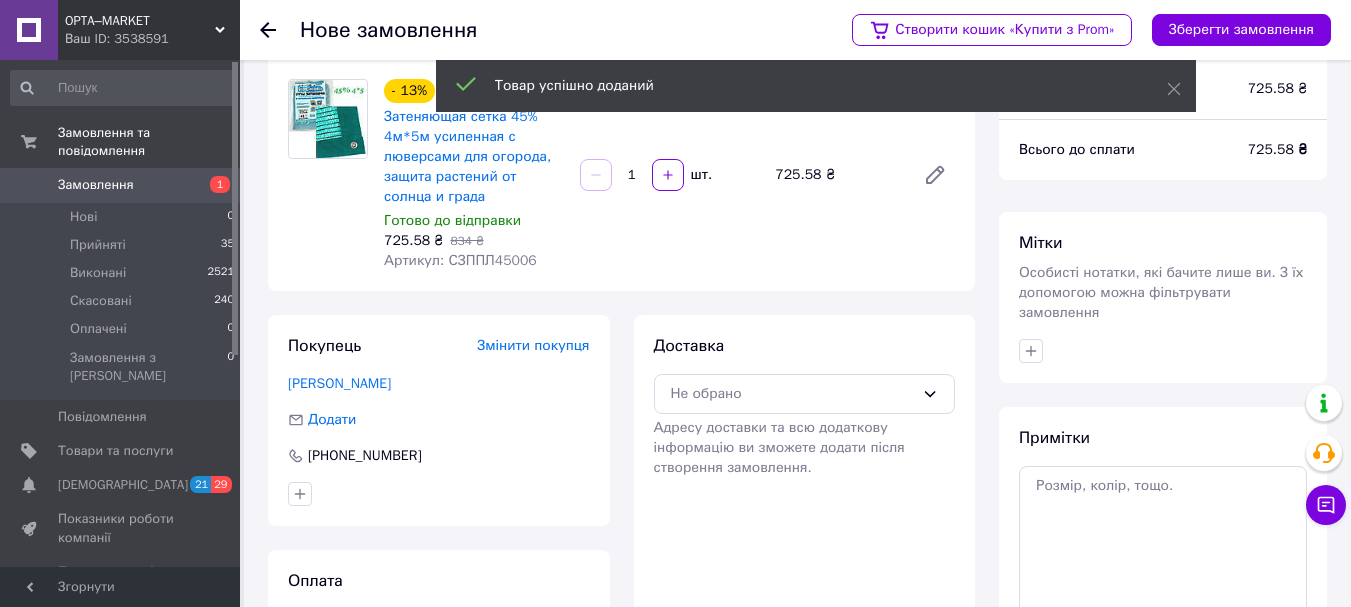 scroll, scrollTop: 100, scrollLeft: 0, axis: vertical 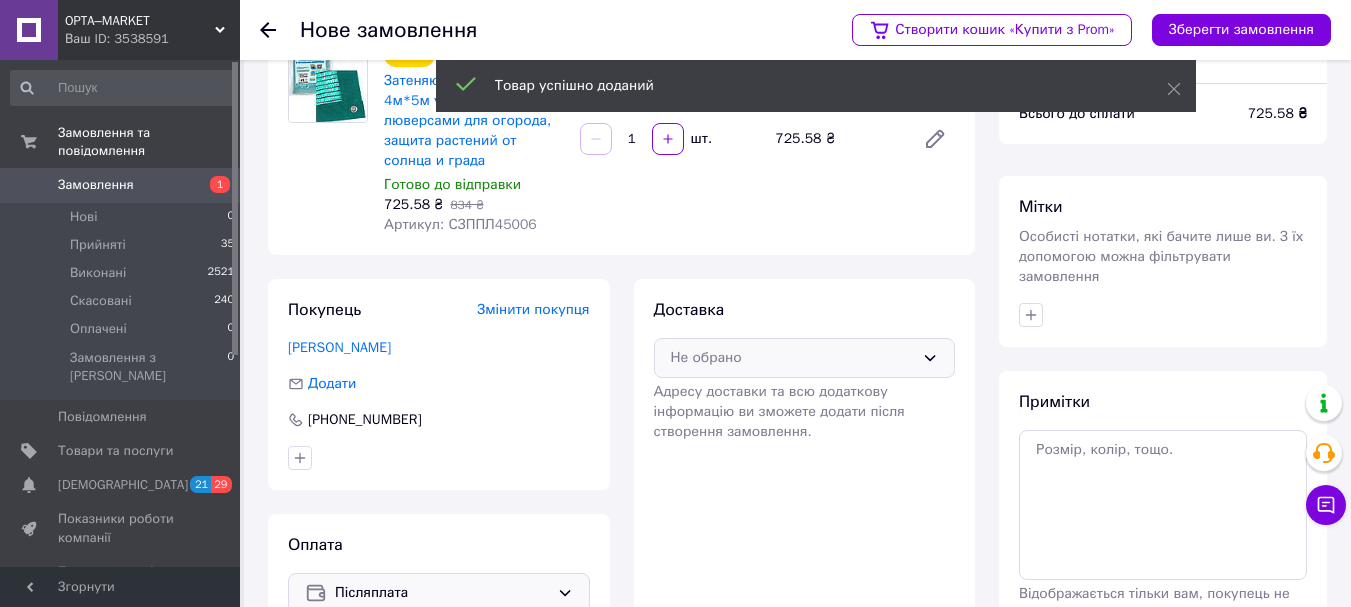 click on "Не обрано" at bounding box center [805, 358] 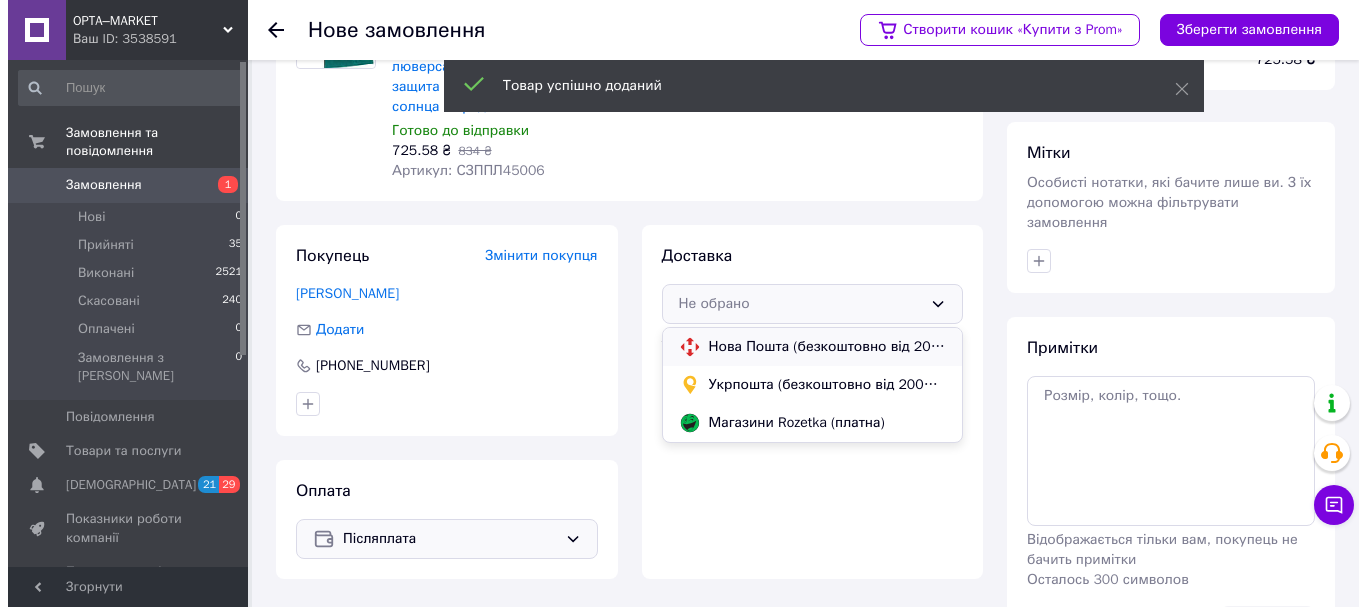 scroll, scrollTop: 200, scrollLeft: 0, axis: vertical 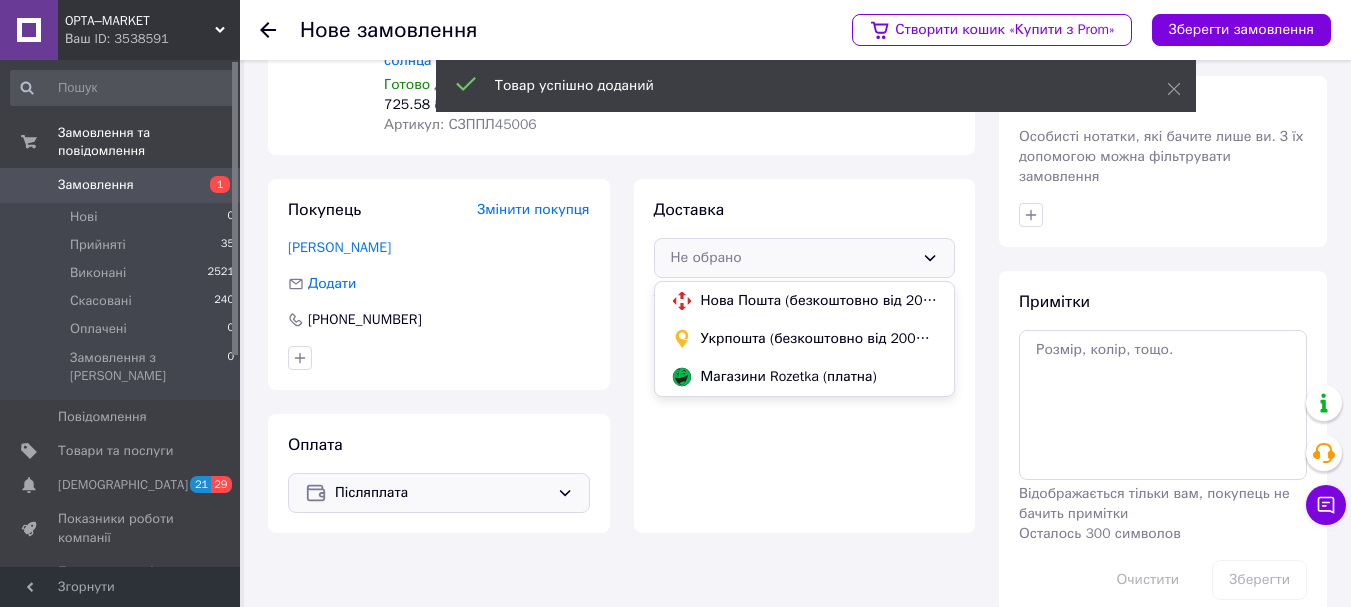drag, startPoint x: 794, startPoint y: 294, endPoint x: 927, endPoint y: 236, distance: 145.09653 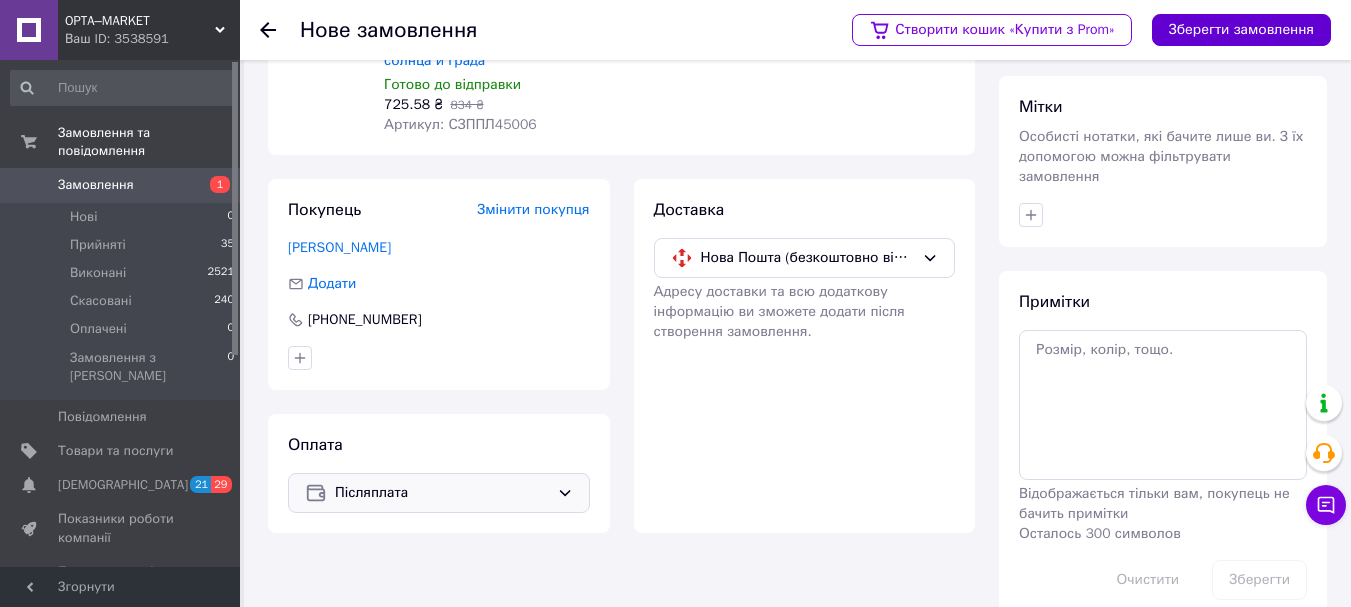click on "Зберегти замовлення" at bounding box center [1241, 30] 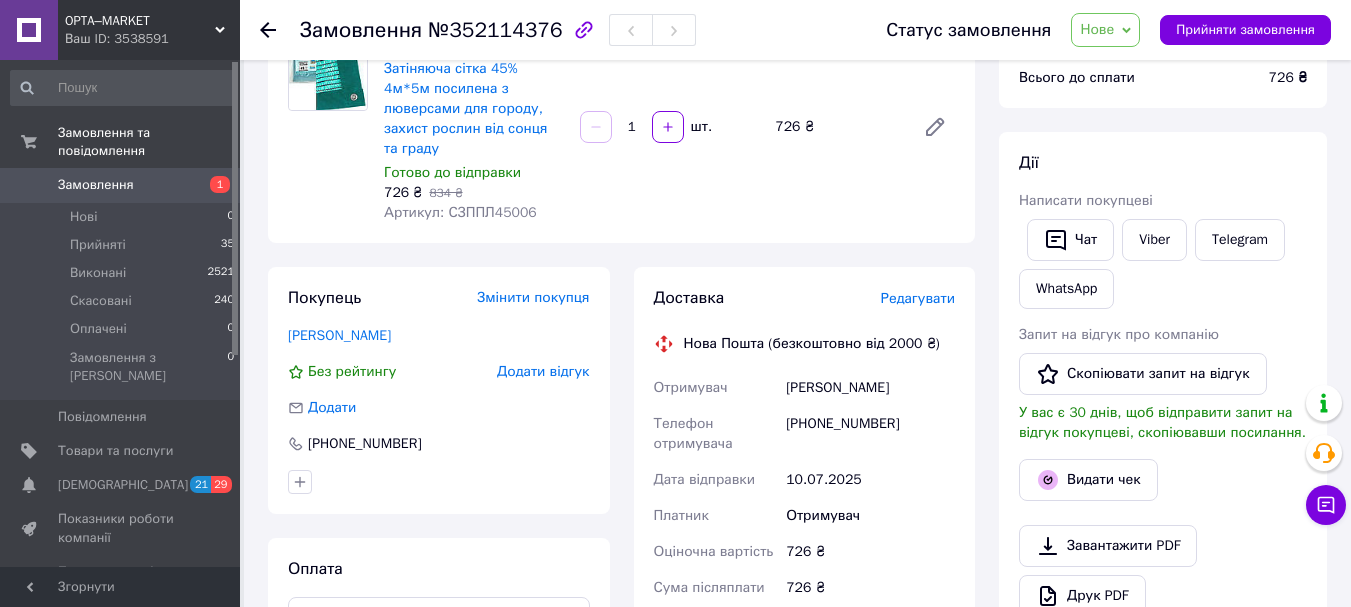 click on "Редагувати" at bounding box center (918, 298) 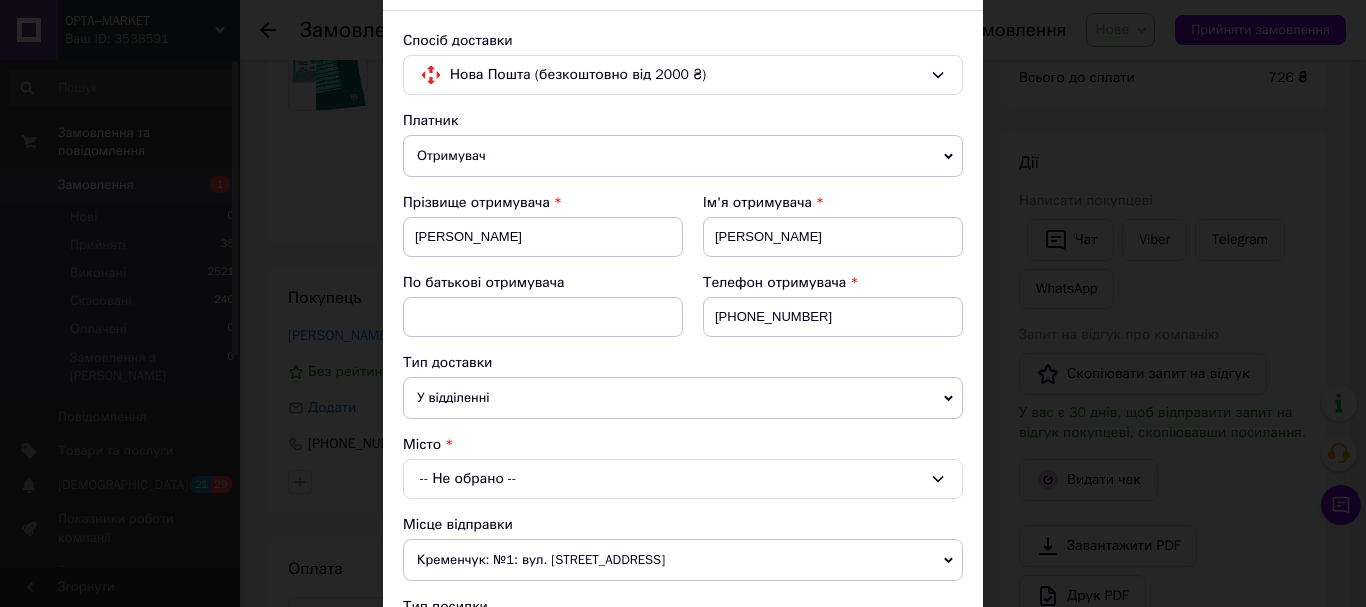 scroll, scrollTop: 300, scrollLeft: 0, axis: vertical 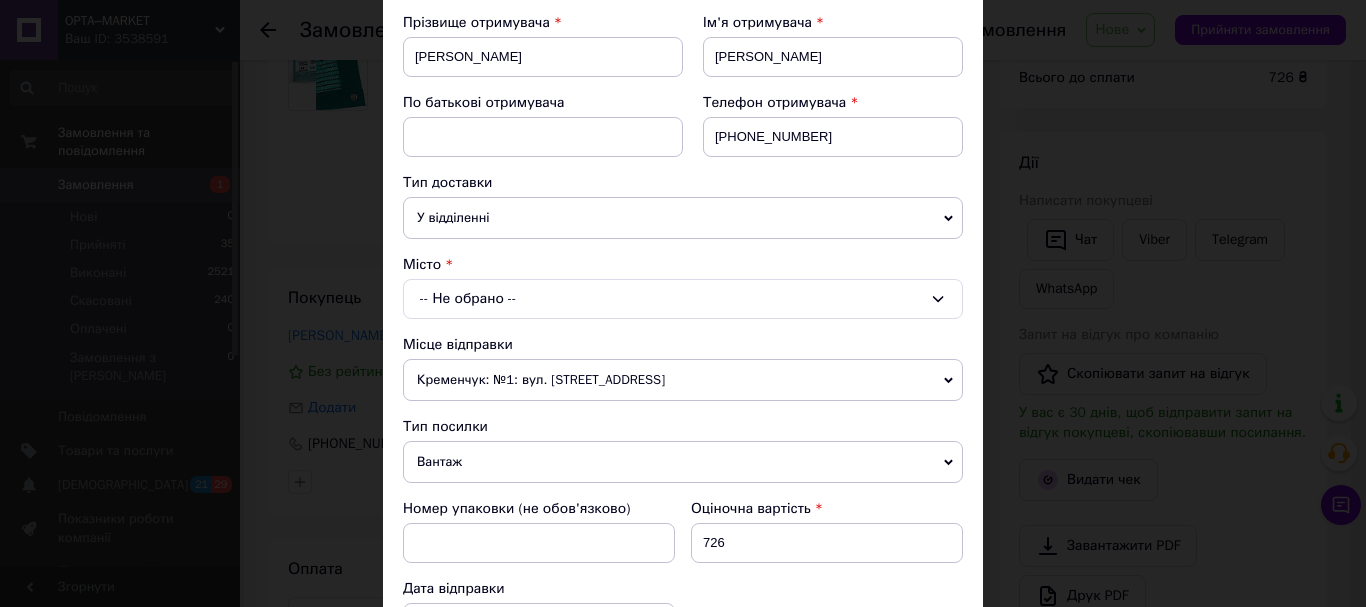 click on "-- Не обрано --" at bounding box center (683, 299) 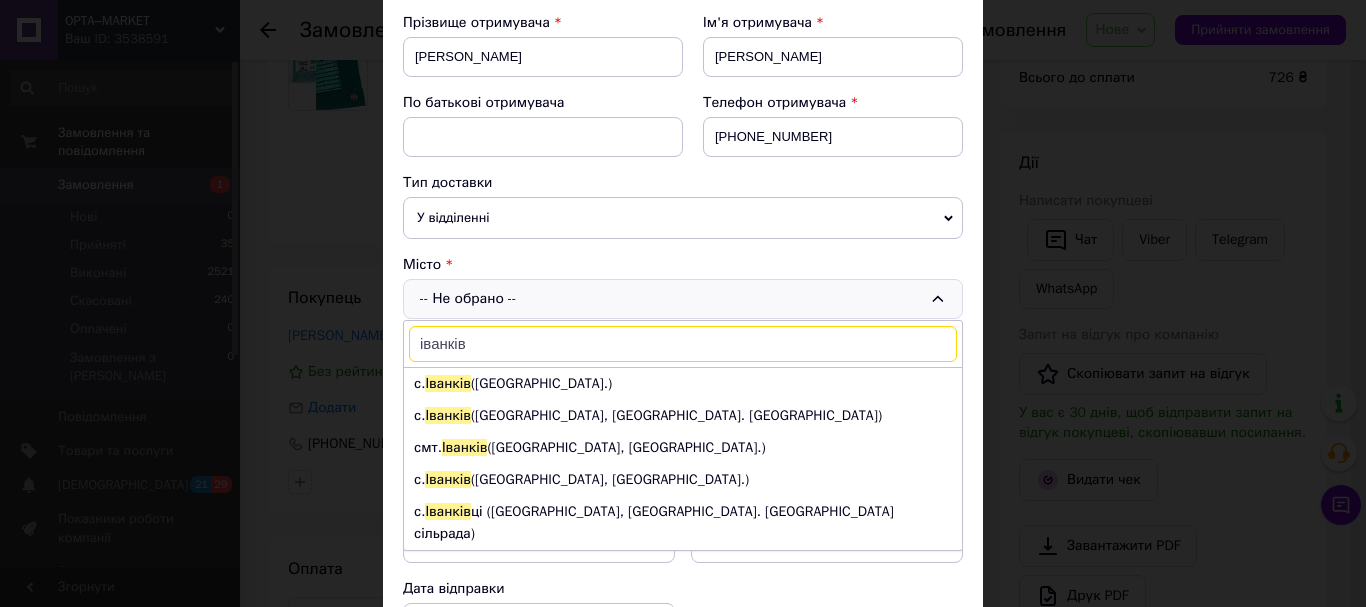type on "іванків" 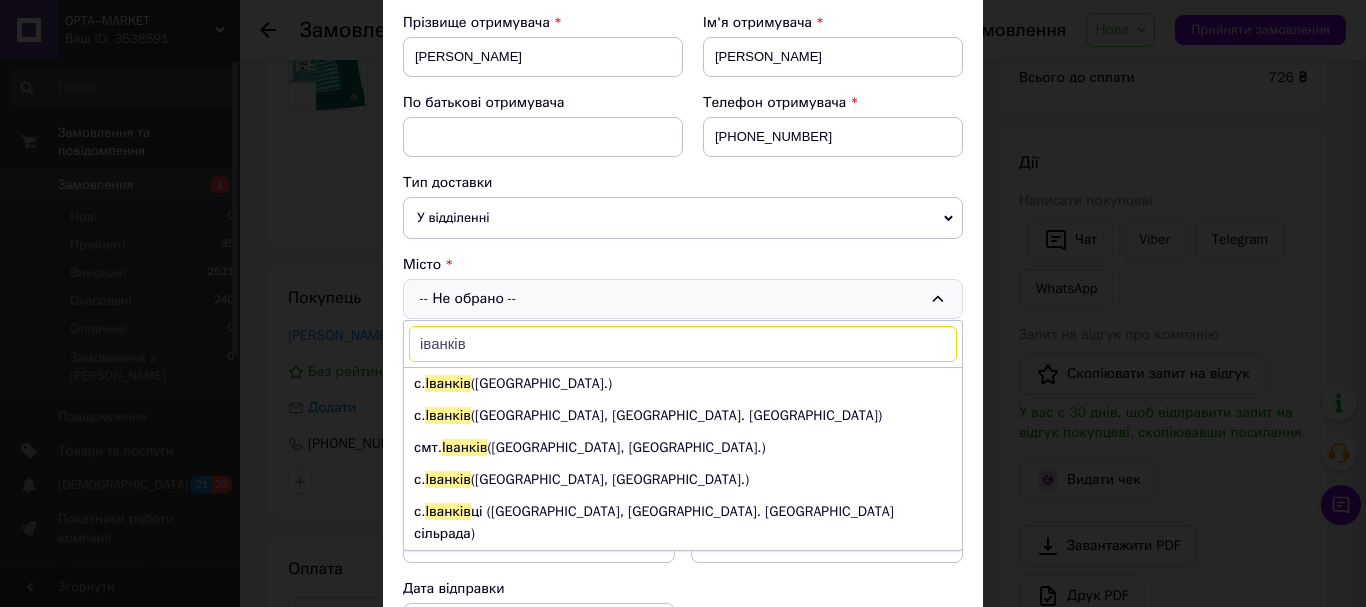 click on "смт.  [GEOGRAPHIC_DATA]  ([GEOGRAPHIC_DATA], [GEOGRAPHIC_DATA].)" at bounding box center [683, 448] 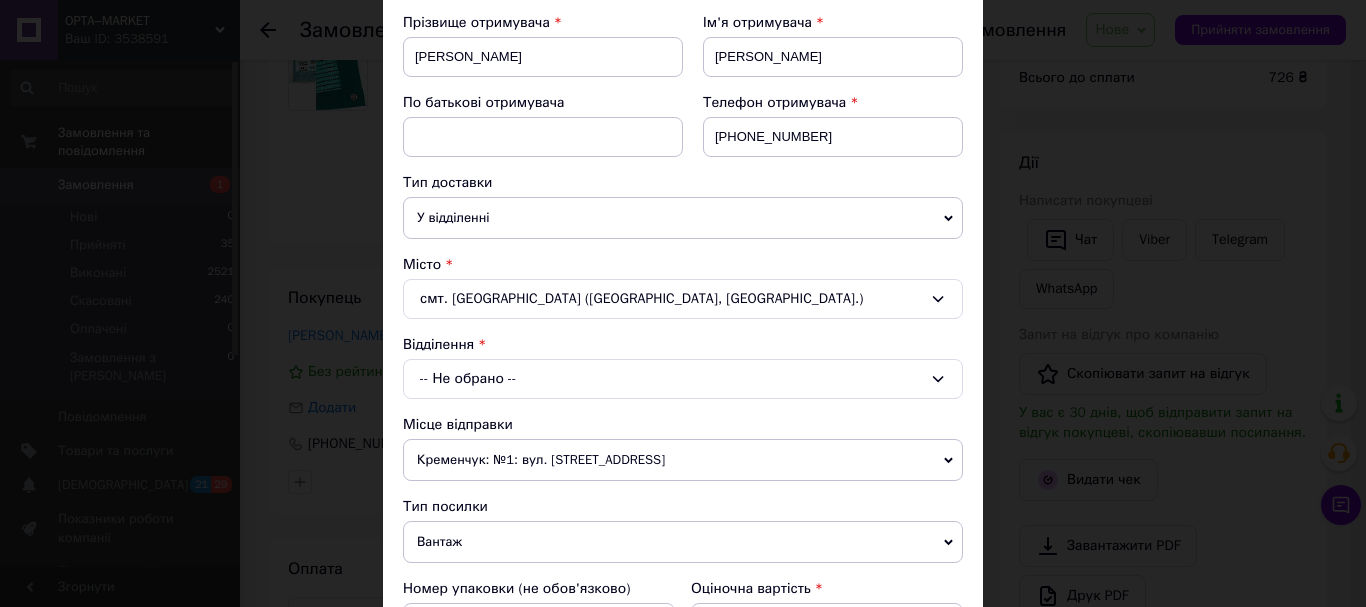 click on "Кременчук: №1: вул. [STREET_ADDRESS]" at bounding box center [683, 460] 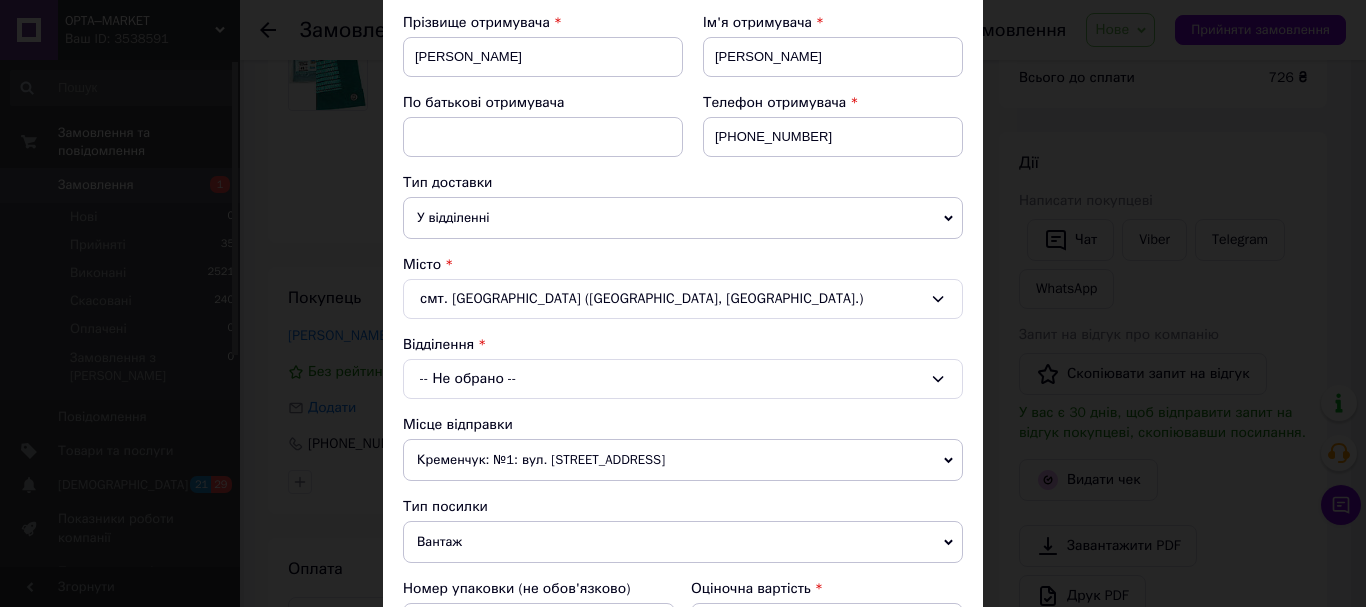 click on "-- Не обрано --" at bounding box center [683, 379] 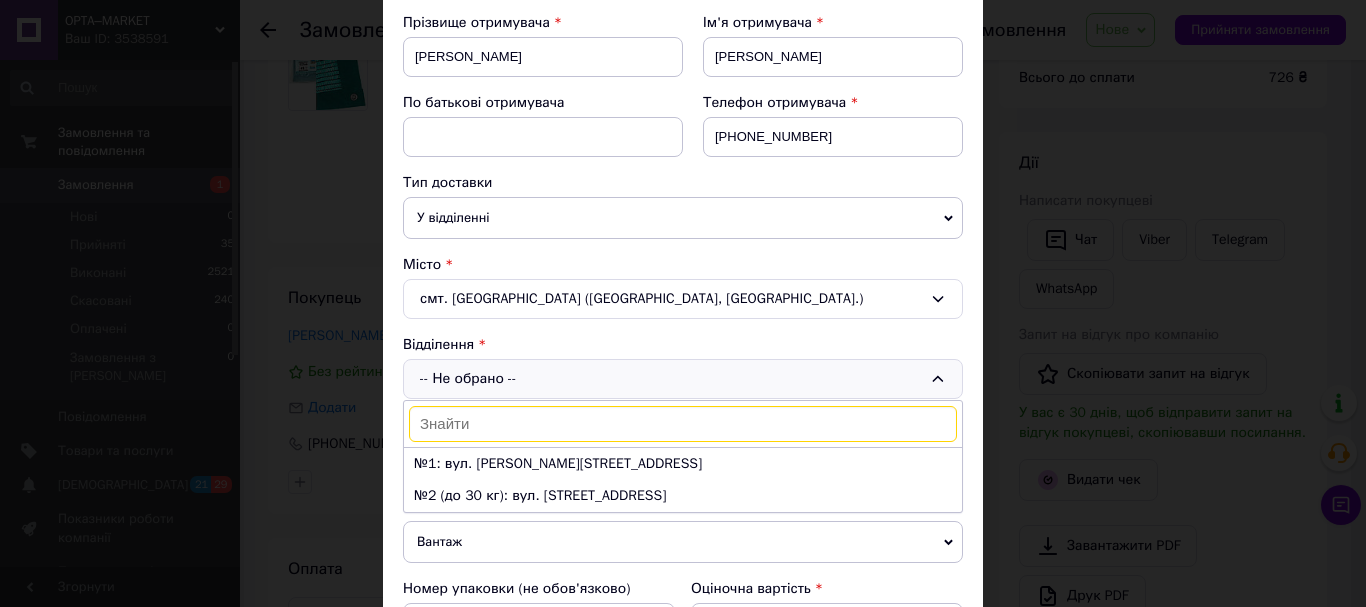 click on "№2 (до 30 кг): вул. [STREET_ADDRESS]" at bounding box center [683, 496] 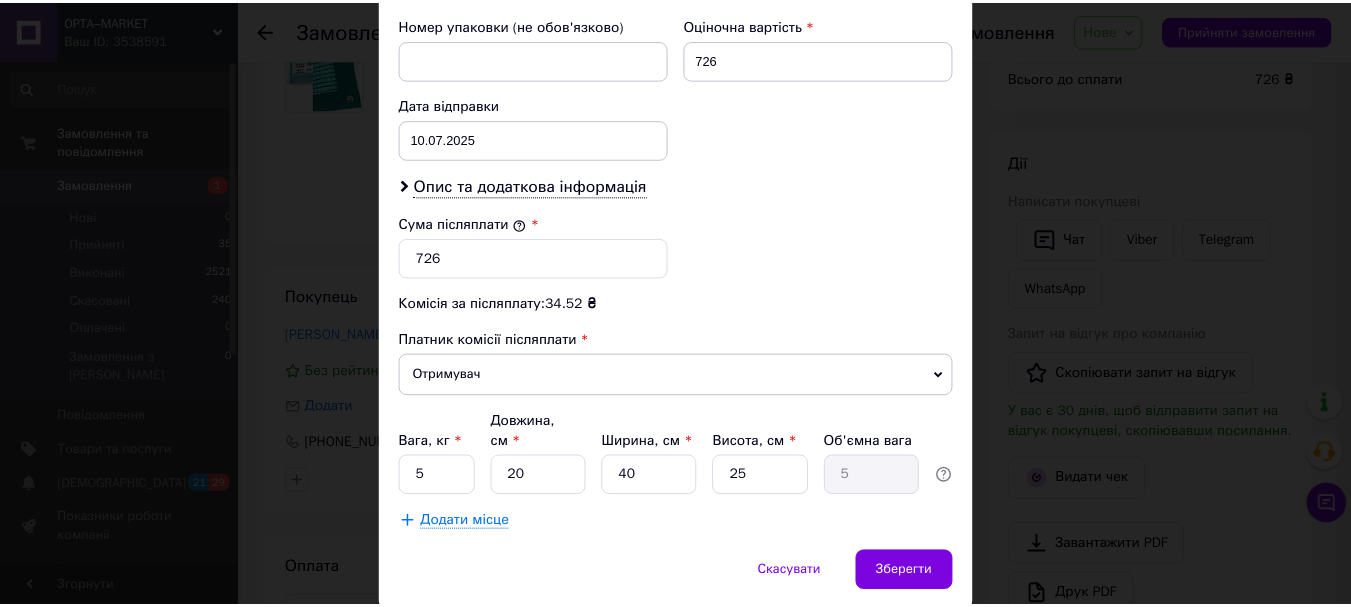 scroll, scrollTop: 919, scrollLeft: 0, axis: vertical 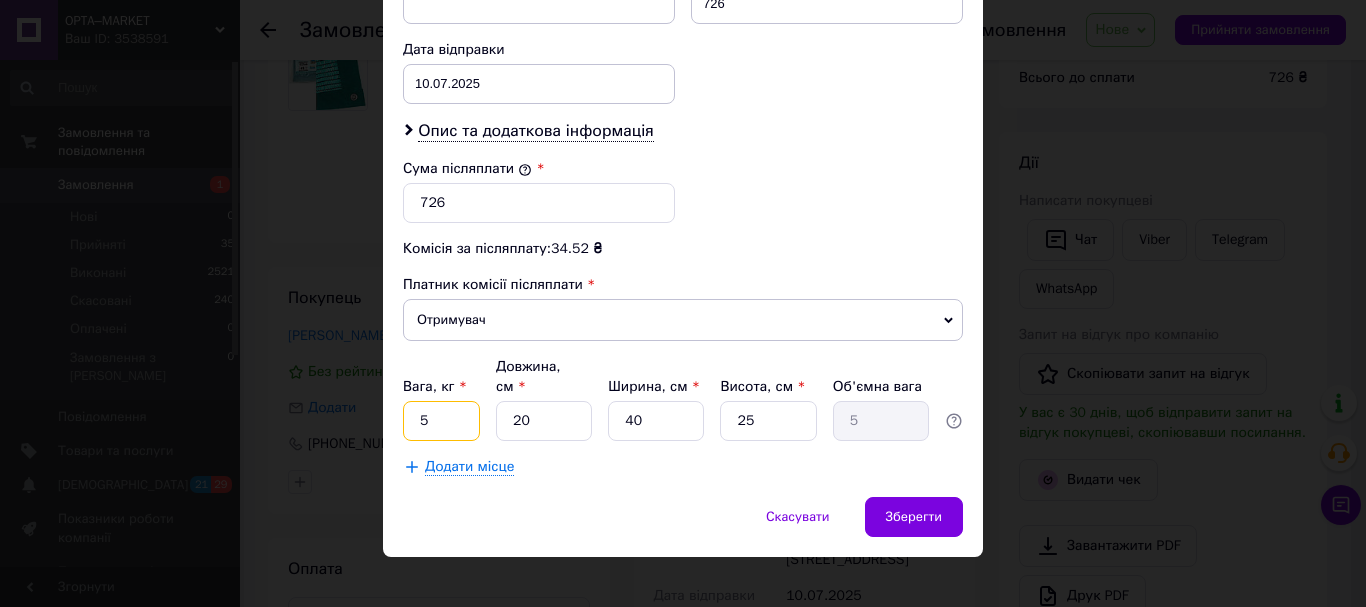 click on "5" at bounding box center [441, 421] 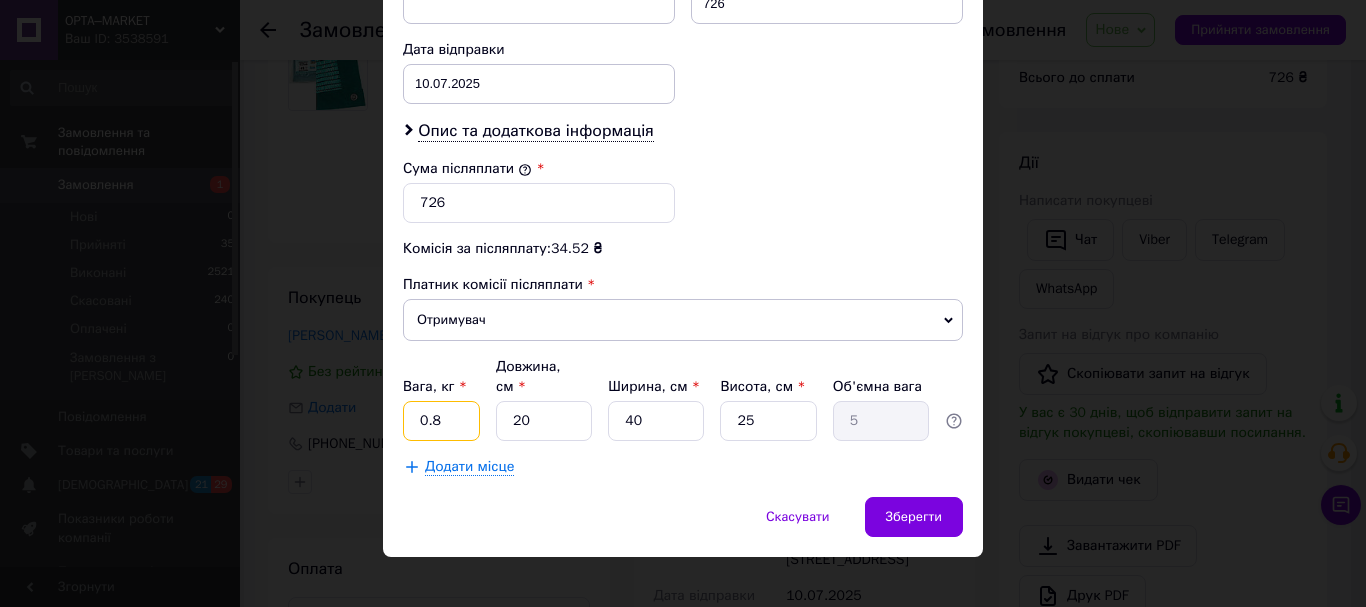 type on "0.8" 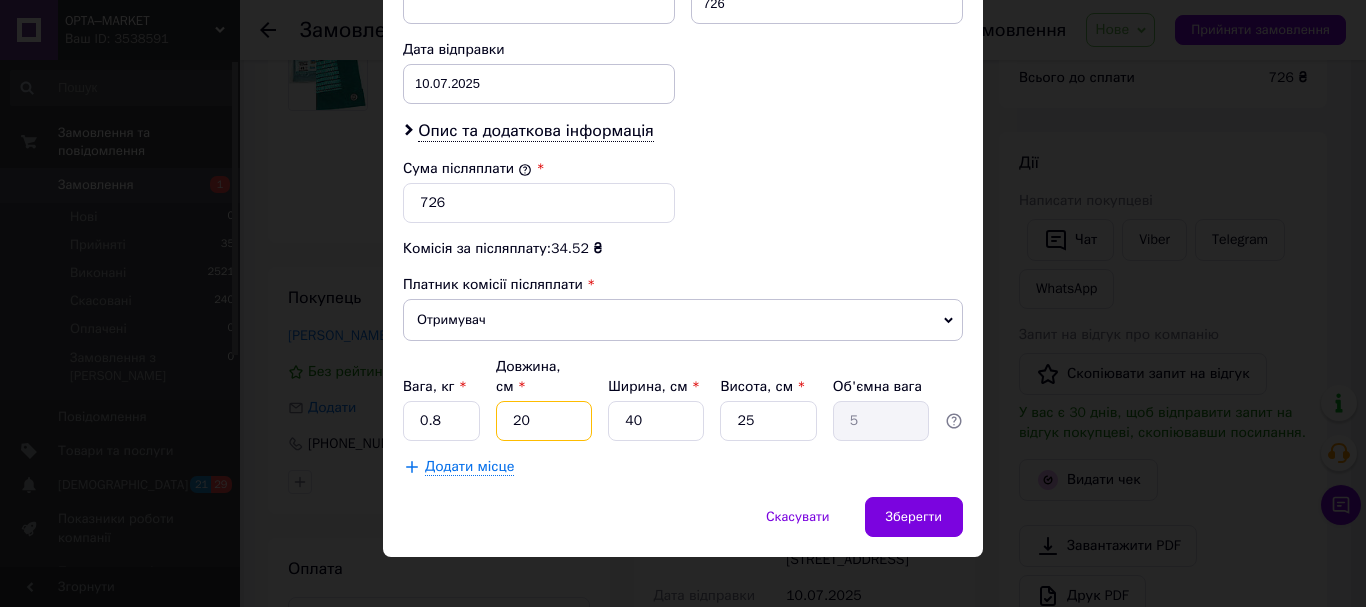 click on "20" at bounding box center [544, 421] 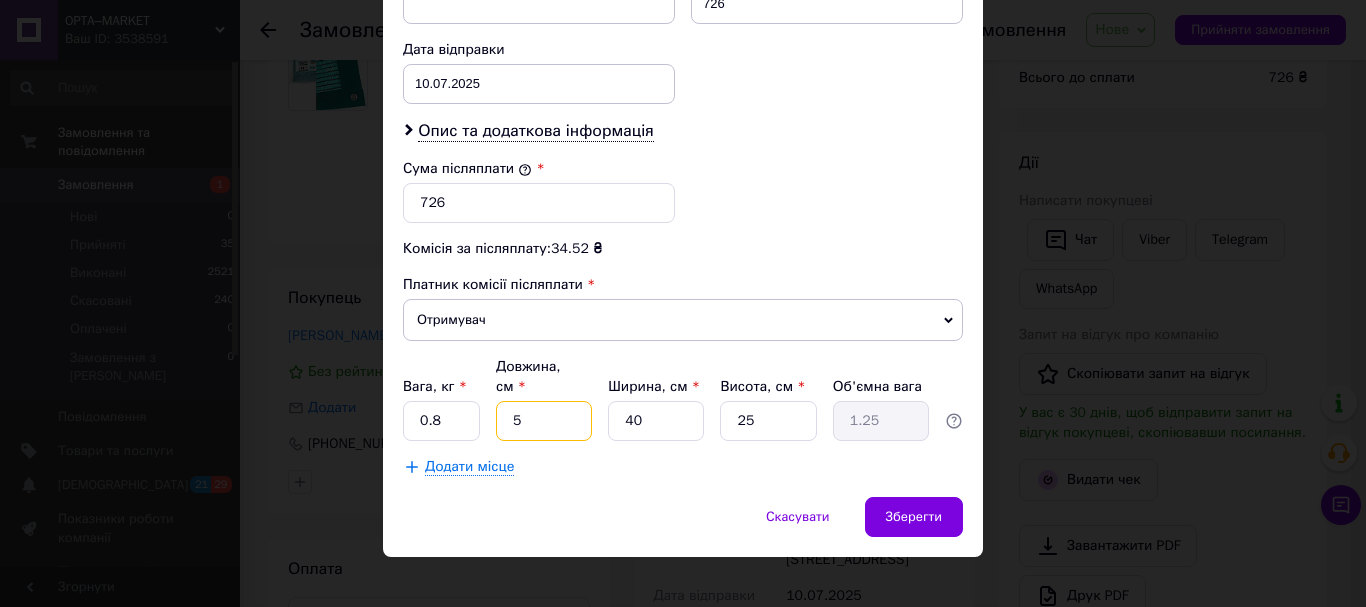 type on "55" 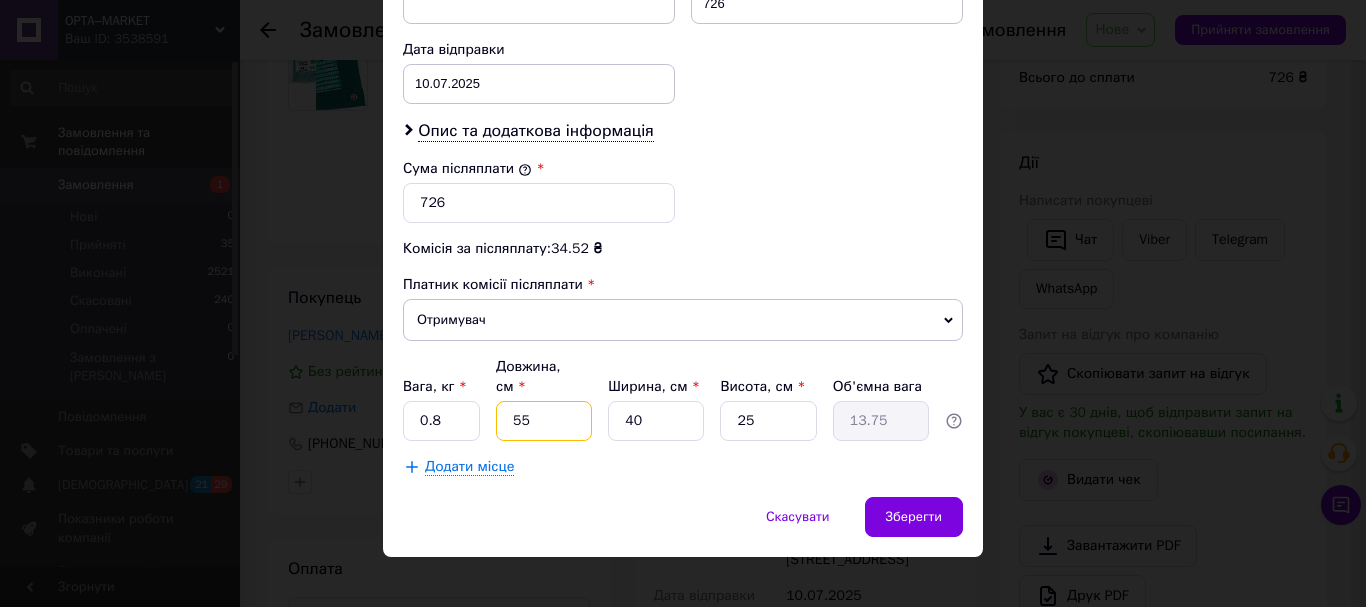 type on "55" 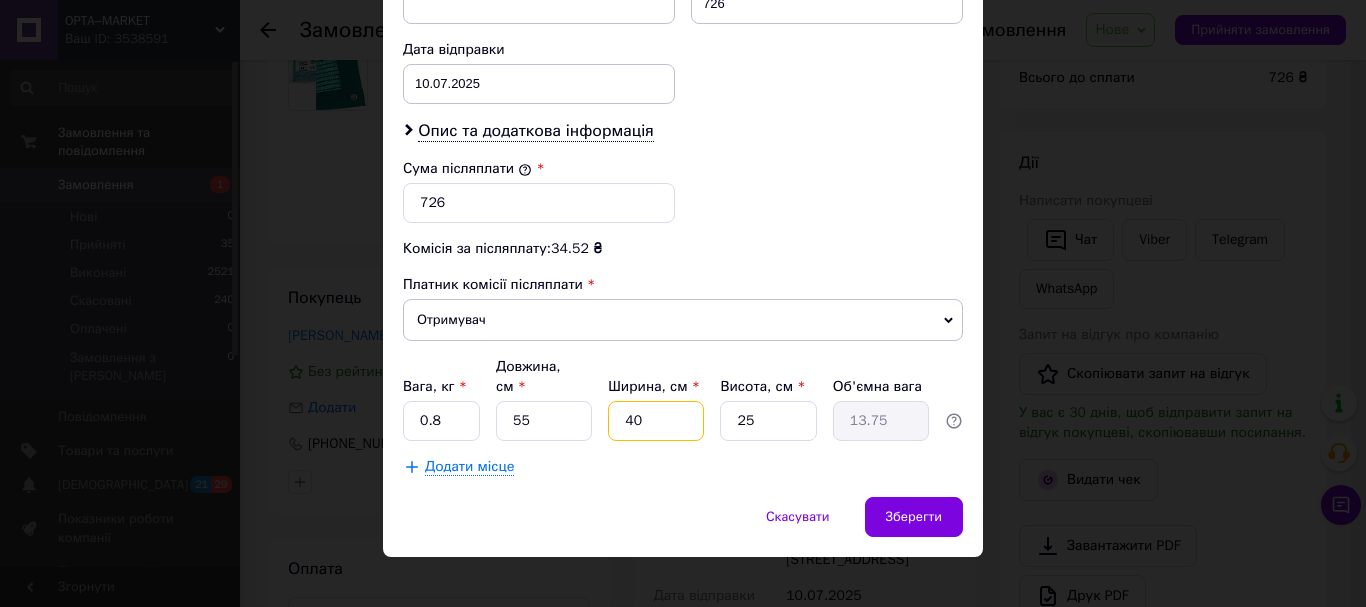 click on "40" at bounding box center (656, 421) 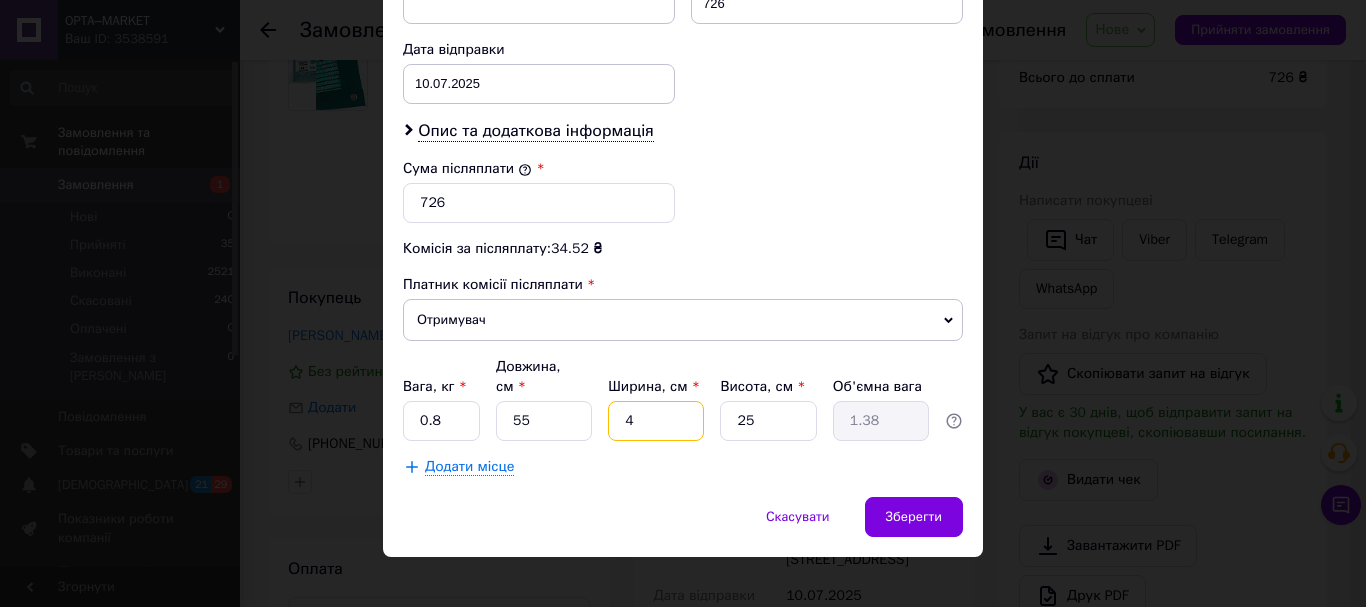 type on "45" 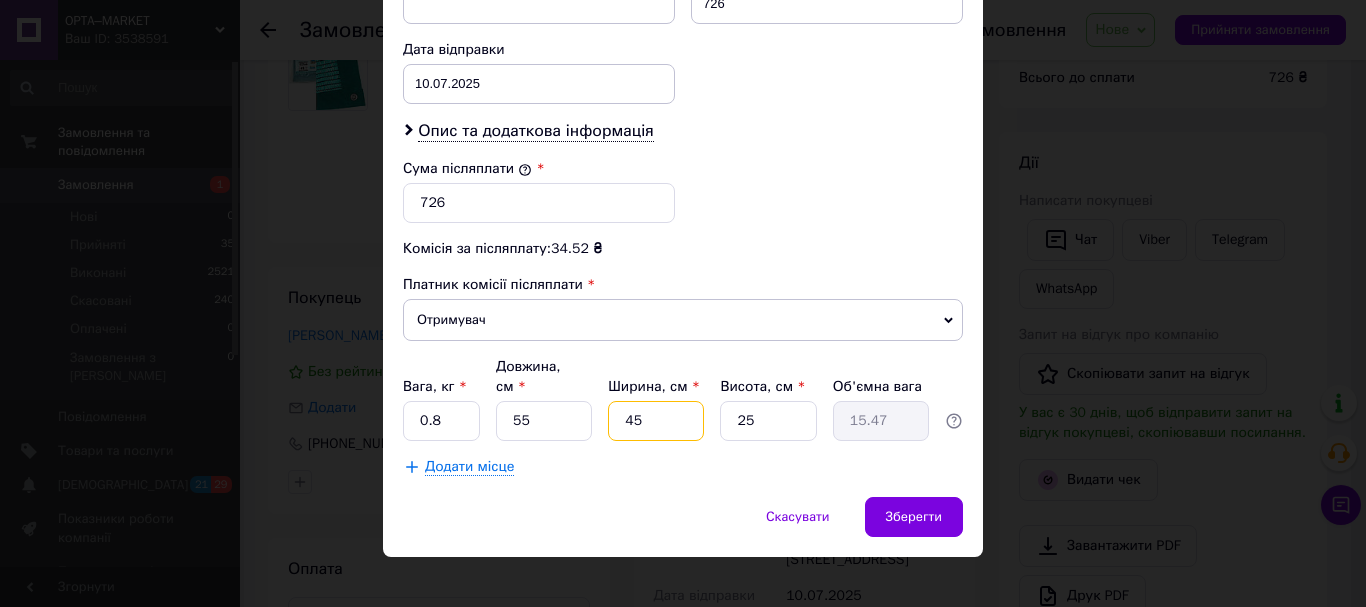 type on "45" 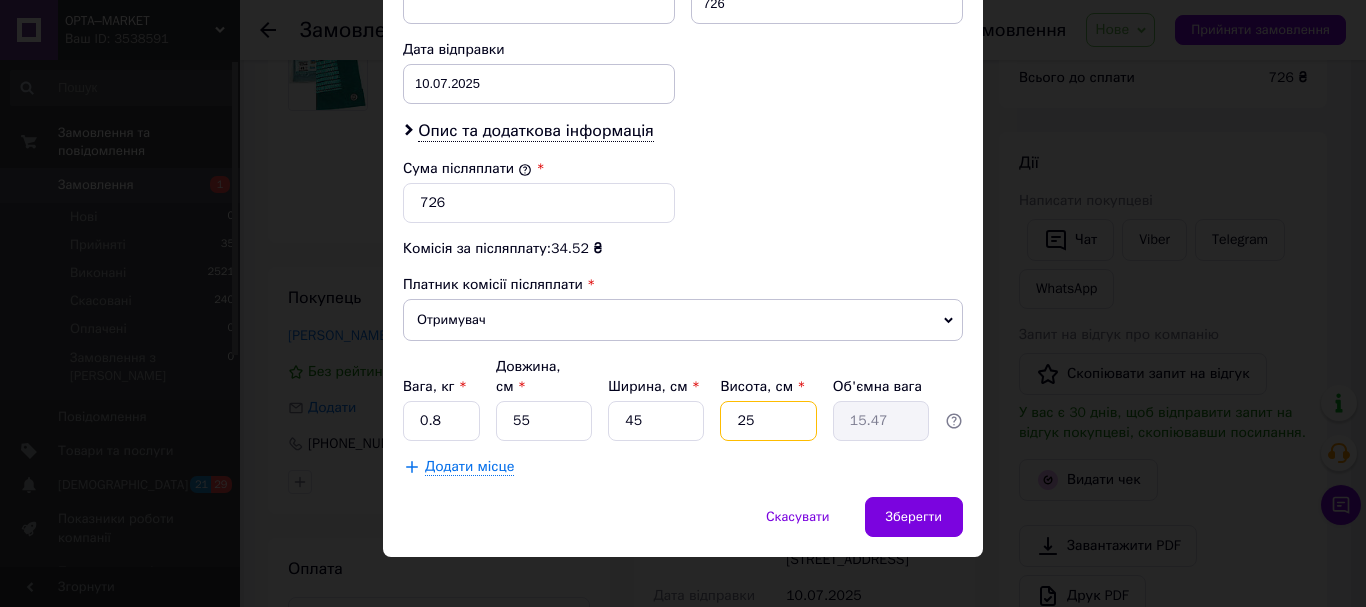 click on "25" at bounding box center [768, 421] 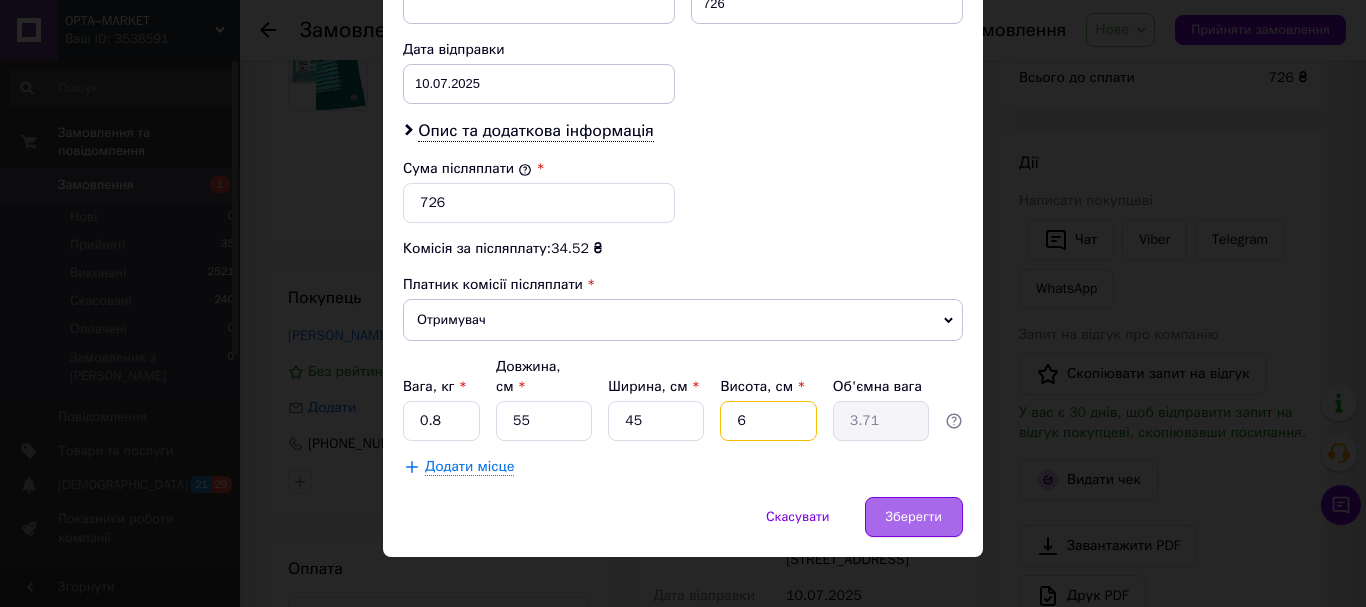 type on "6" 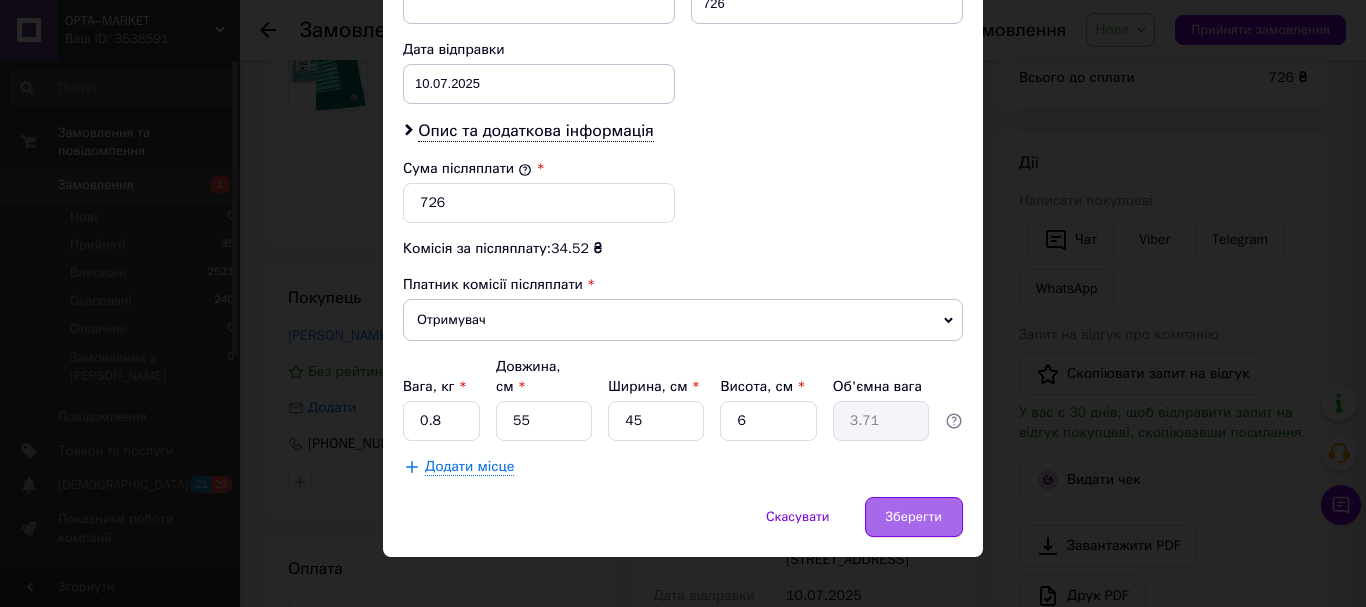 click on "Зберегти" at bounding box center [914, 517] 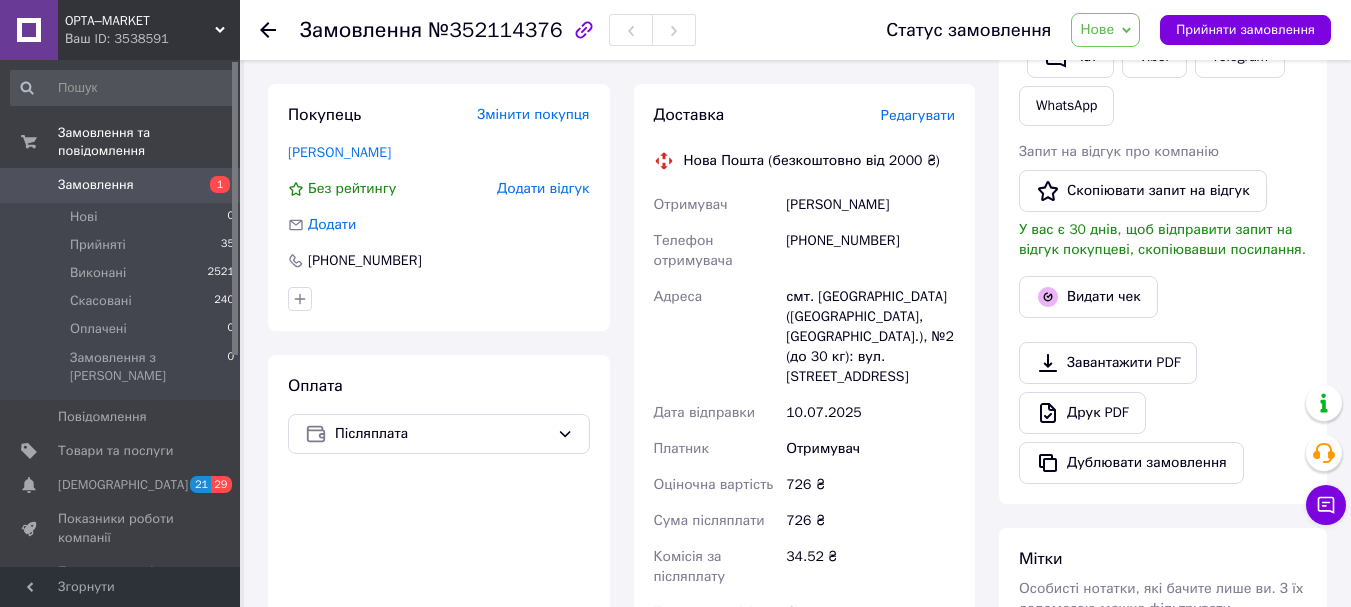 scroll, scrollTop: 0, scrollLeft: 0, axis: both 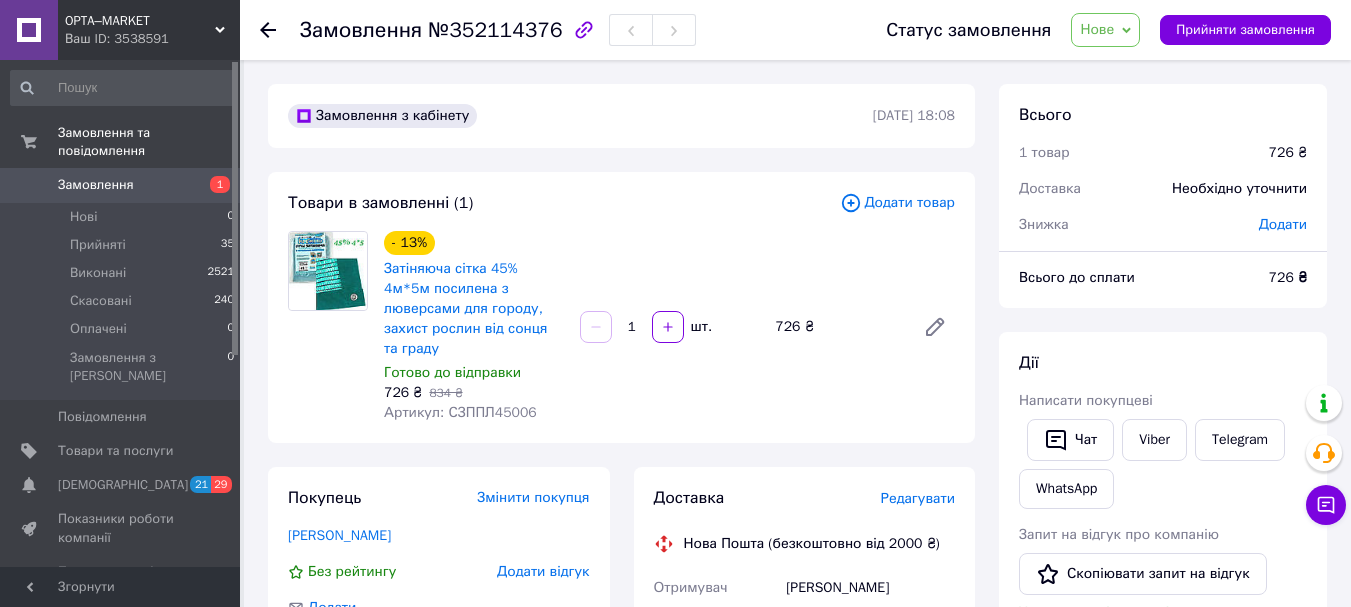 click on "Додати" at bounding box center [1283, 224] 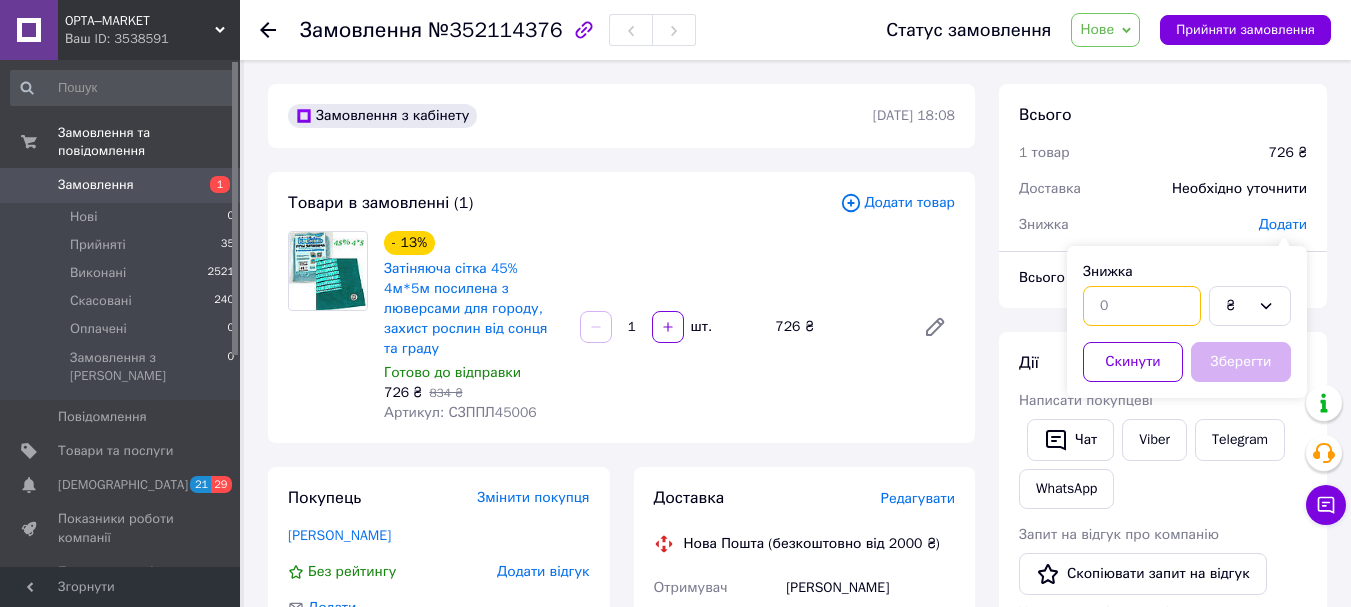 click at bounding box center (1142, 306) 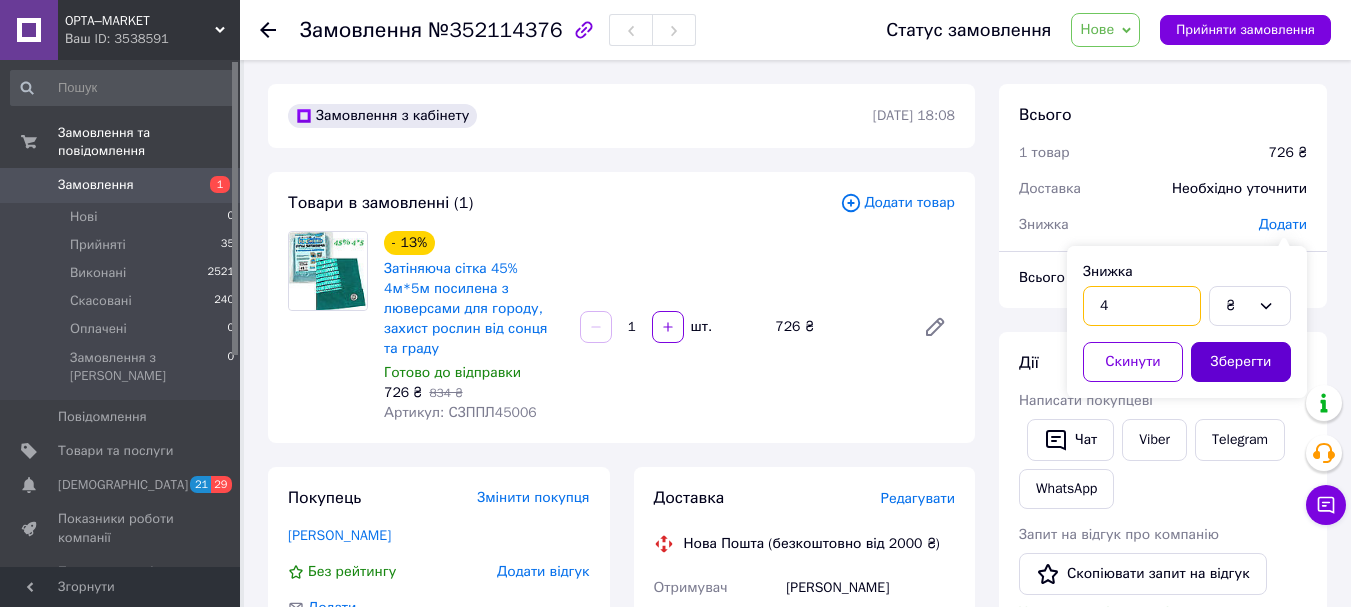 type on "4" 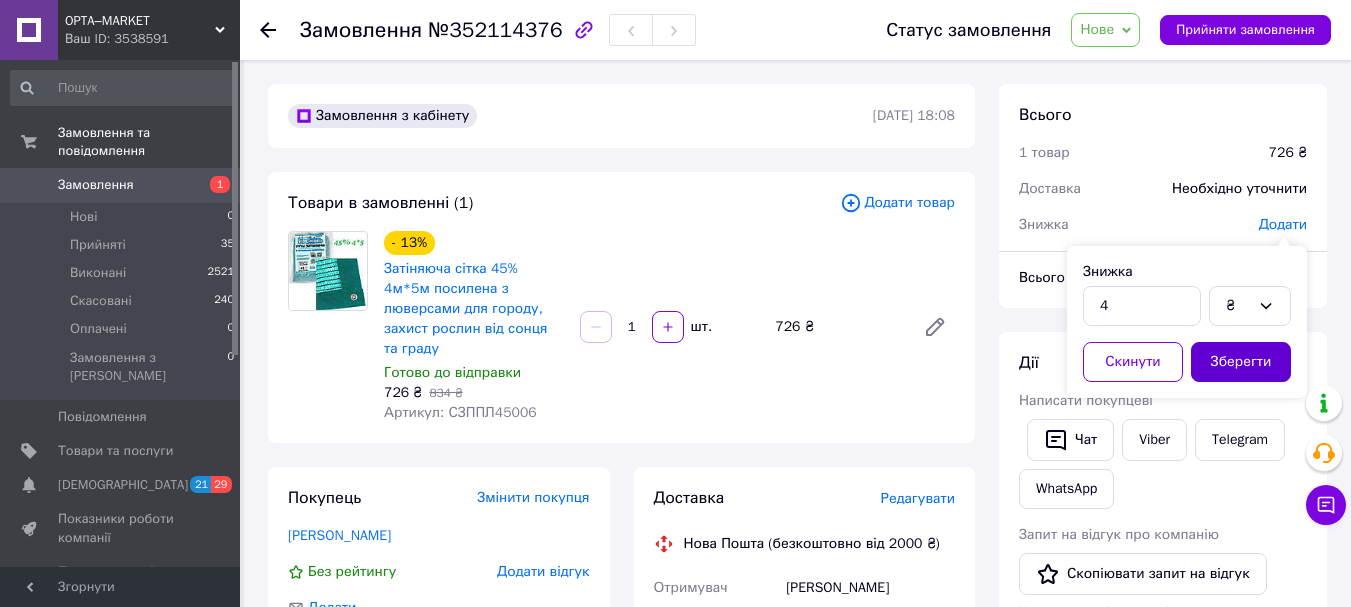 click on "Зберегти" at bounding box center [1241, 362] 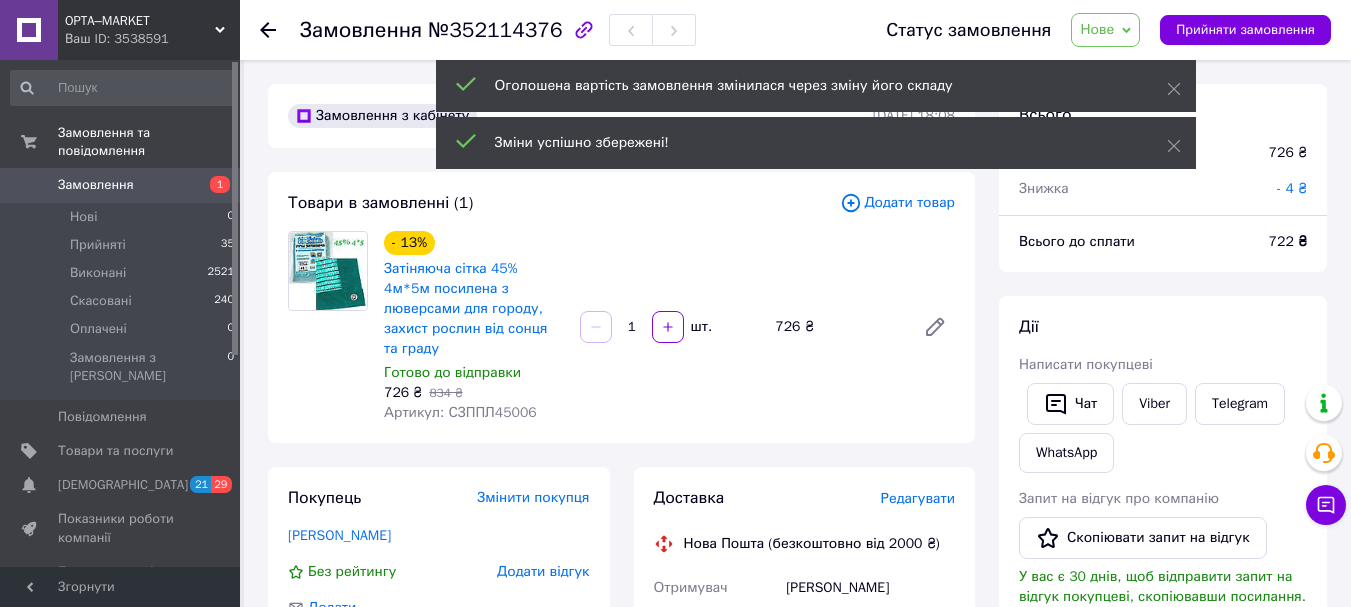 scroll, scrollTop: 100, scrollLeft: 0, axis: vertical 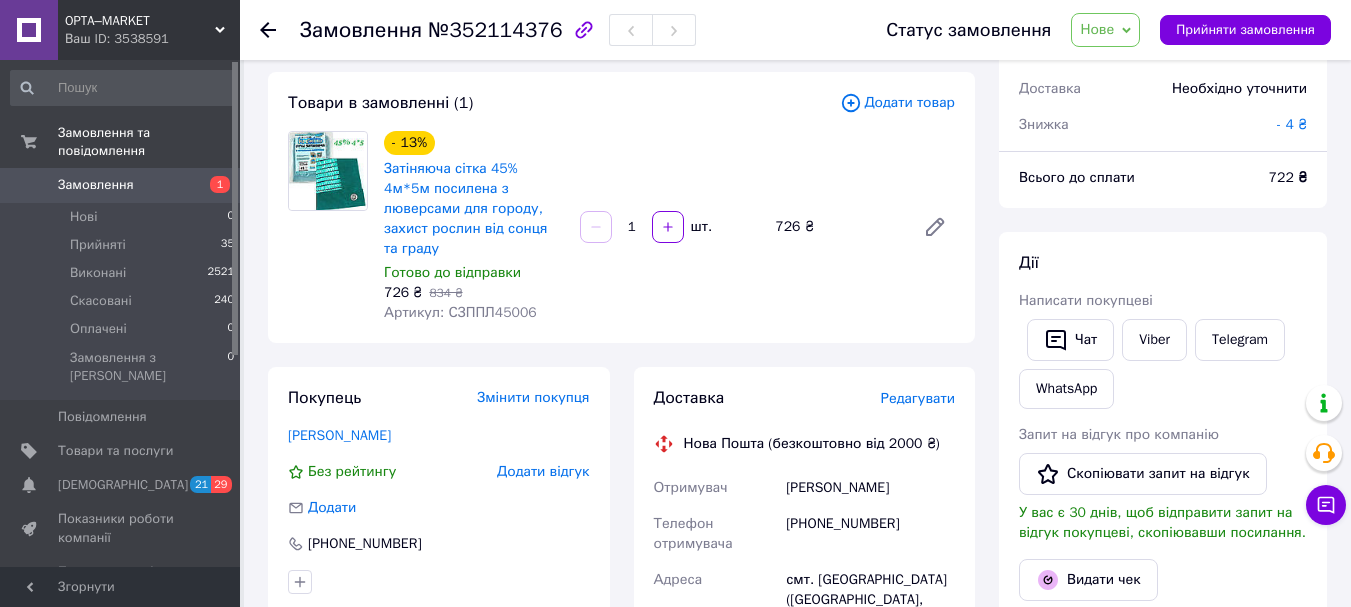 click on "Редагувати" at bounding box center (918, 398) 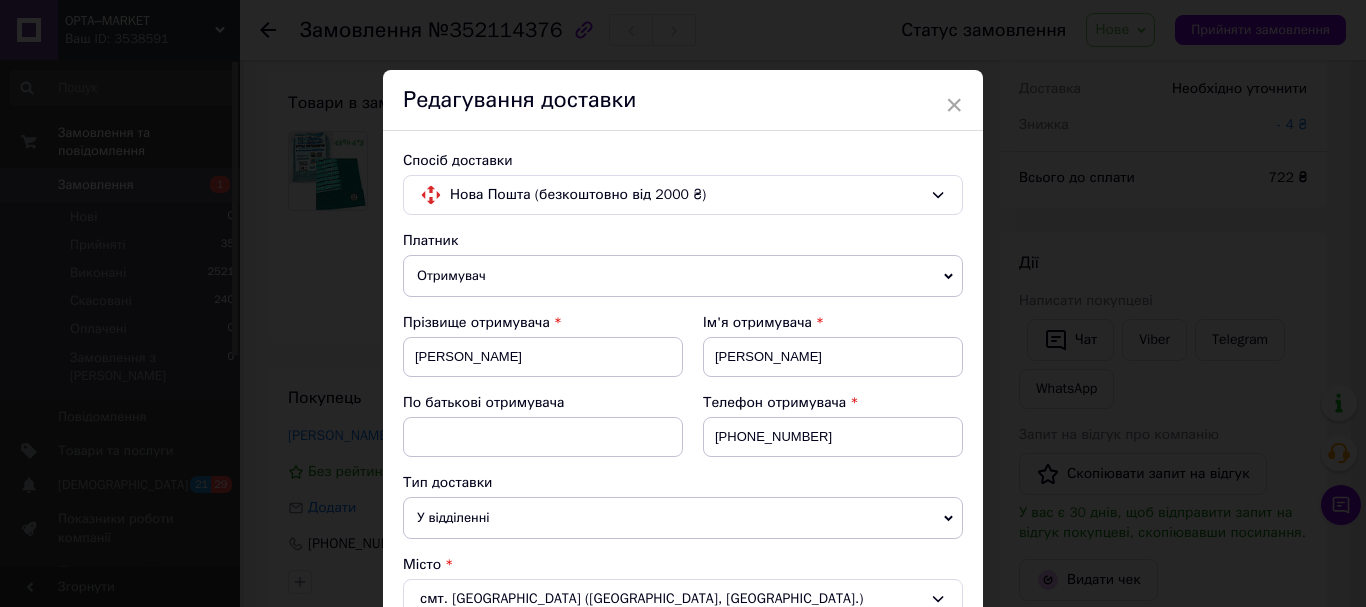 click on "× Редагування доставки Спосіб доставки Нова Пошта (безкоштовно від 2000 ₴) Платник Отримувач Відправник Прізвище отримувача [PERSON_NAME] Ім'я отримувача [PERSON_NAME] батькові отримувача Телефон отримувача [PHONE_NUMBER] Тип доставки У відділенні Кур'єром В поштоматі Місто смт. [GEOGRAPHIC_DATA] ([GEOGRAPHIC_DATA], [GEOGRAPHIC_DATA].) Відділення №2 (до 30 кг): вул. [STREET_ADDRESS] Місце відправки Кременчук: №1: вул. Флотська, 2 Харків: №30 (до 200 кг на одне місце): просп.[PERSON_NAME] (ран. [PERSON_NAME]), 259 Дніпро: №6: вул. [STREET_ADDRESS] (заїзд із вул. [PERSON_NAME]) Додати ще місце відправки Вантаж 722 <" at bounding box center [683, 303] 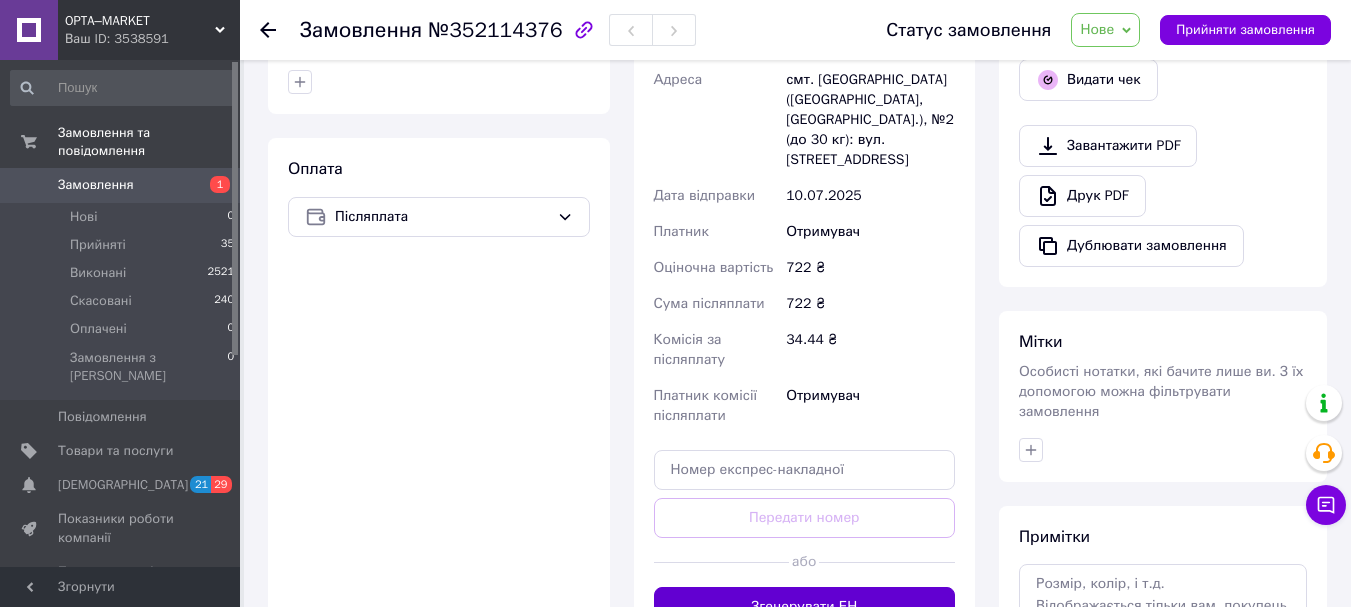 scroll, scrollTop: 800, scrollLeft: 0, axis: vertical 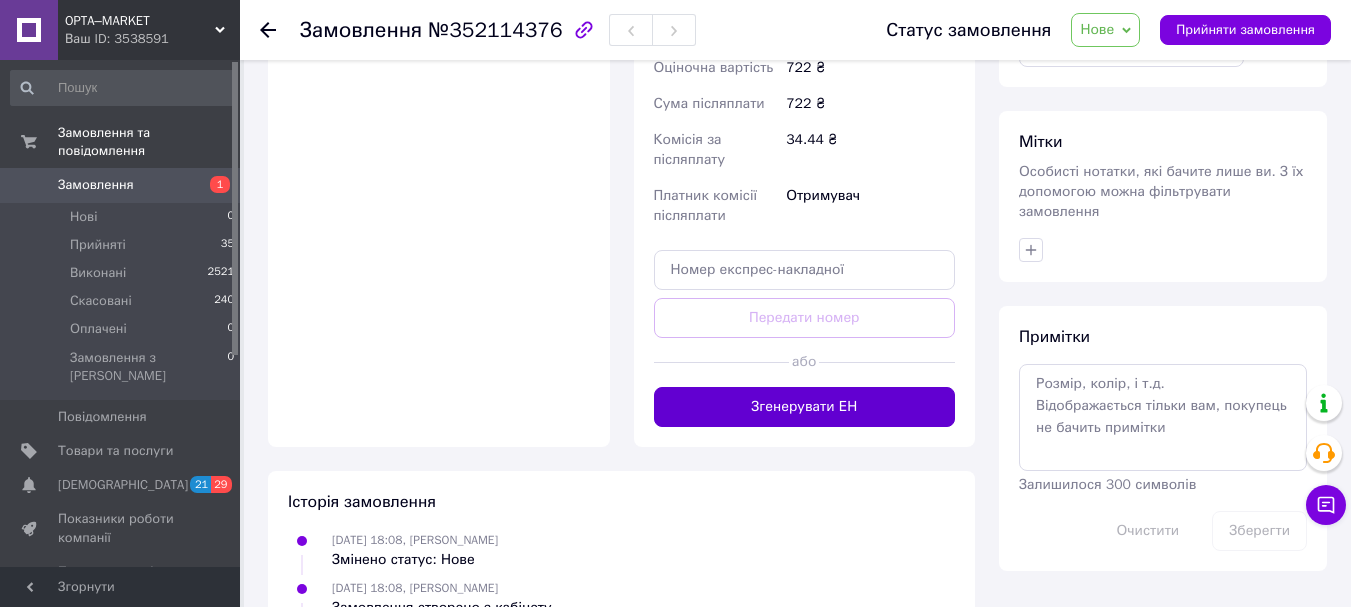 click on "Згенерувати ЕН" at bounding box center [805, 407] 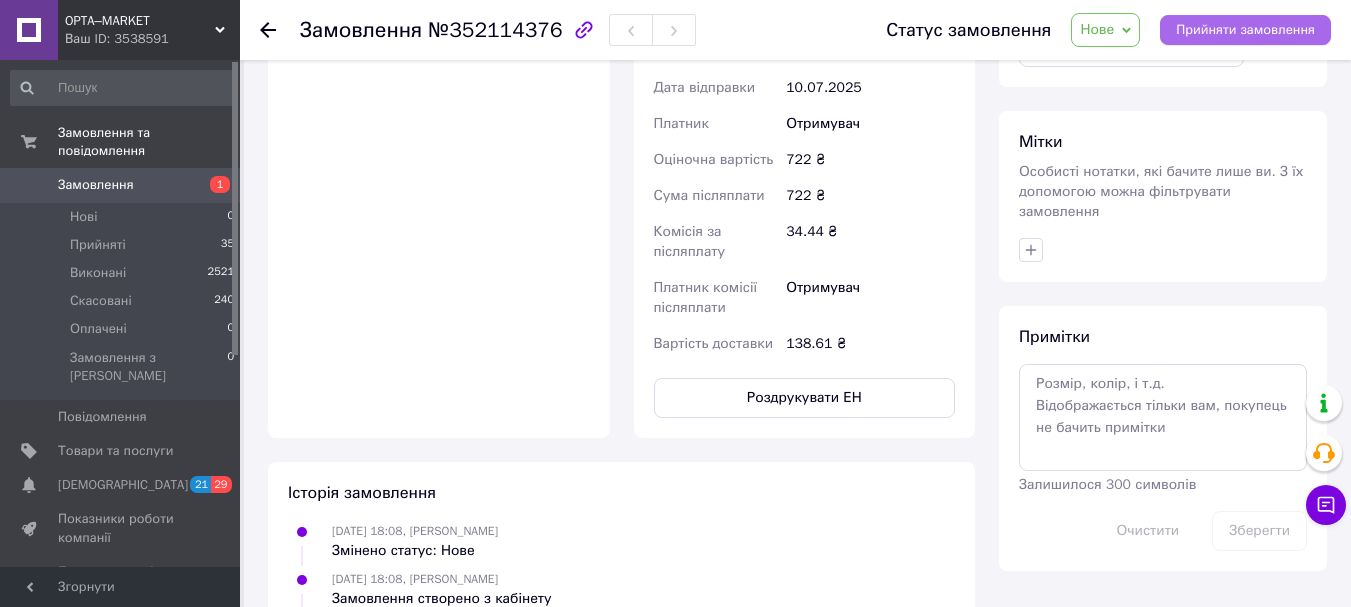 click on "Прийняти замовлення" at bounding box center [1245, 30] 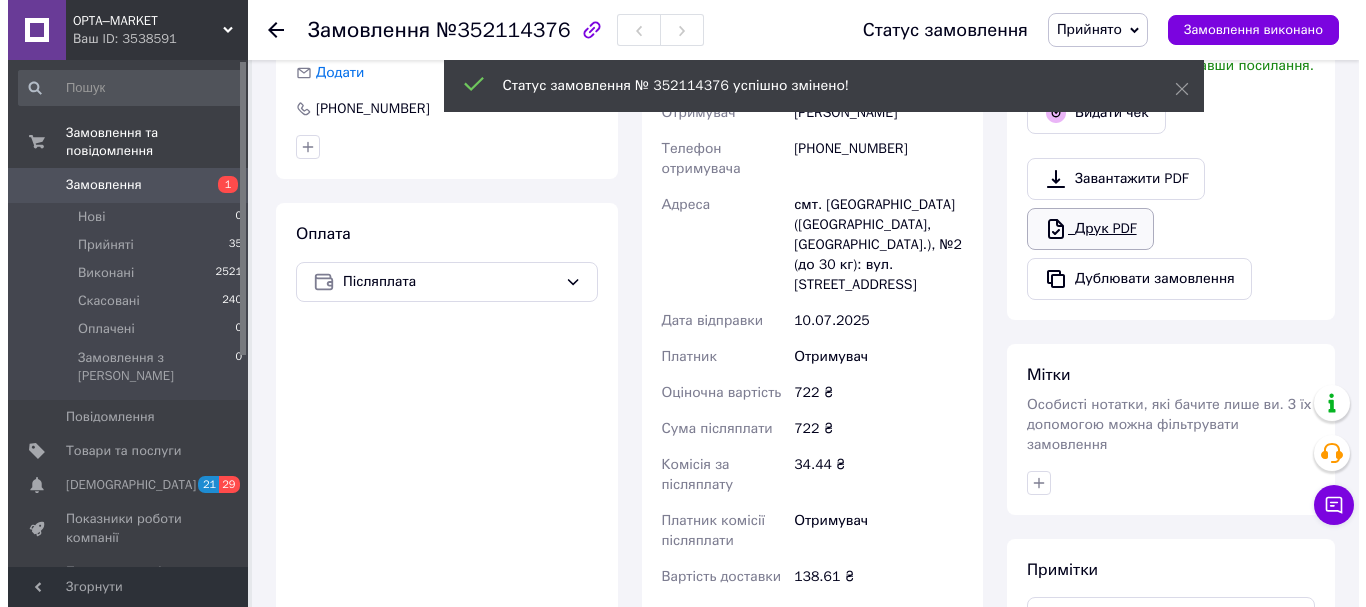 scroll, scrollTop: 432, scrollLeft: 0, axis: vertical 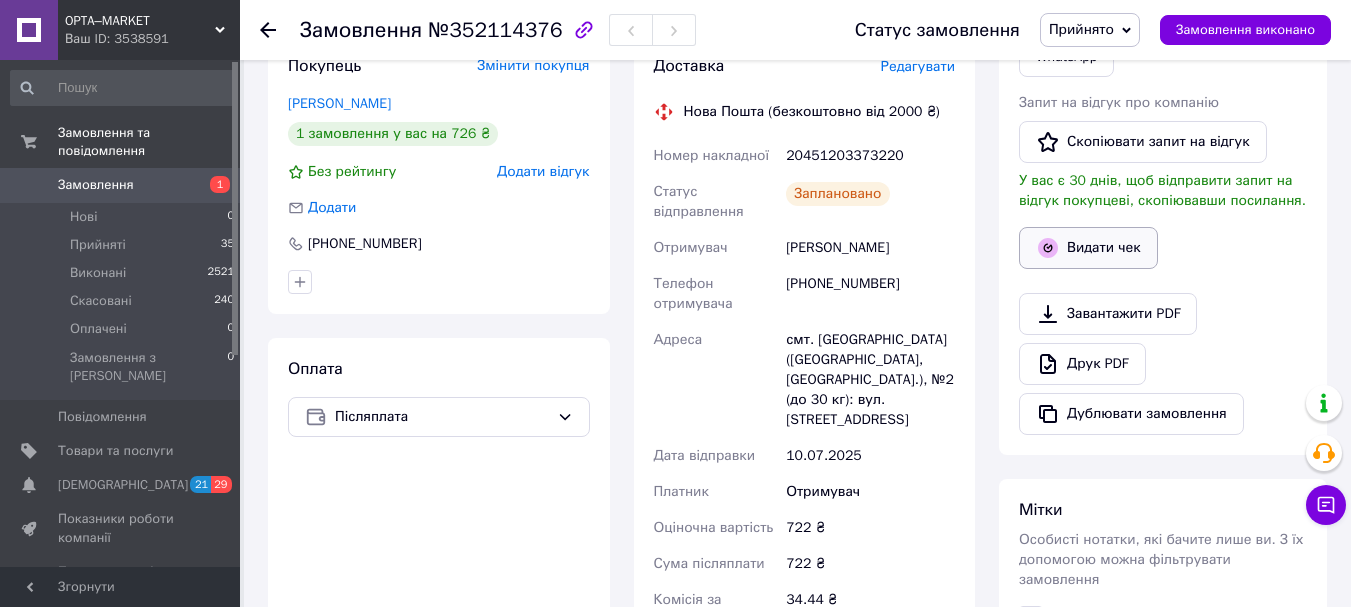 click on "Видати чек" at bounding box center [1088, 248] 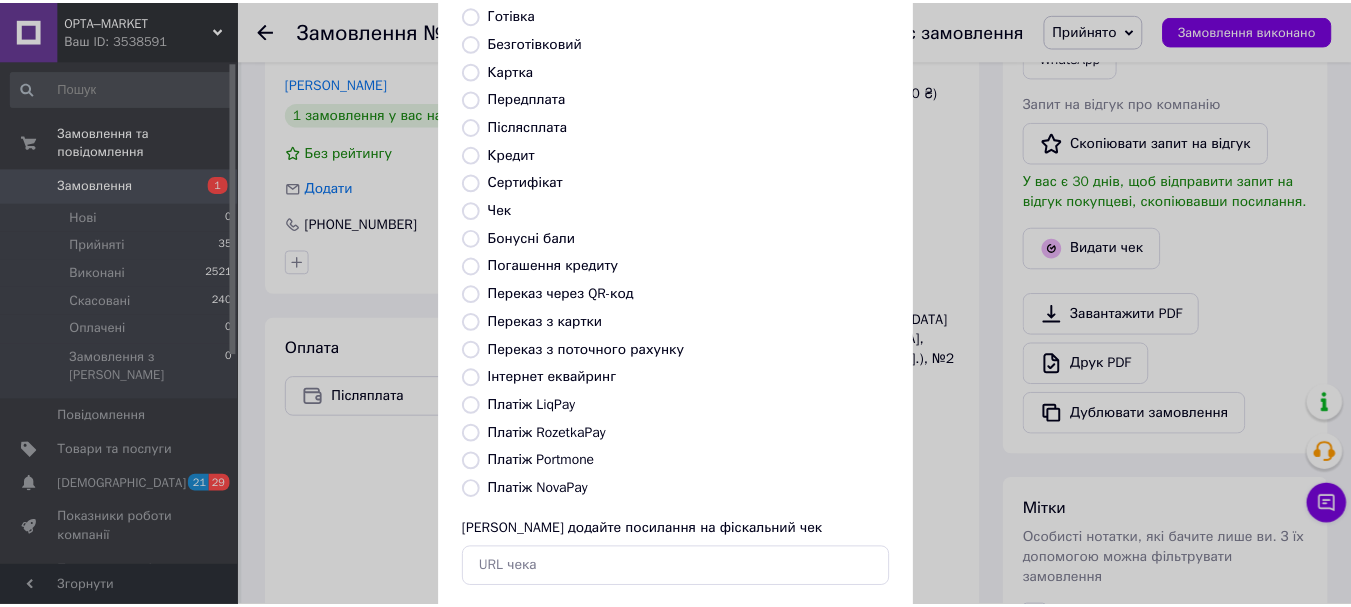 scroll, scrollTop: 252, scrollLeft: 0, axis: vertical 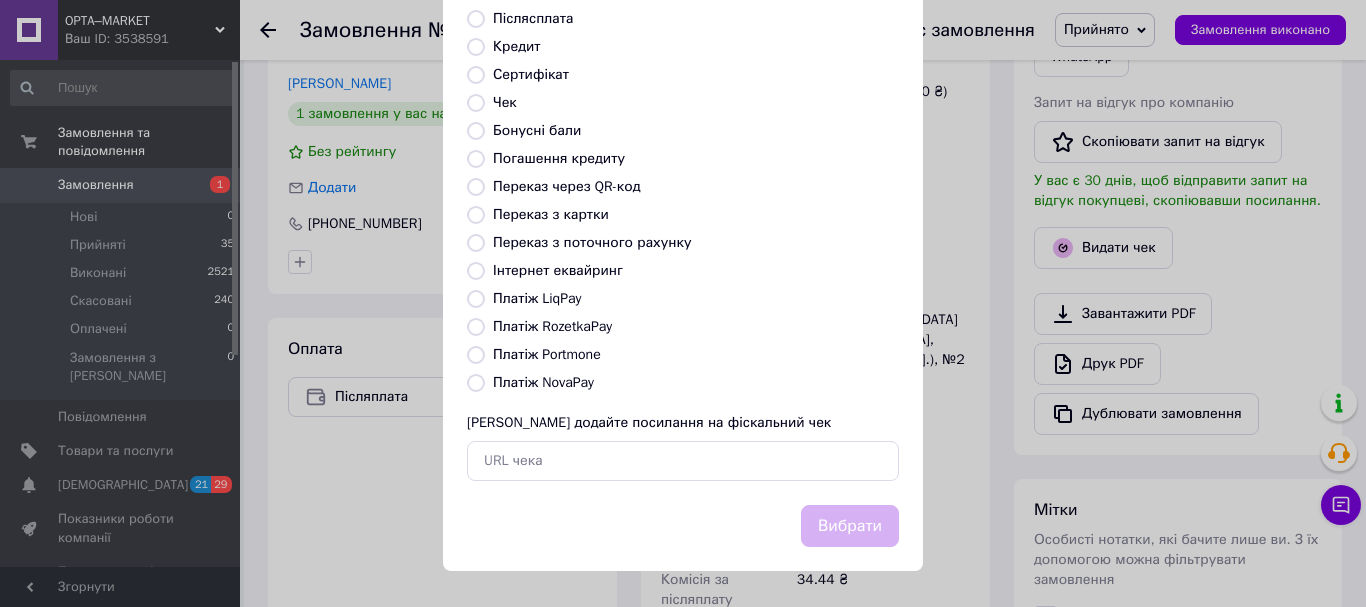 click on "Платіж NovaPay" at bounding box center [543, 382] 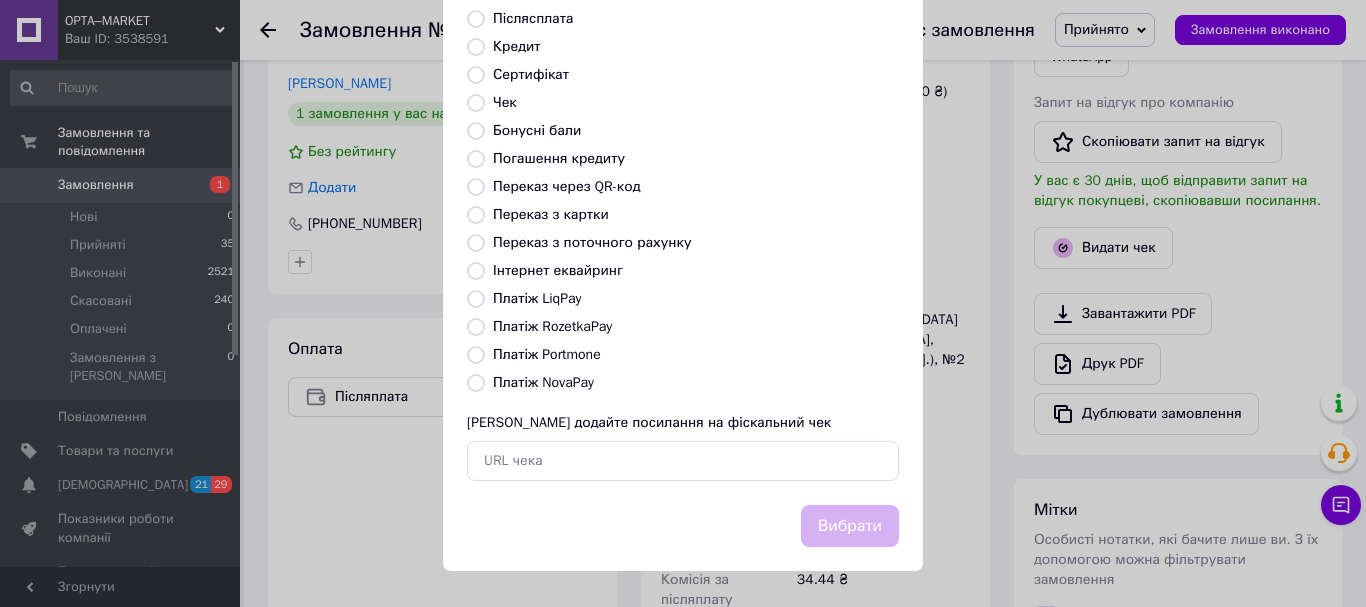 radio on "true" 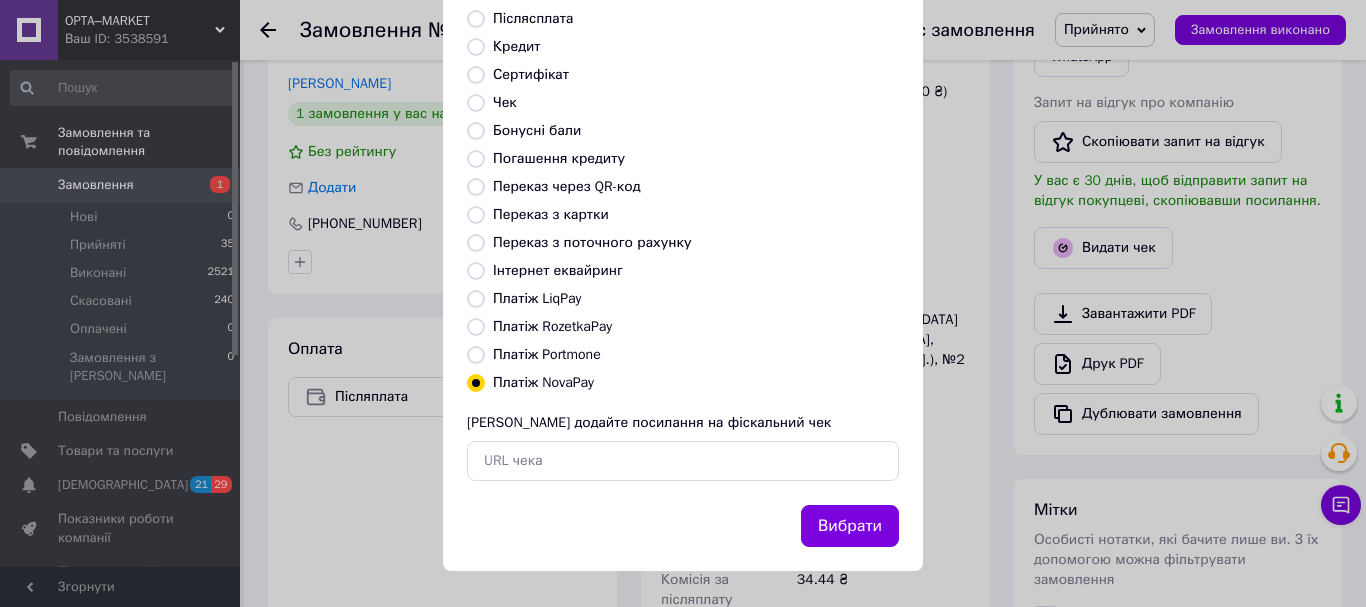 click on "Вибрати" at bounding box center [850, 526] 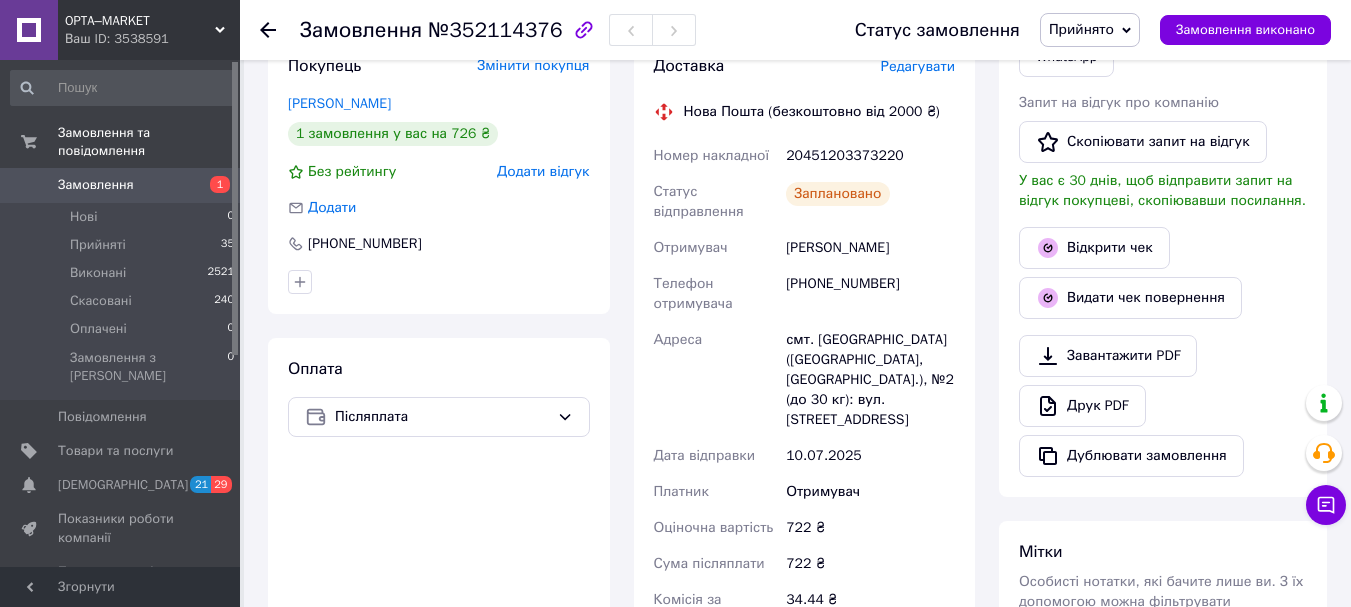 click on "Замовлення" at bounding box center (121, 185) 